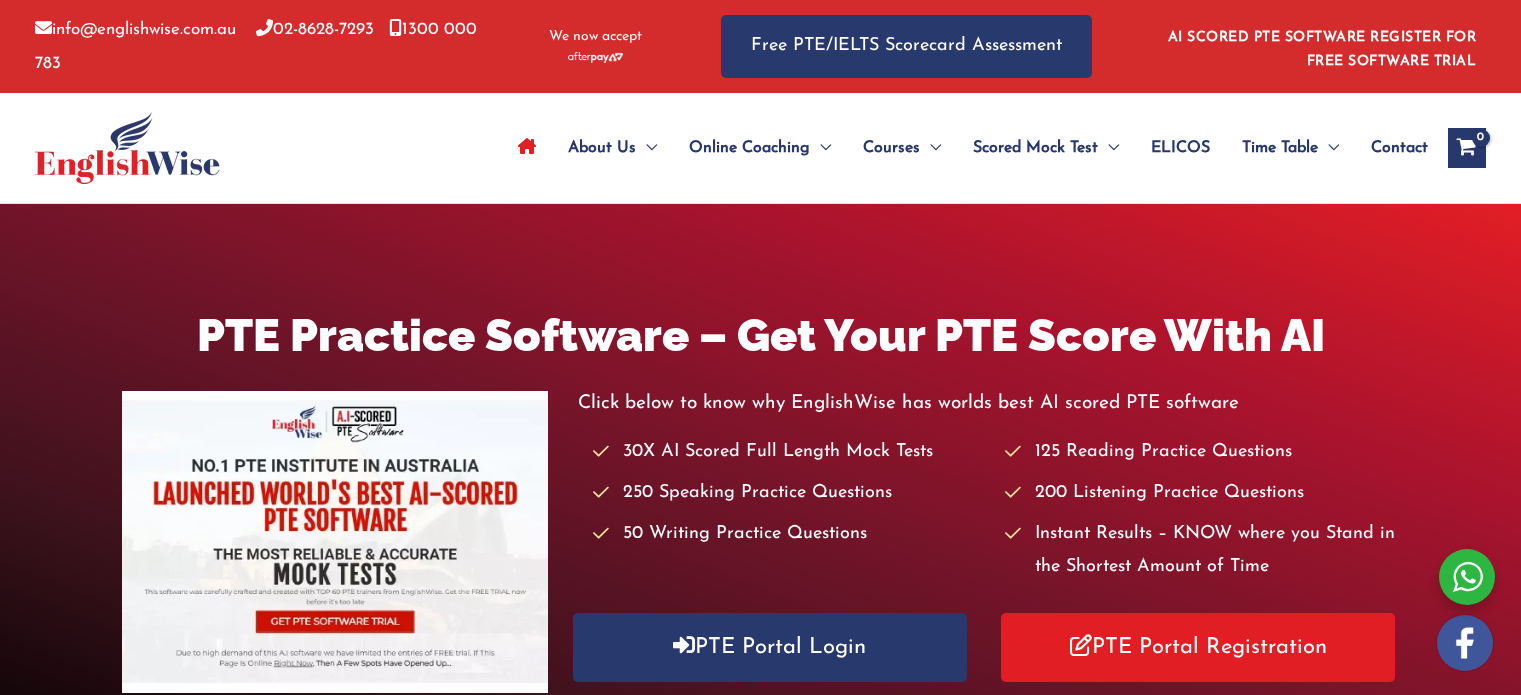 scroll, scrollTop: 0, scrollLeft: 0, axis: both 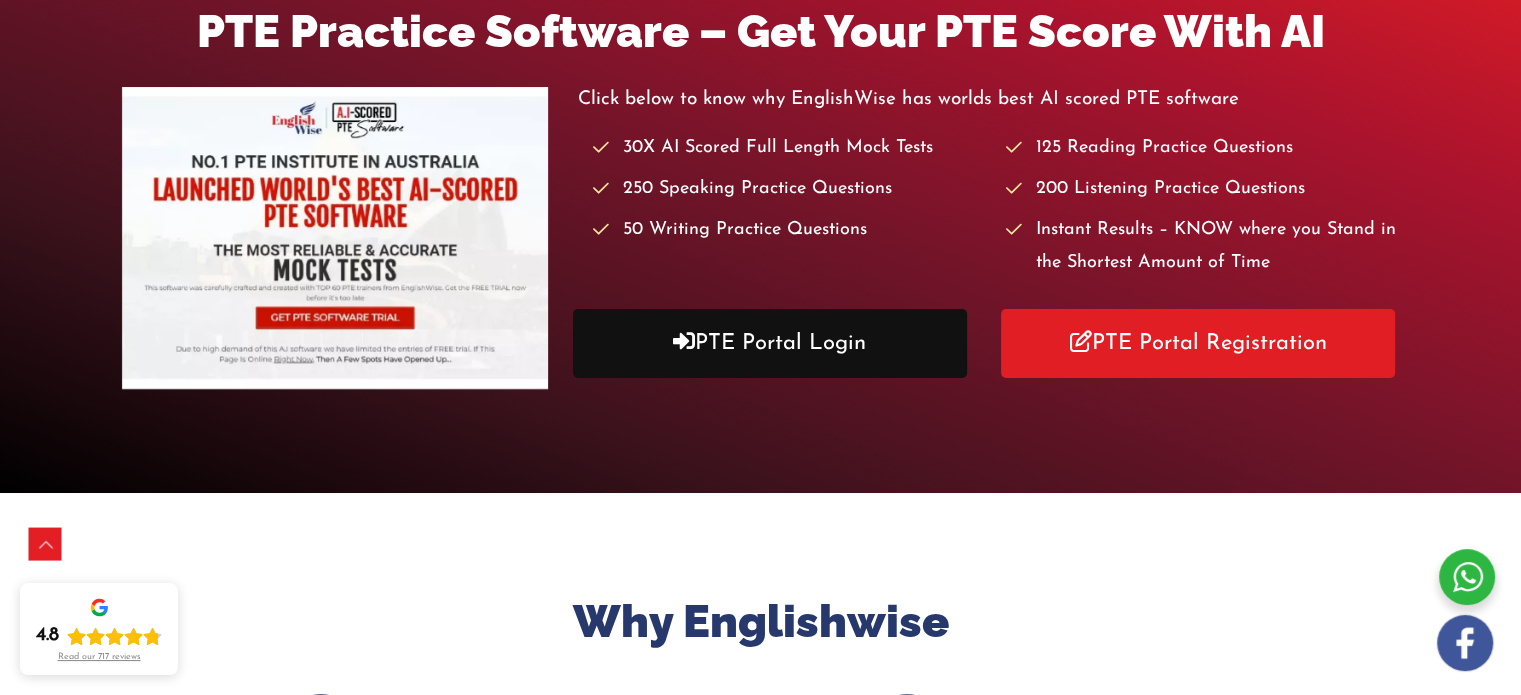 click on "PTE Portal Login" at bounding box center (770, 343) 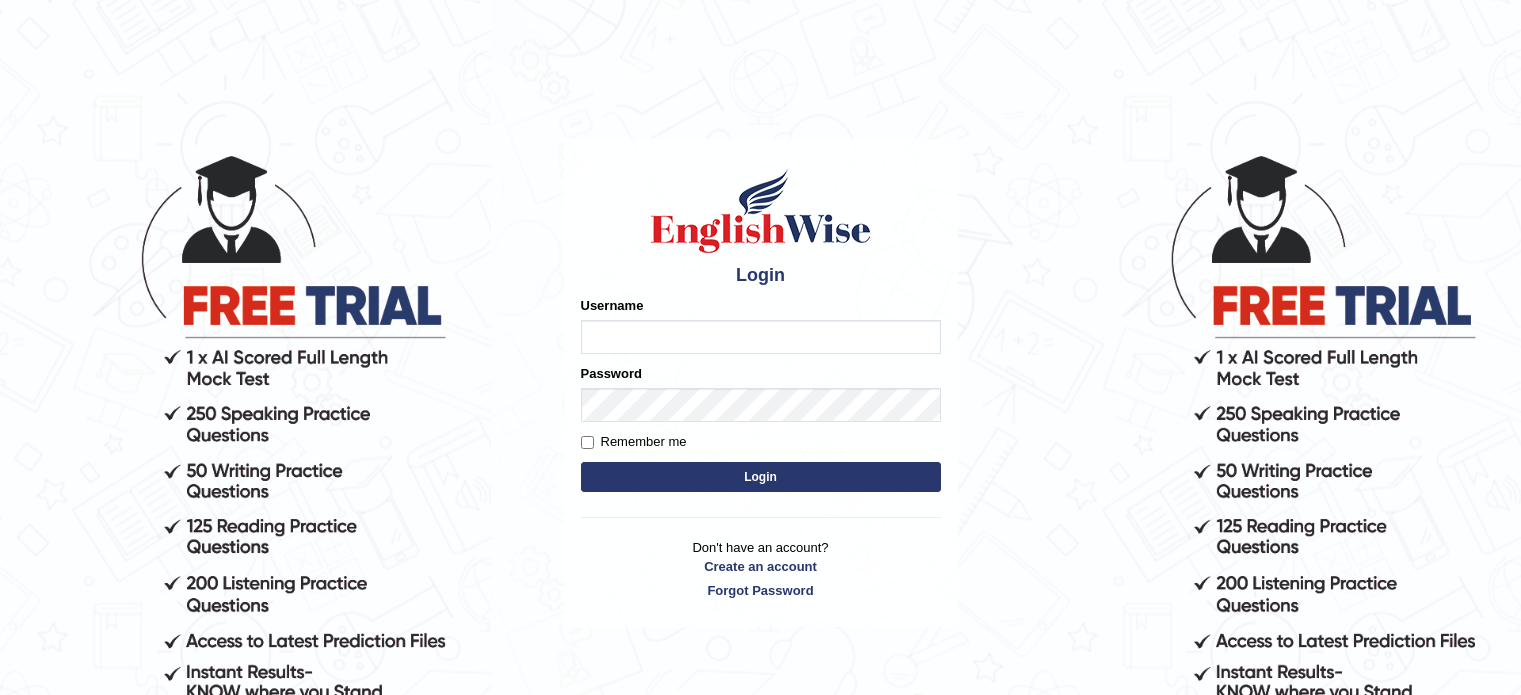 scroll, scrollTop: 0, scrollLeft: 0, axis: both 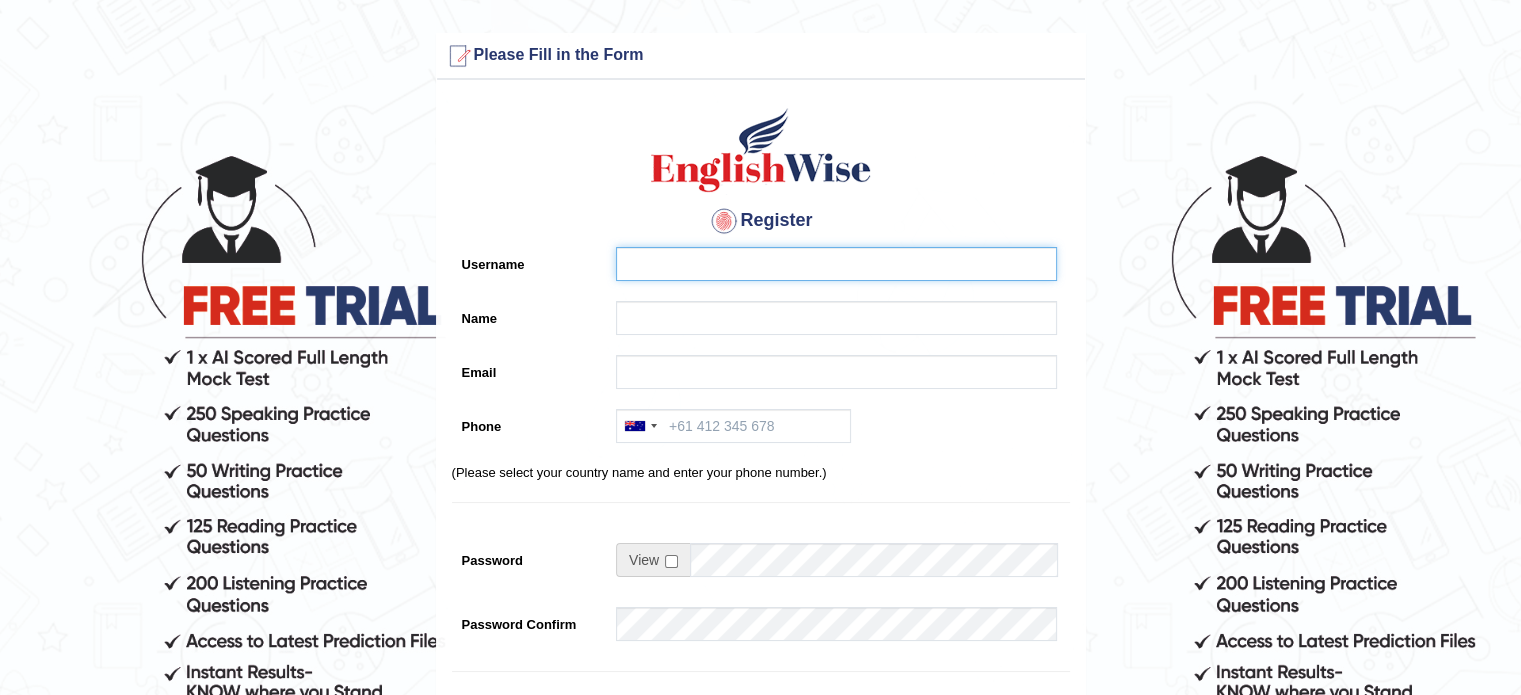 click on "Username" at bounding box center (836, 264) 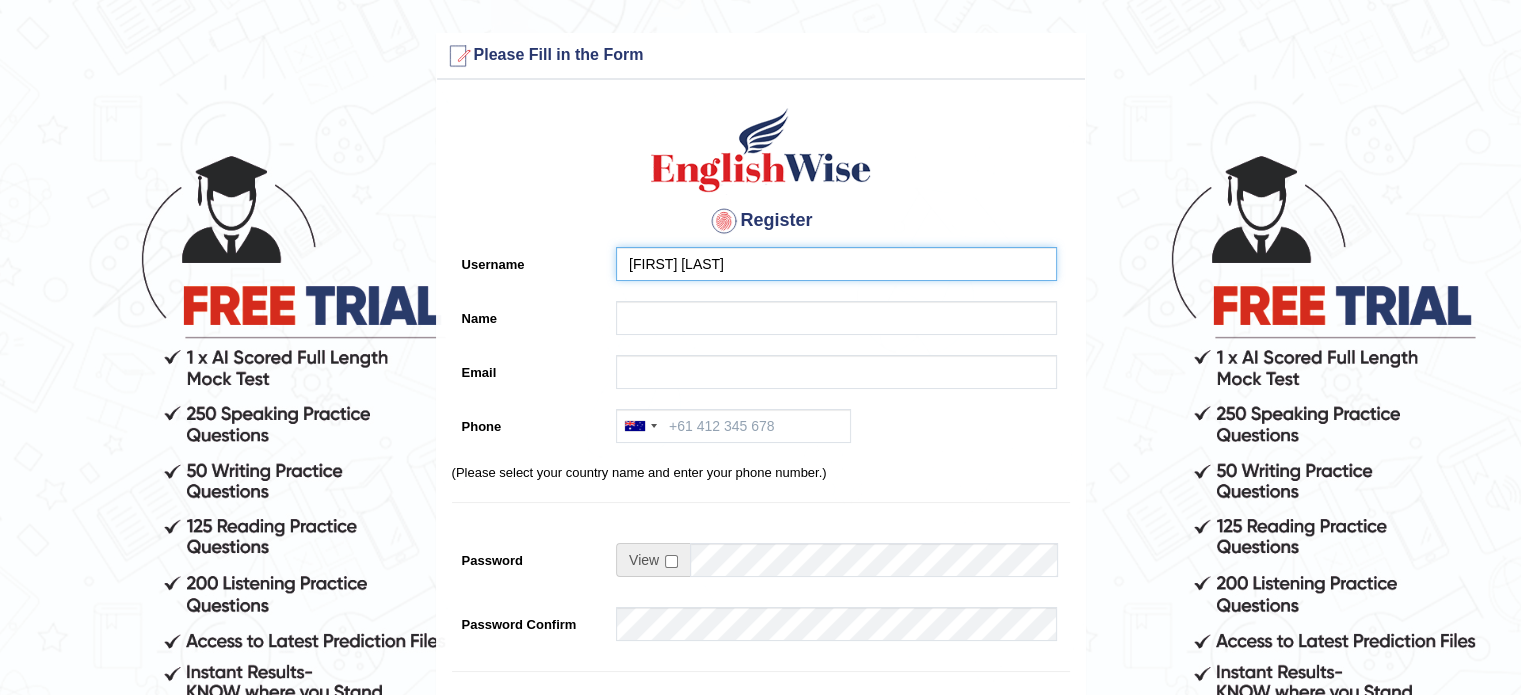 type on "Melvin Biju" 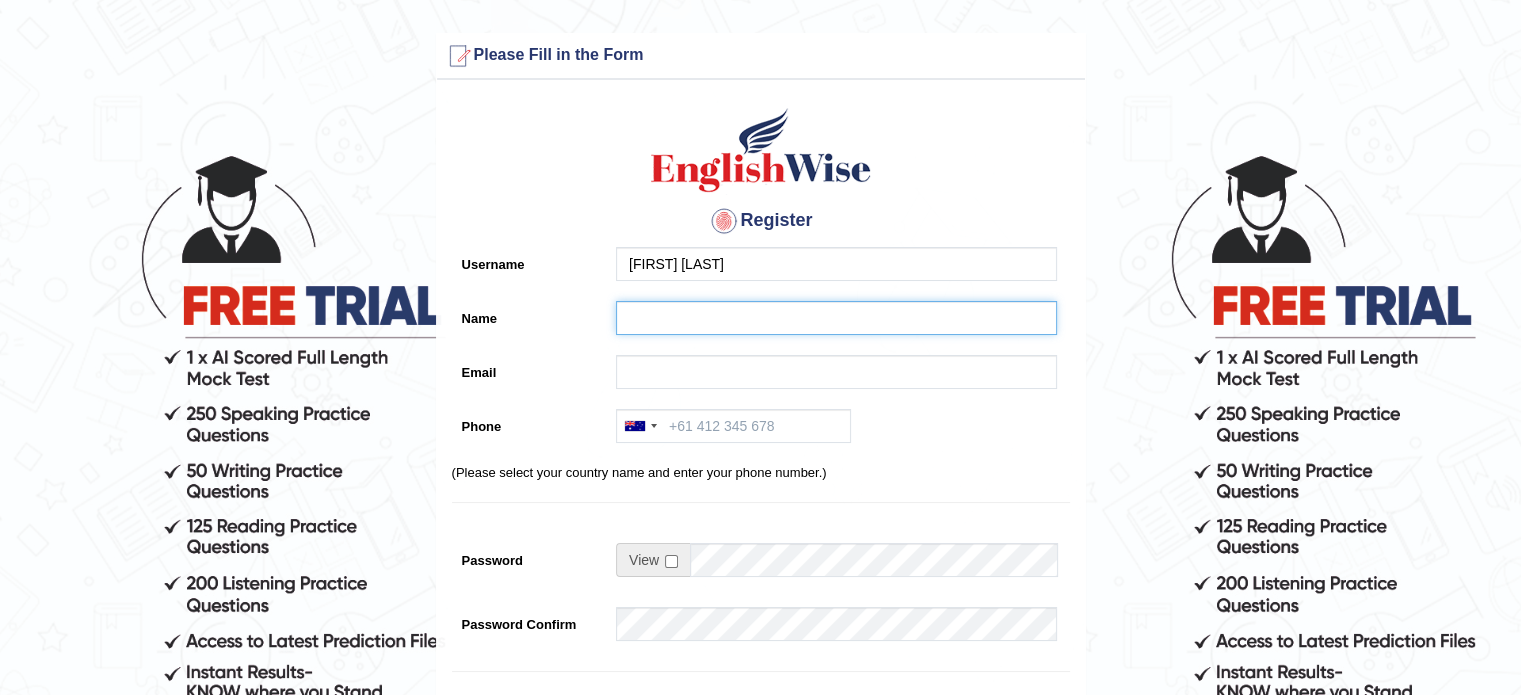 click on "Name" at bounding box center [836, 318] 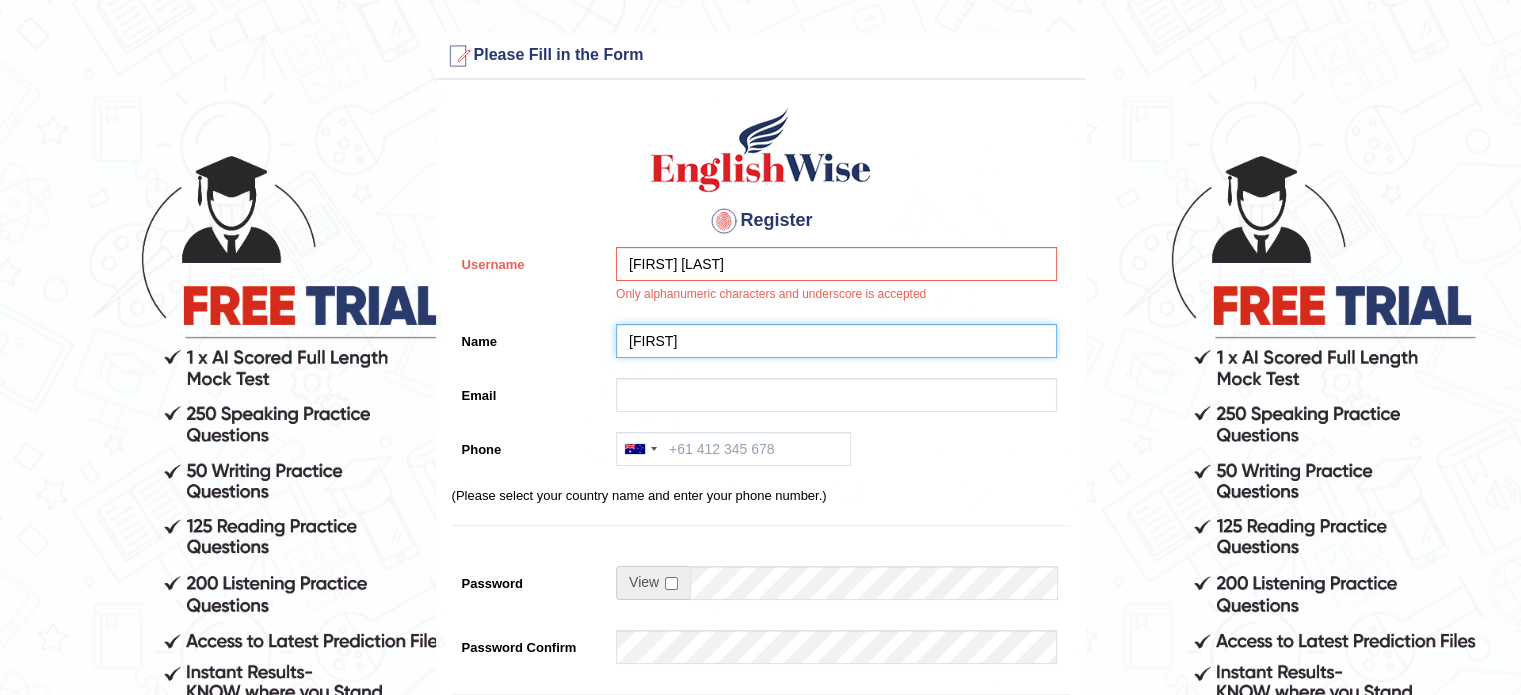 type on "Melvin" 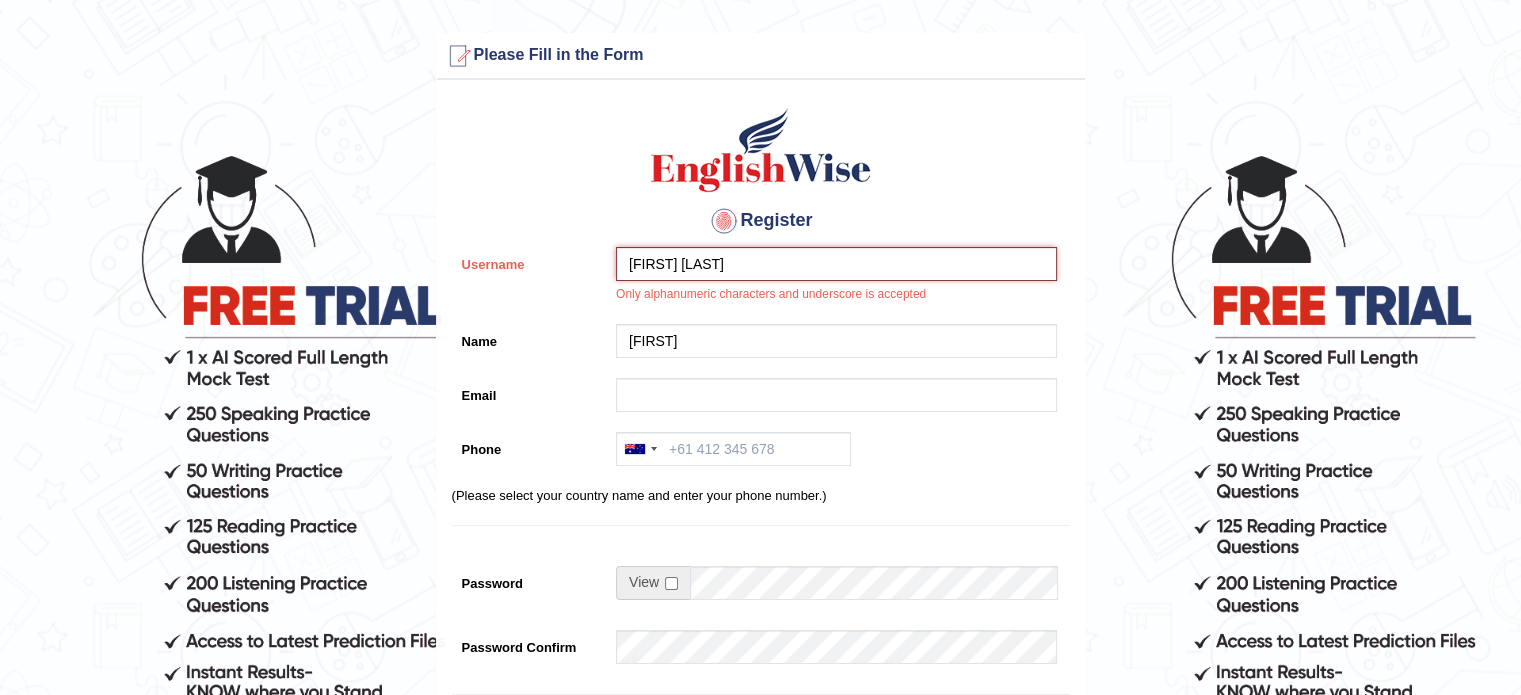click on "Melvin Biju" at bounding box center (836, 264) 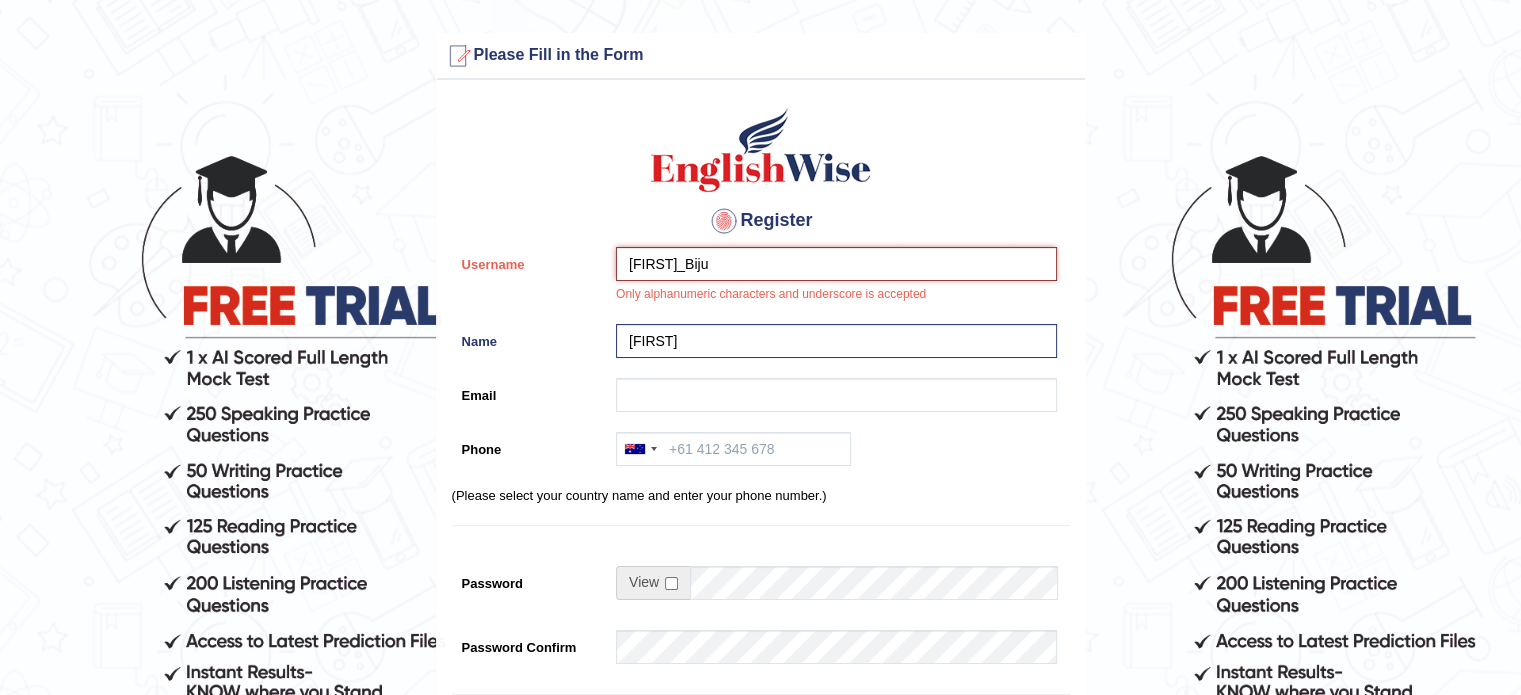 click on "Melvin_Biju" at bounding box center [836, 264] 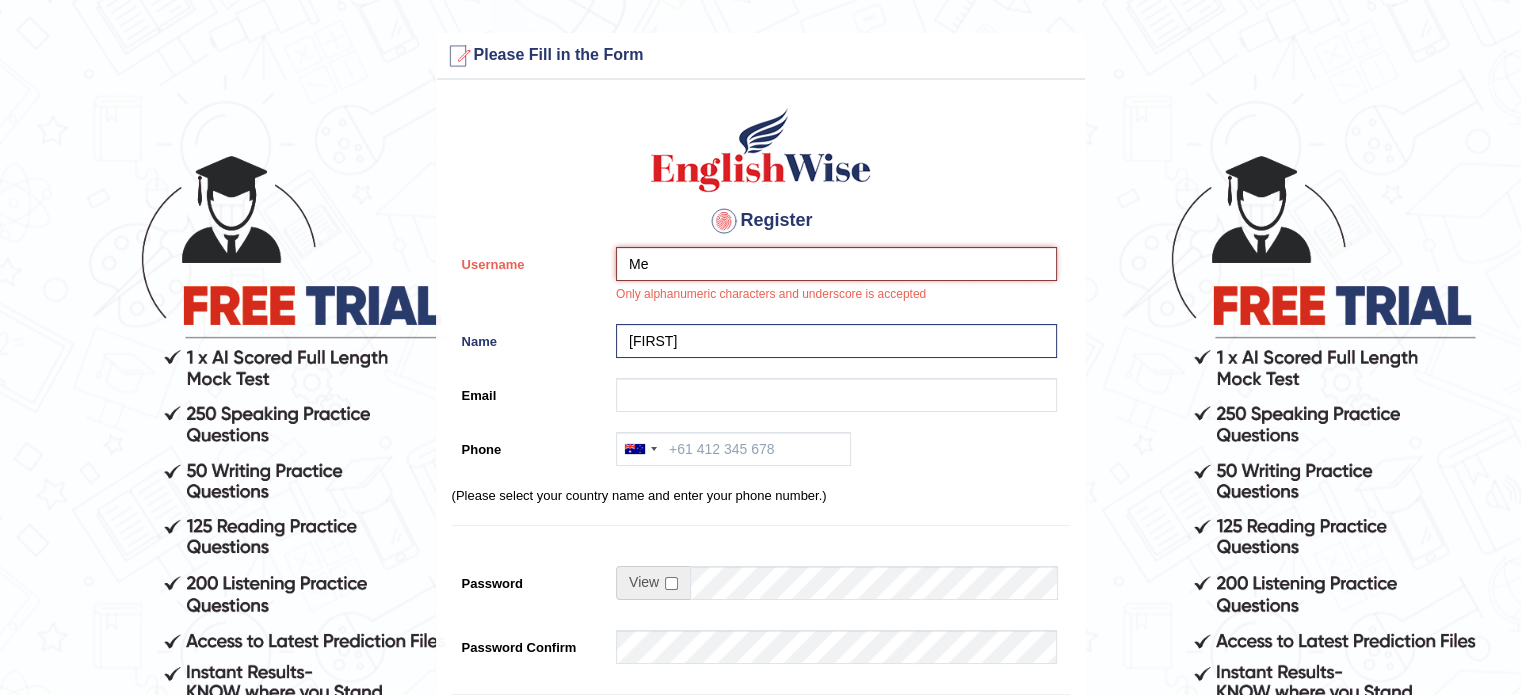 type on "M" 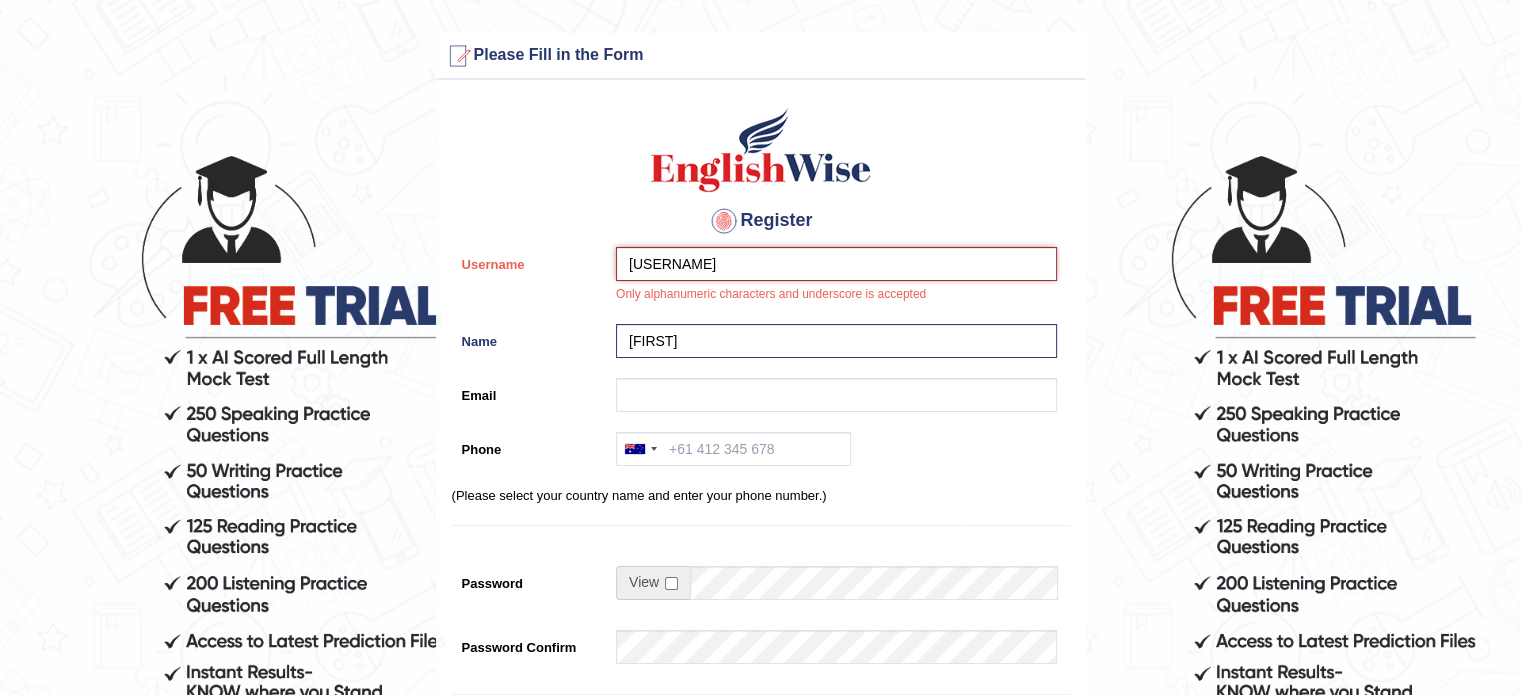 click on "melvin_2025" at bounding box center [836, 264] 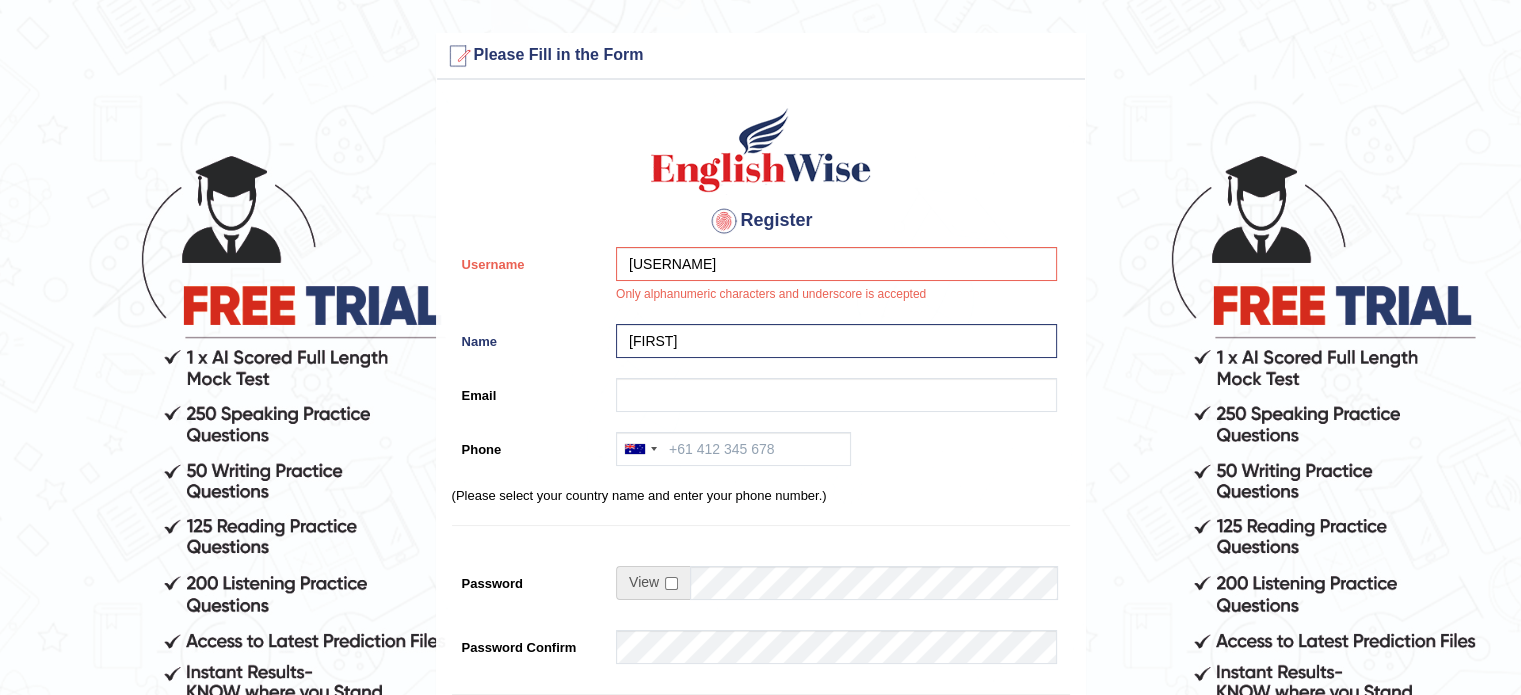 click on "Melvin_2025
Only alphanumeric characters and underscore is accepted" at bounding box center [831, 280] 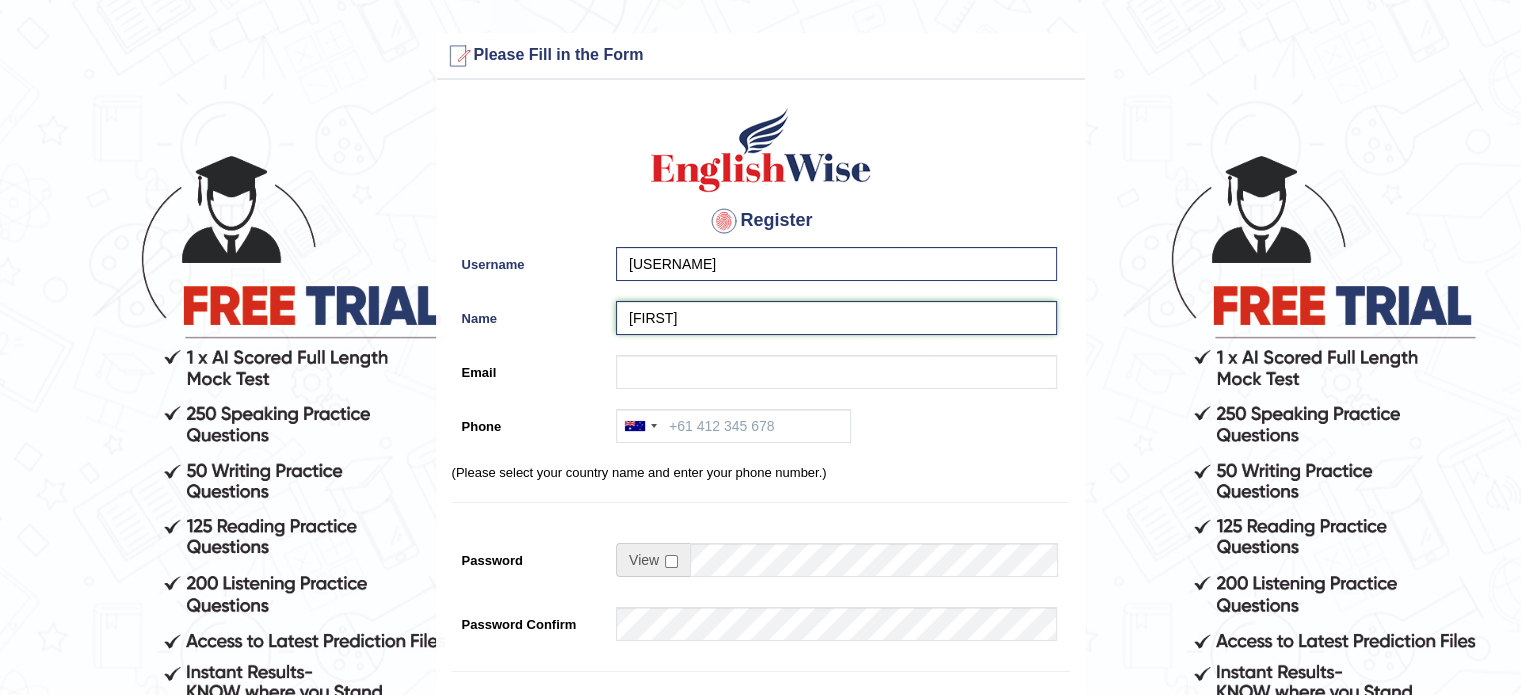 click on "Melvin" at bounding box center [836, 318] 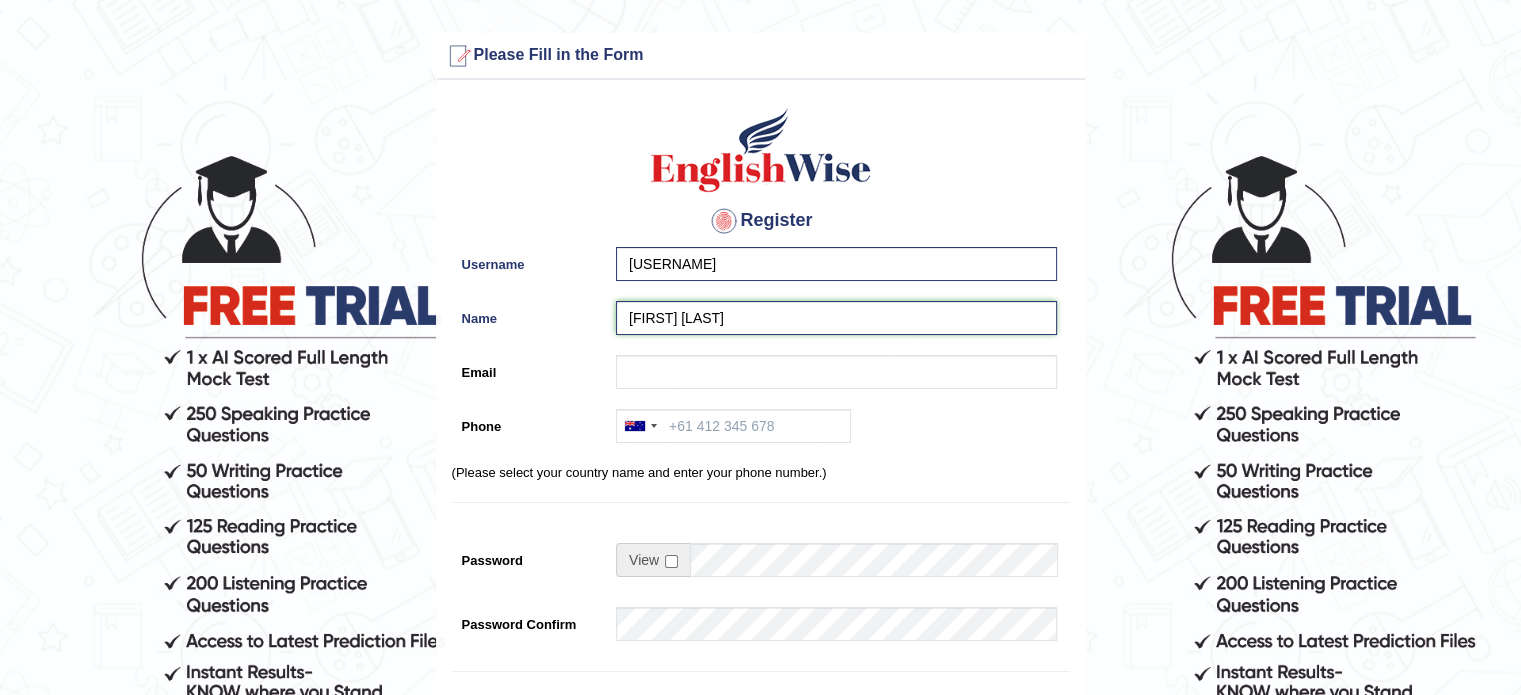 type on "[FIRST] [LAST]" 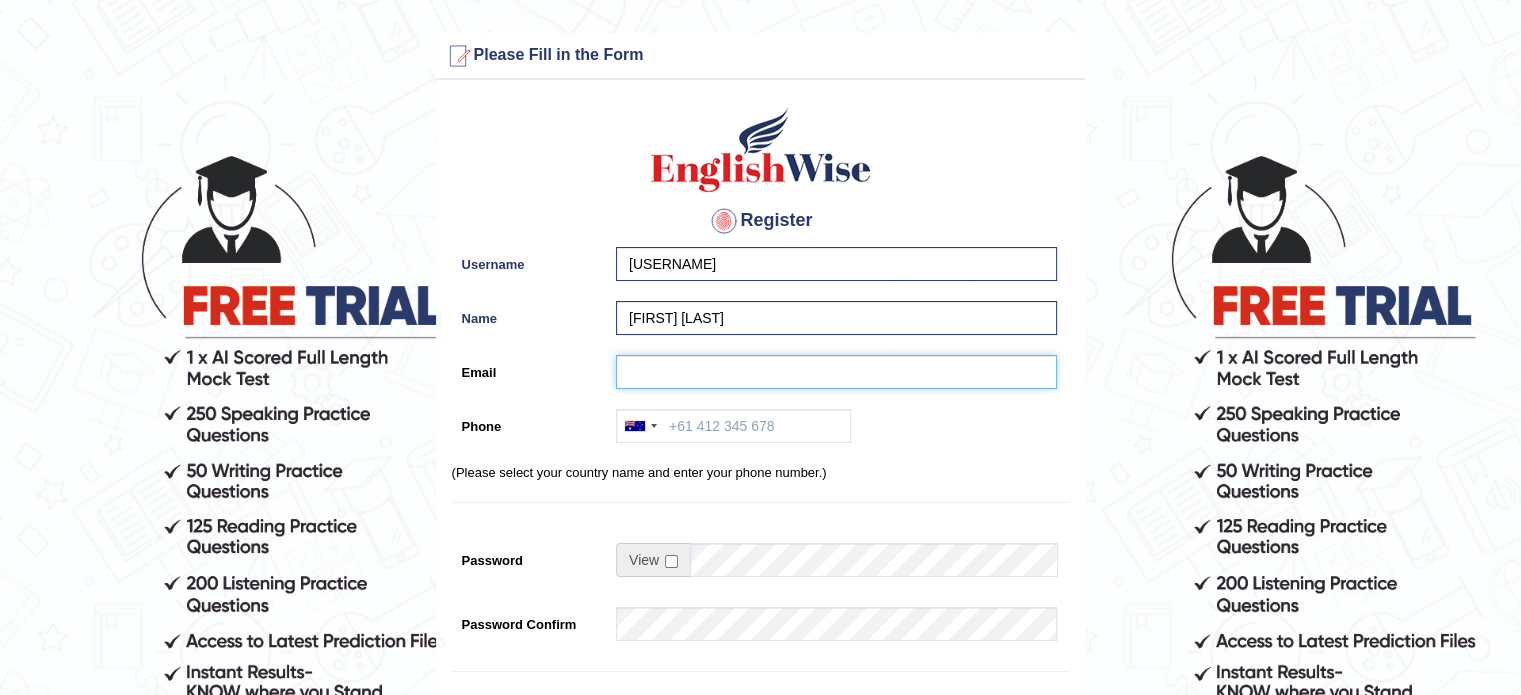 click on "Email" at bounding box center [836, 372] 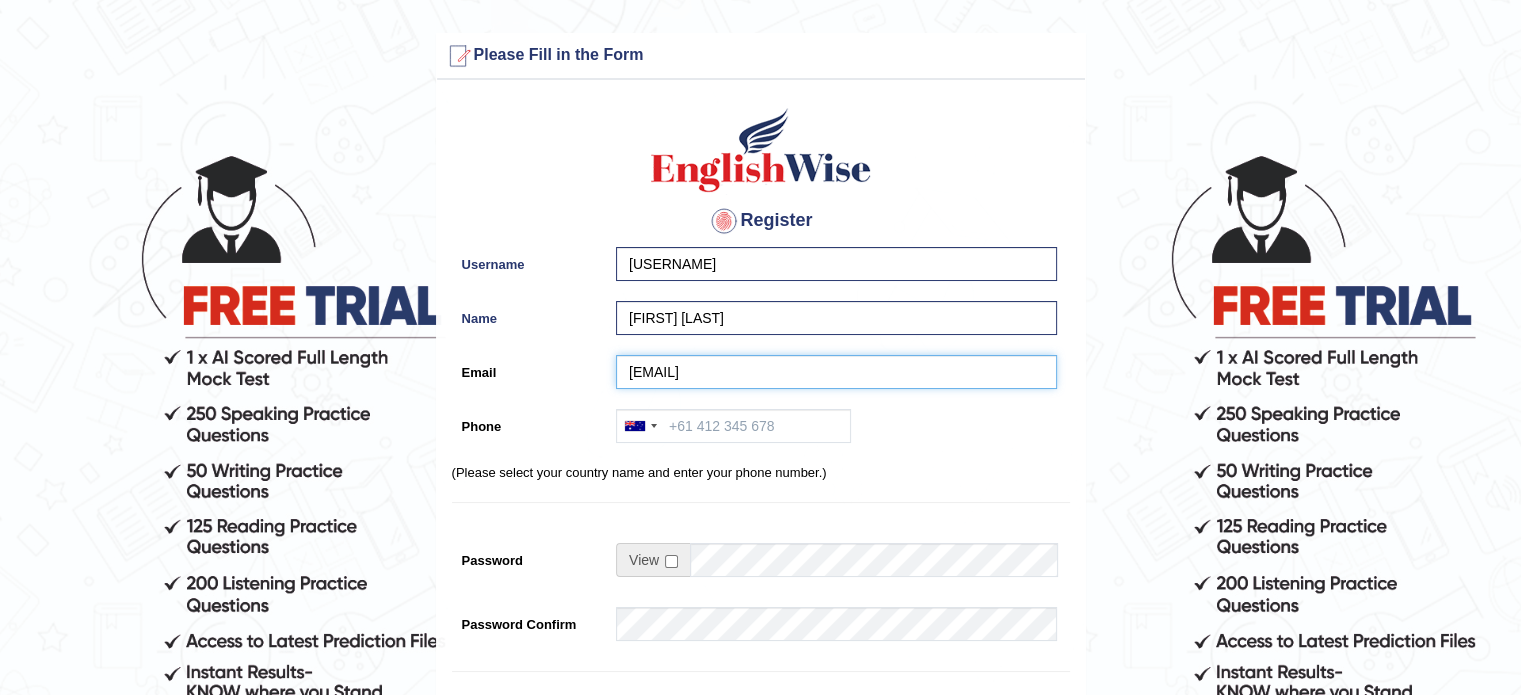 type on "melvinbiju1978@gmail.com" 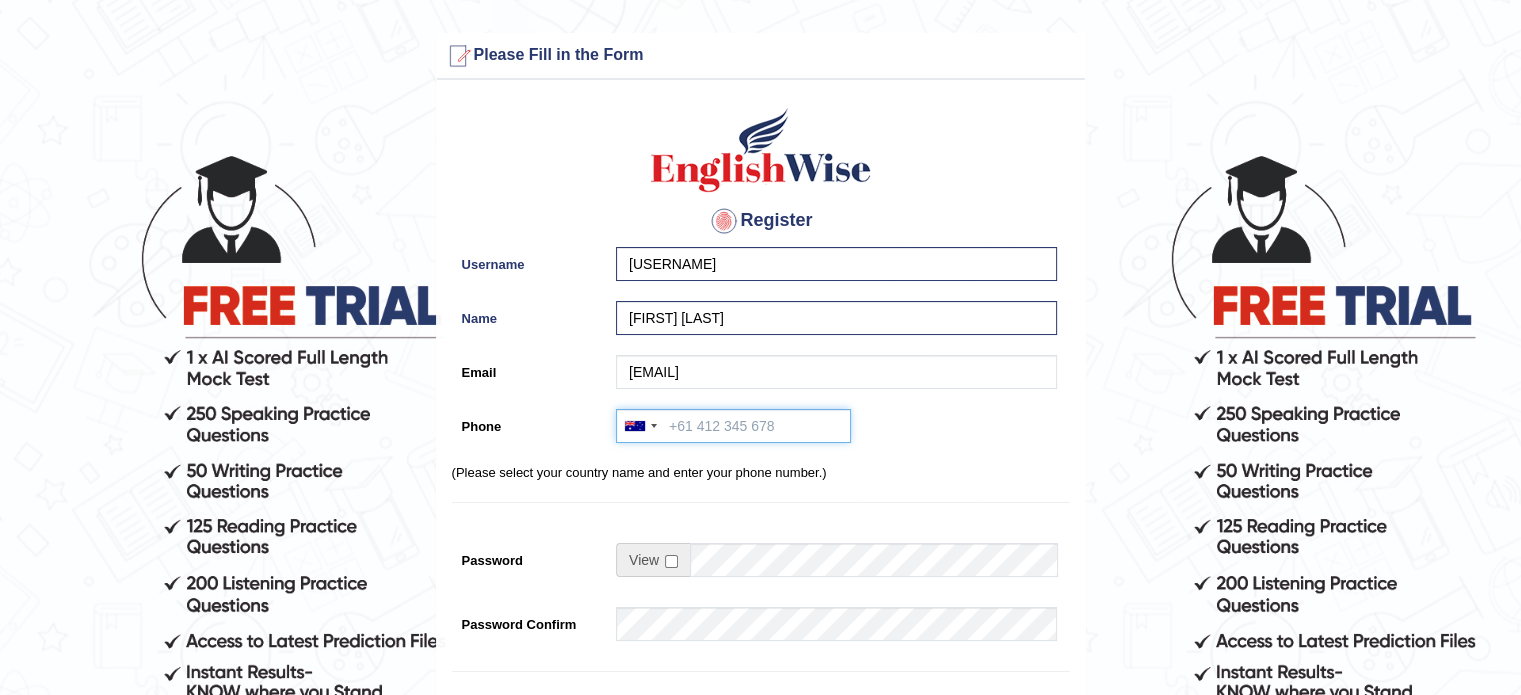 click on "Phone" at bounding box center (733, 426) 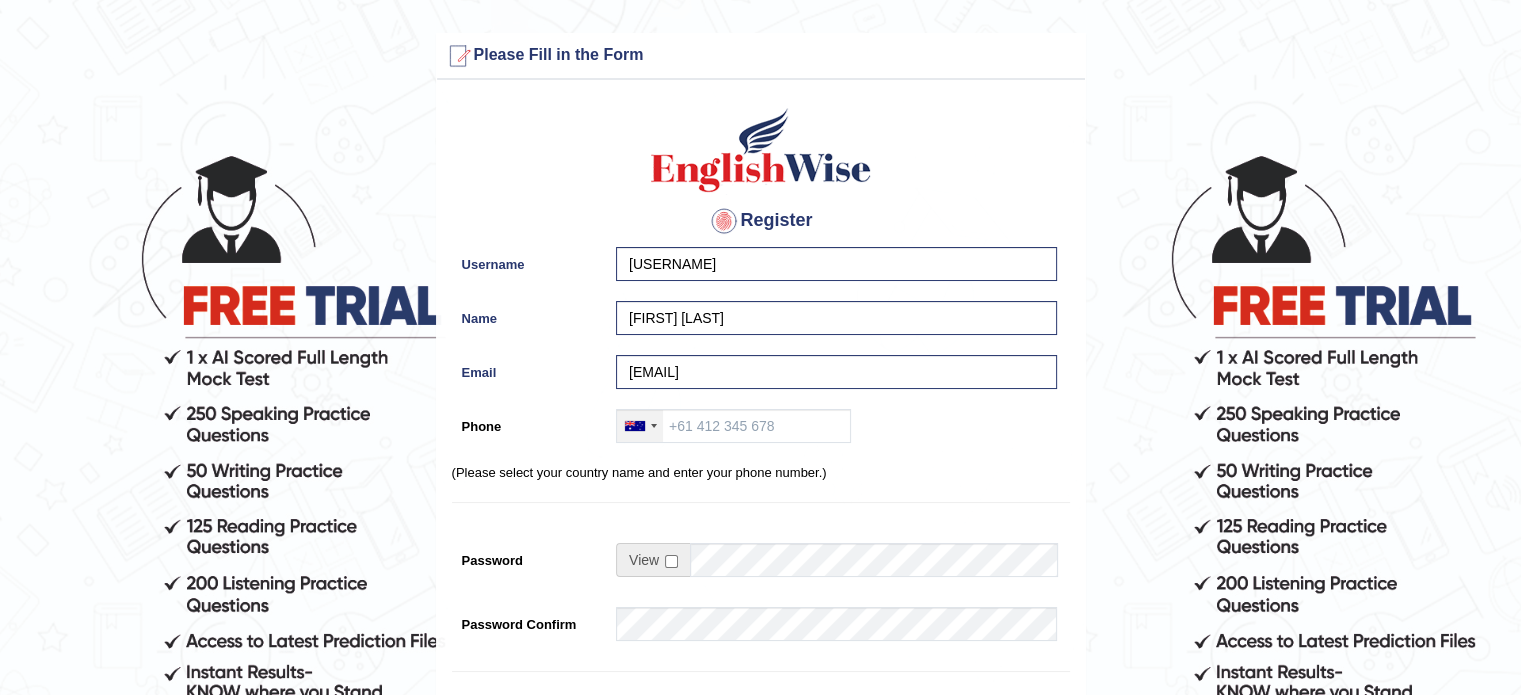 click at bounding box center (640, 426) 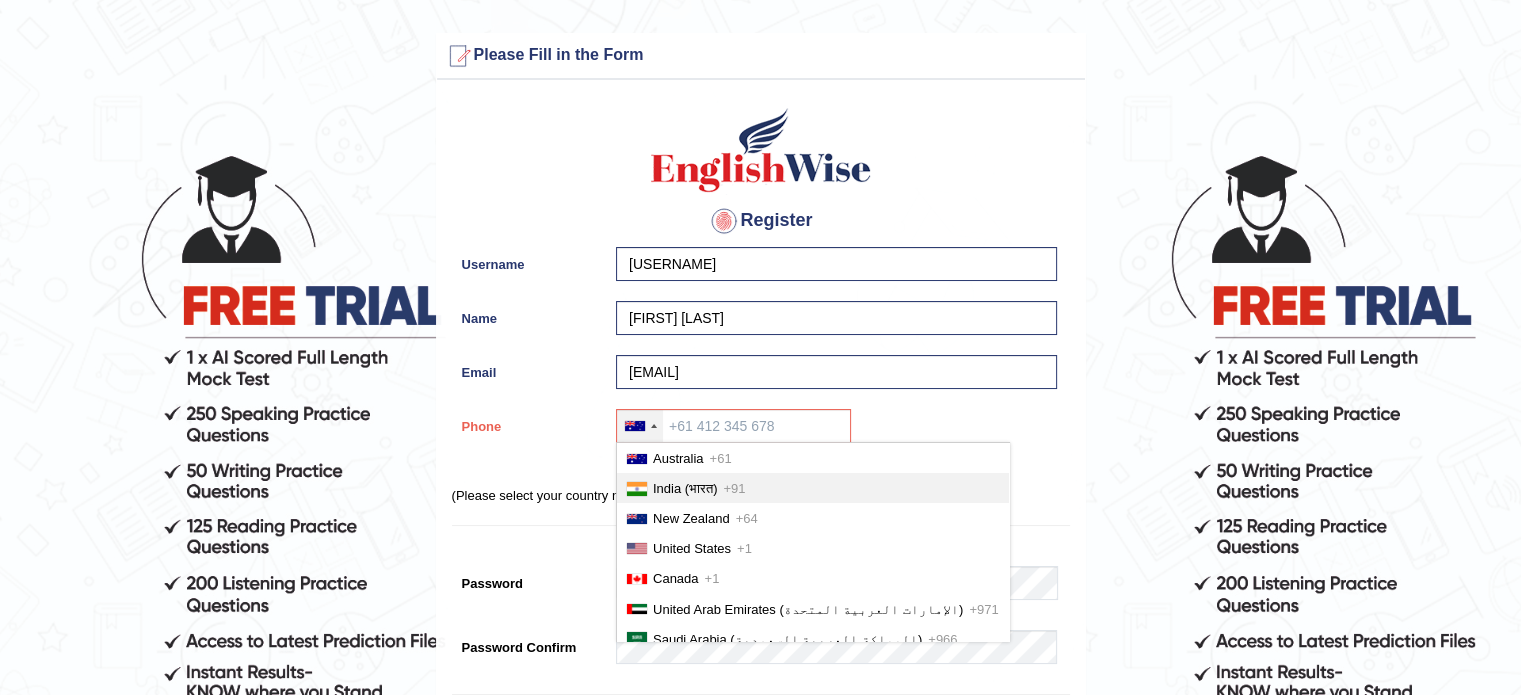 click on "India (भारत)" at bounding box center (685, 488) 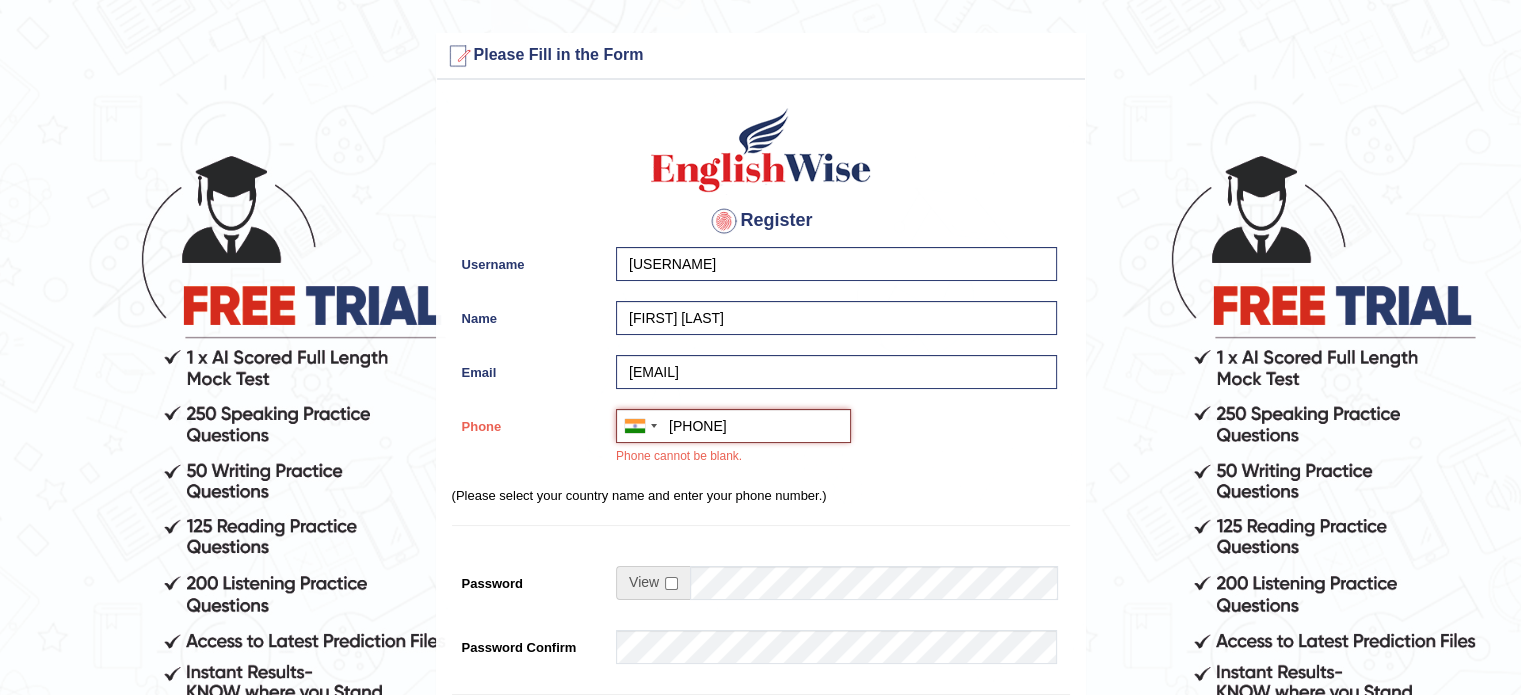 click on "Submit" at bounding box center (761, 976) 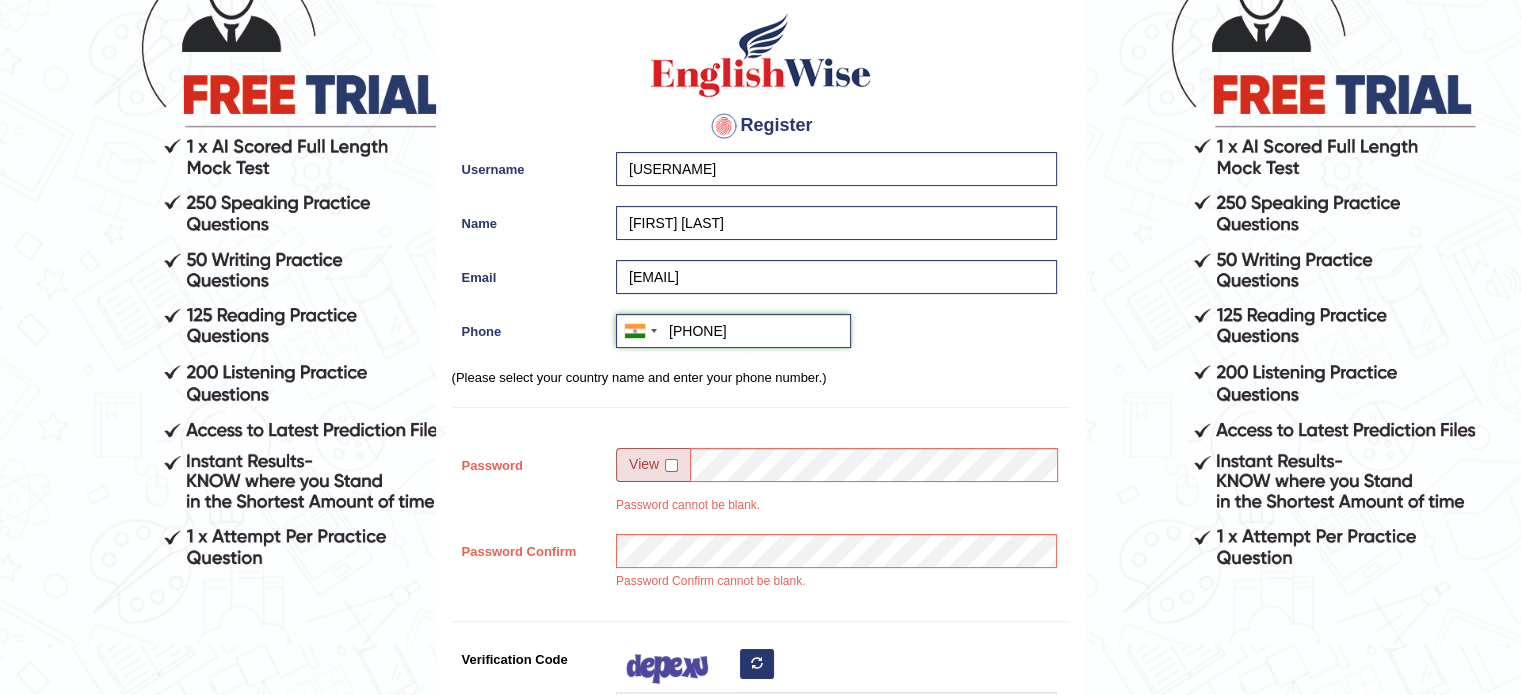 scroll, scrollTop: 212, scrollLeft: 0, axis: vertical 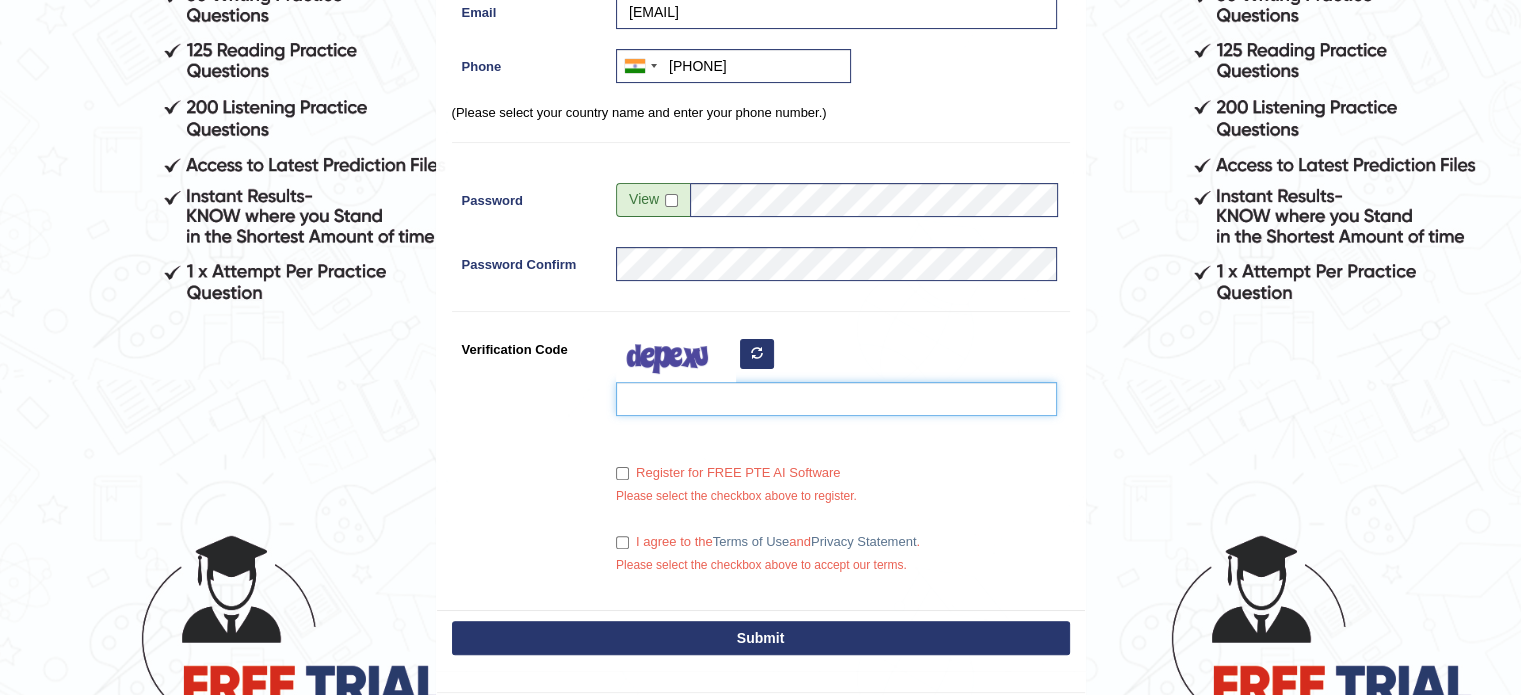 click on "Verification Code" at bounding box center [836, 399] 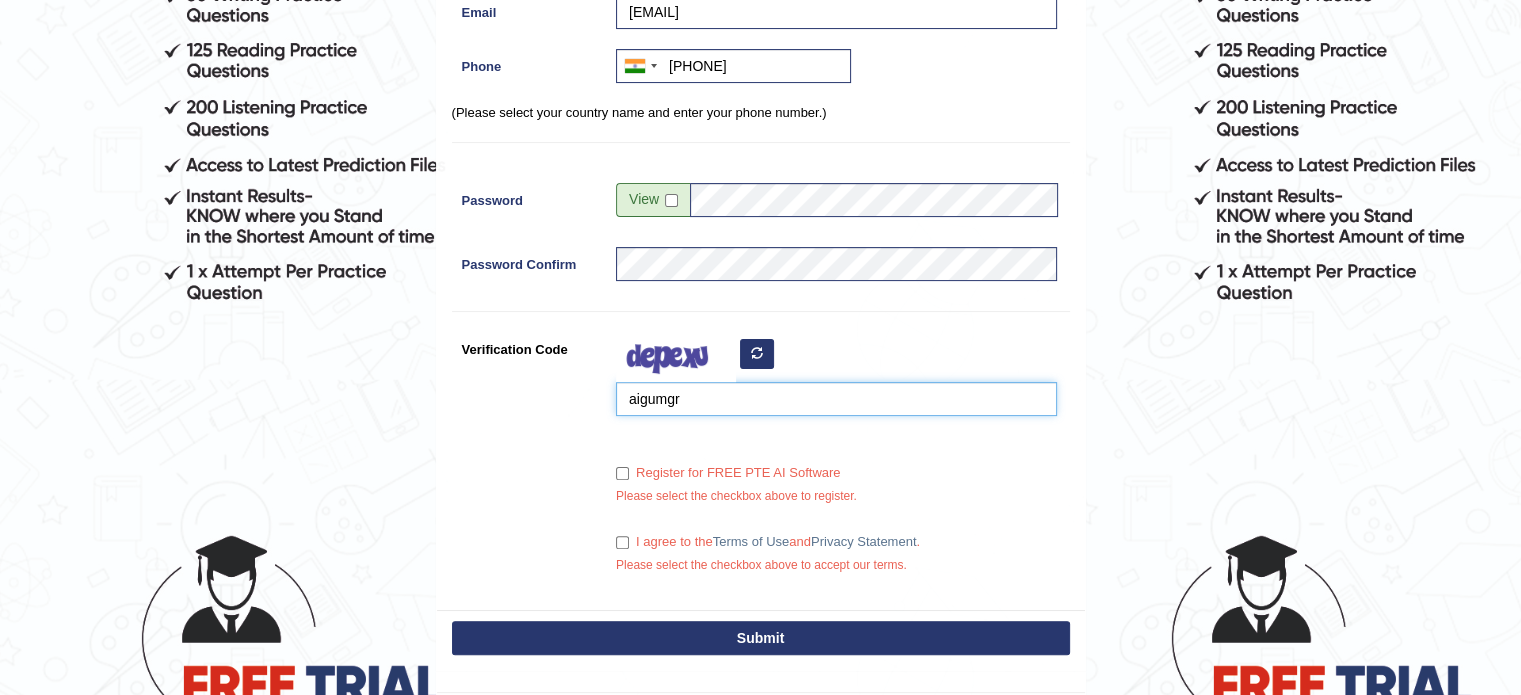 type on "aigumgr" 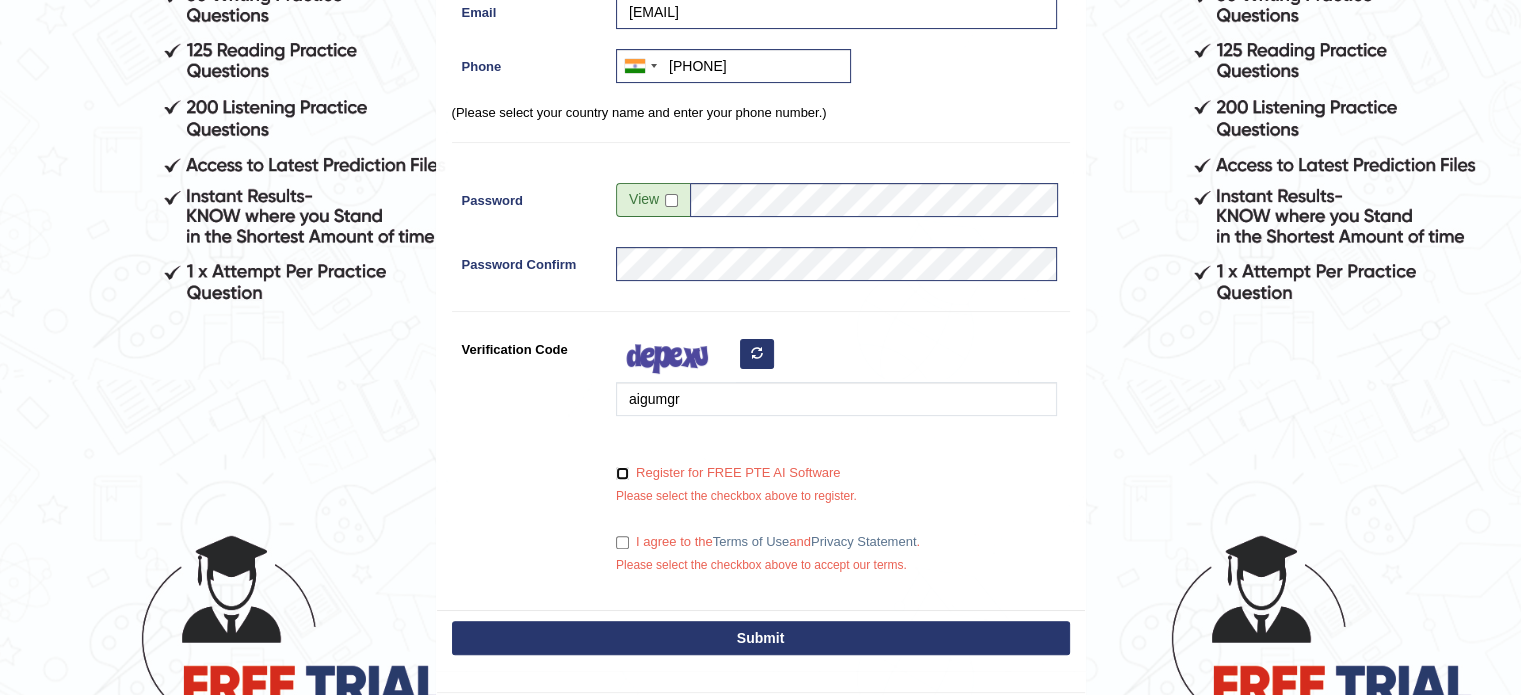 click on "Register for FREE PTE AI Software" at bounding box center [622, 473] 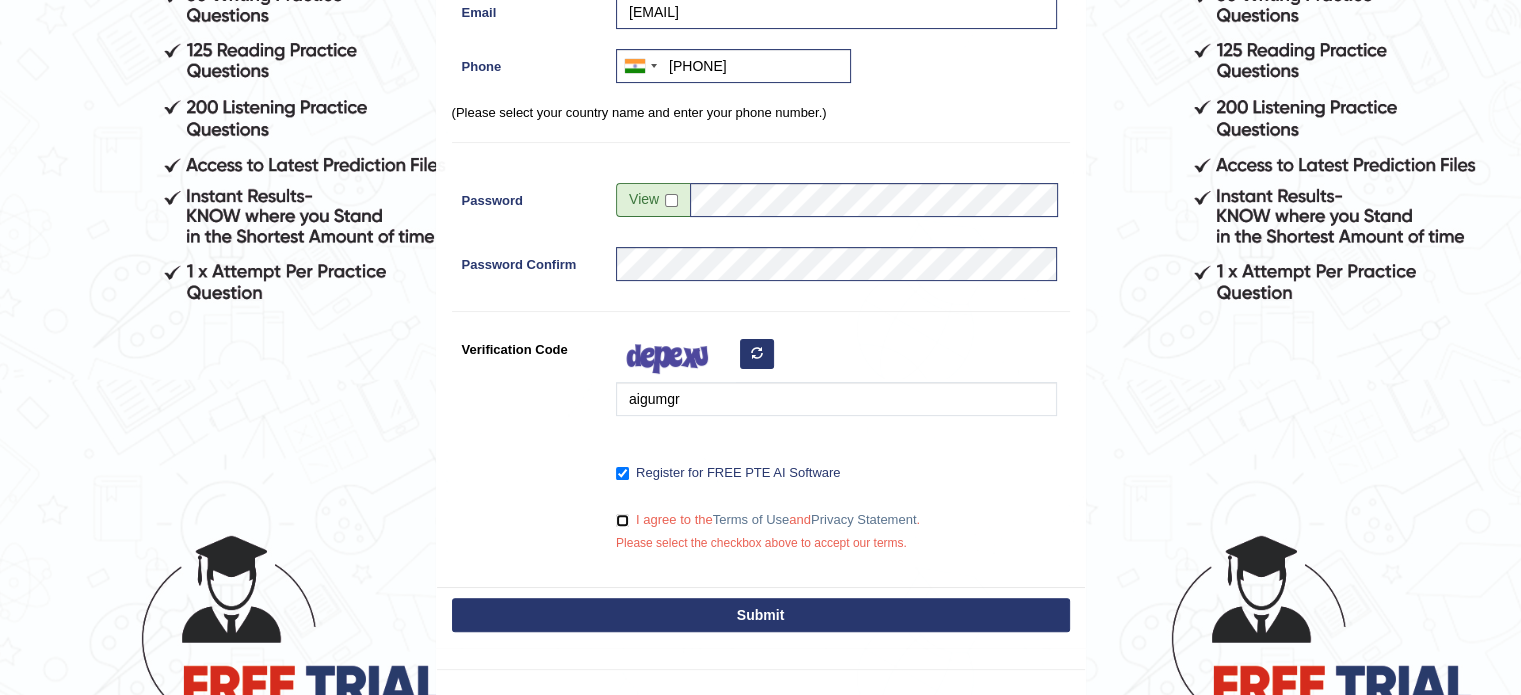 click on "I agree to the  Terms of Use  and  Privacy Statement ." at bounding box center (622, 520) 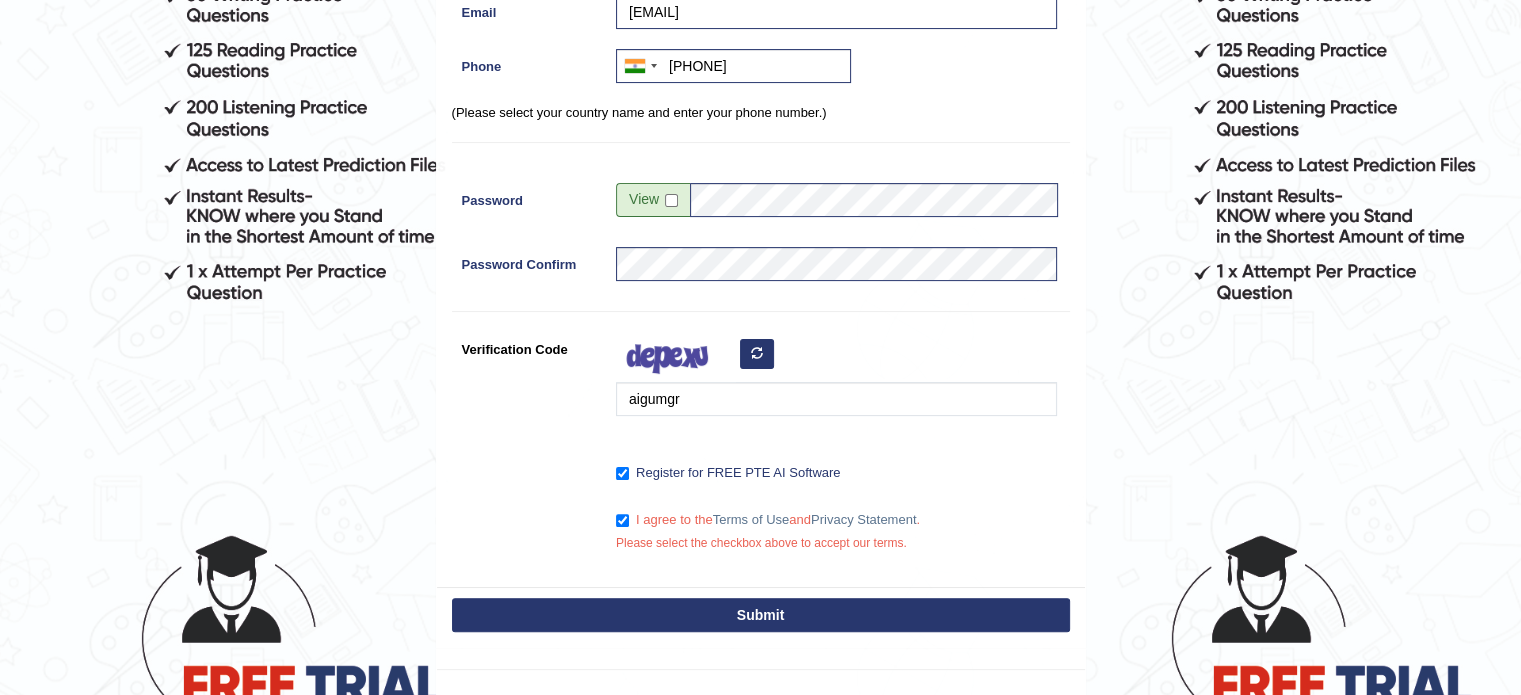 click on "Submit" at bounding box center (761, 615) 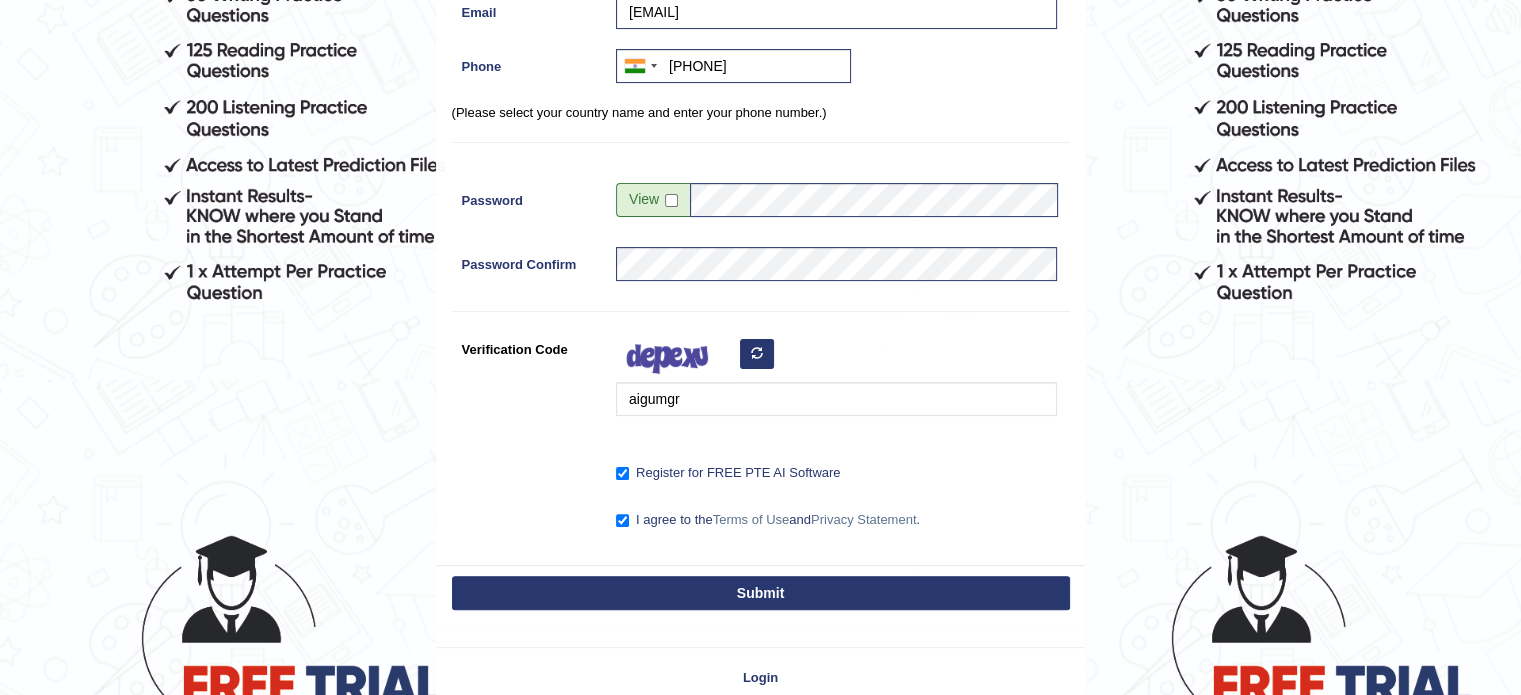 scroll, scrollTop: 360, scrollLeft: 0, axis: vertical 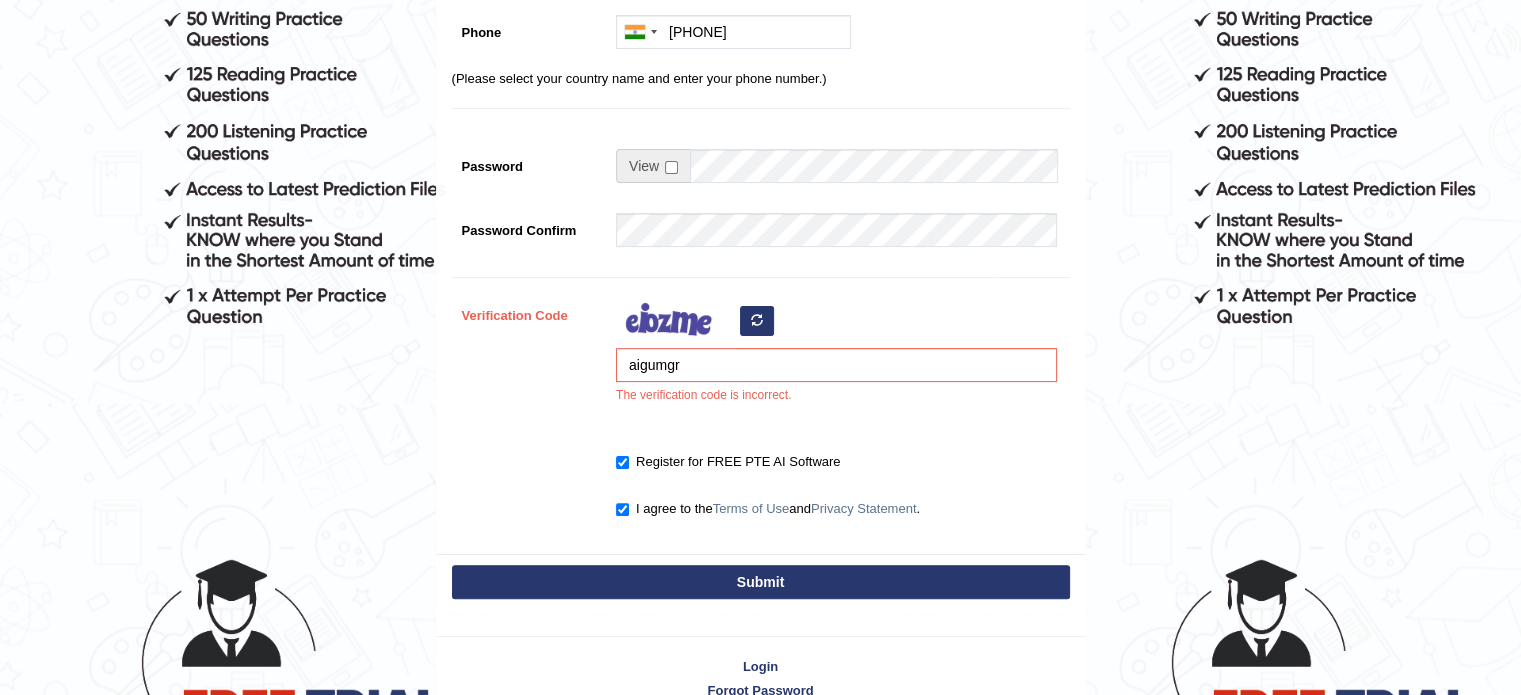 click at bounding box center [757, 320] 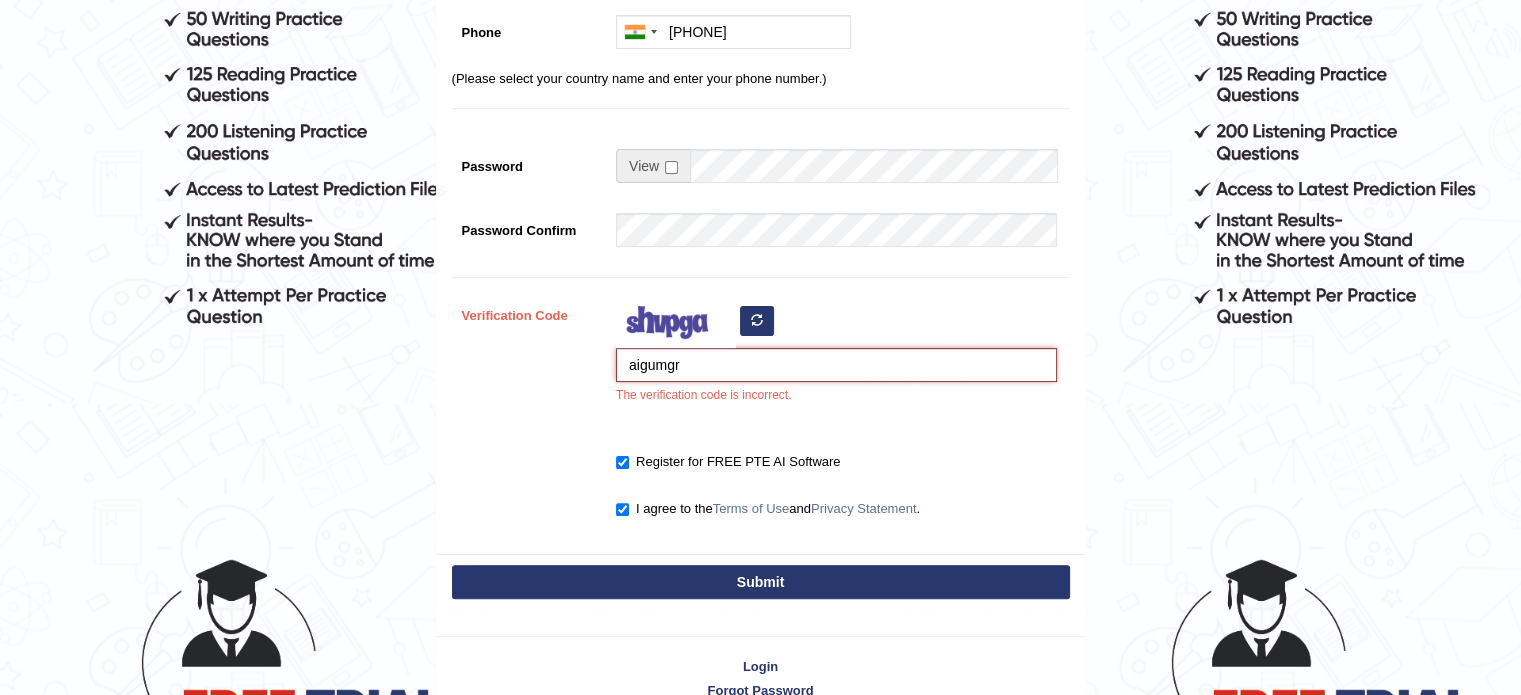 click on "aigumgr" at bounding box center [836, 365] 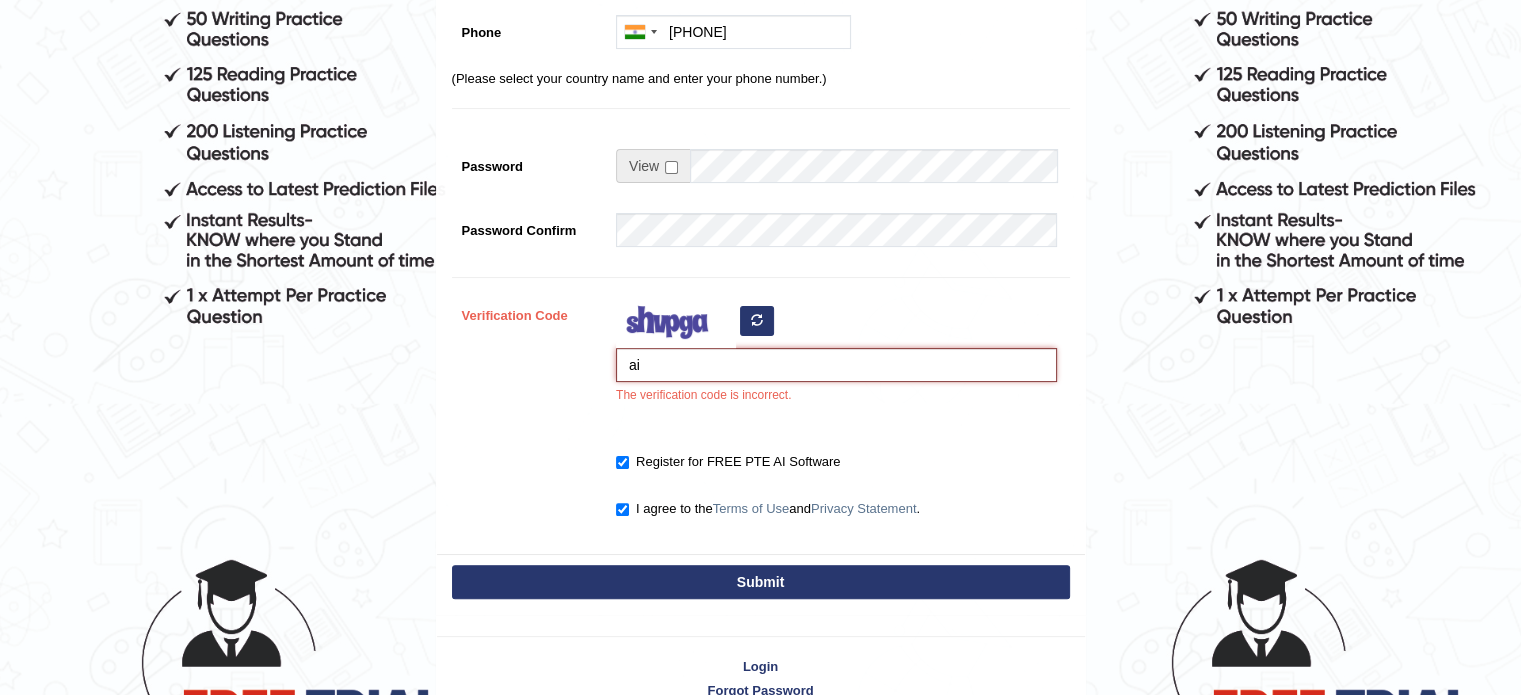 type on "a" 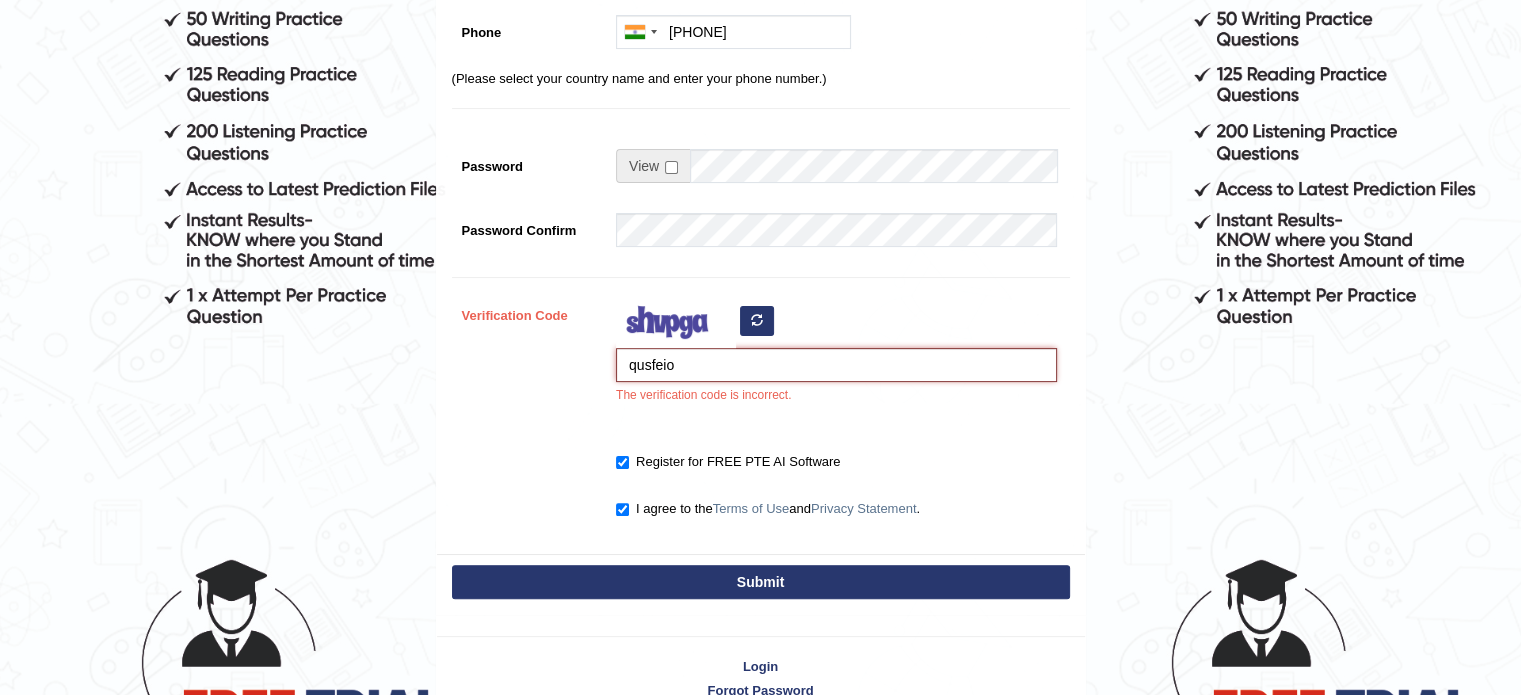 type on "qusfeio" 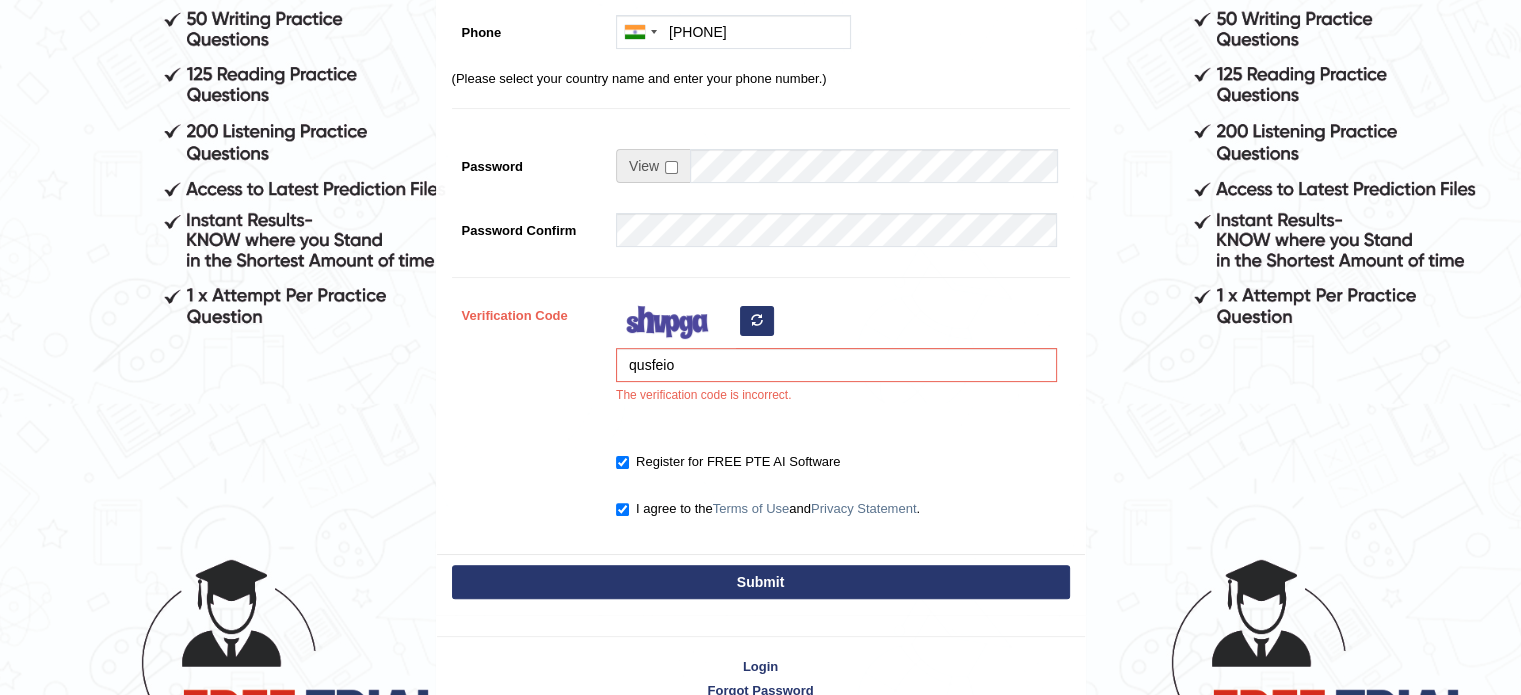 click on "Submit" at bounding box center [761, 582] 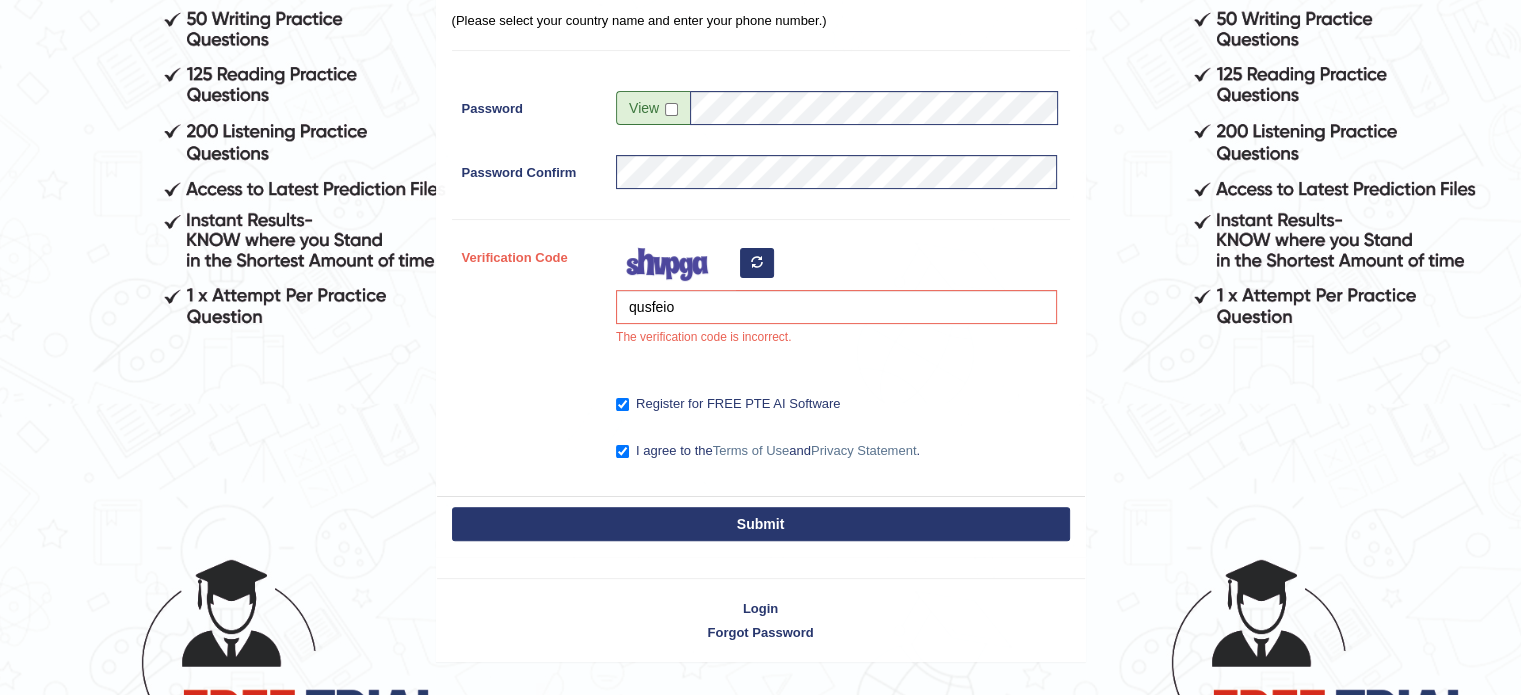 scroll, scrollTop: 394, scrollLeft: 0, axis: vertical 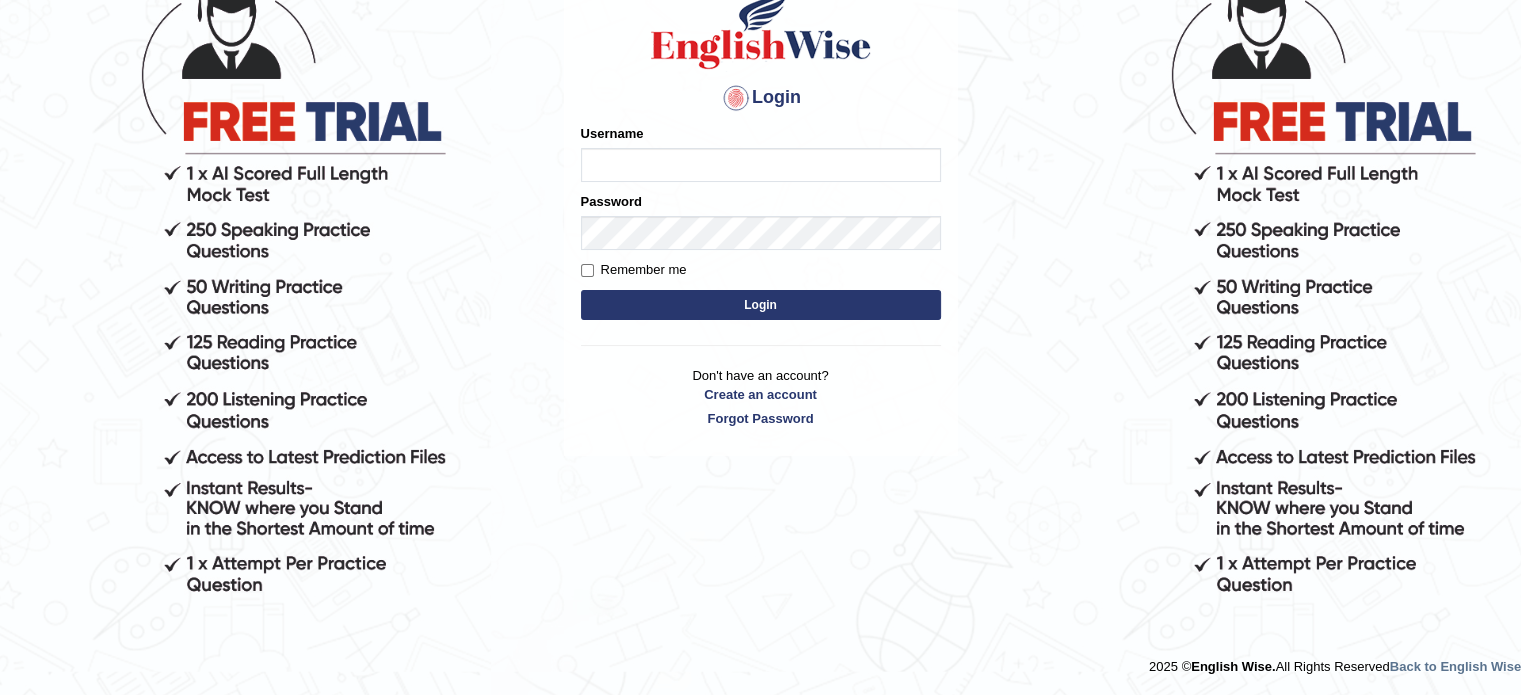 type on "[FIRST]_[YEAR]" 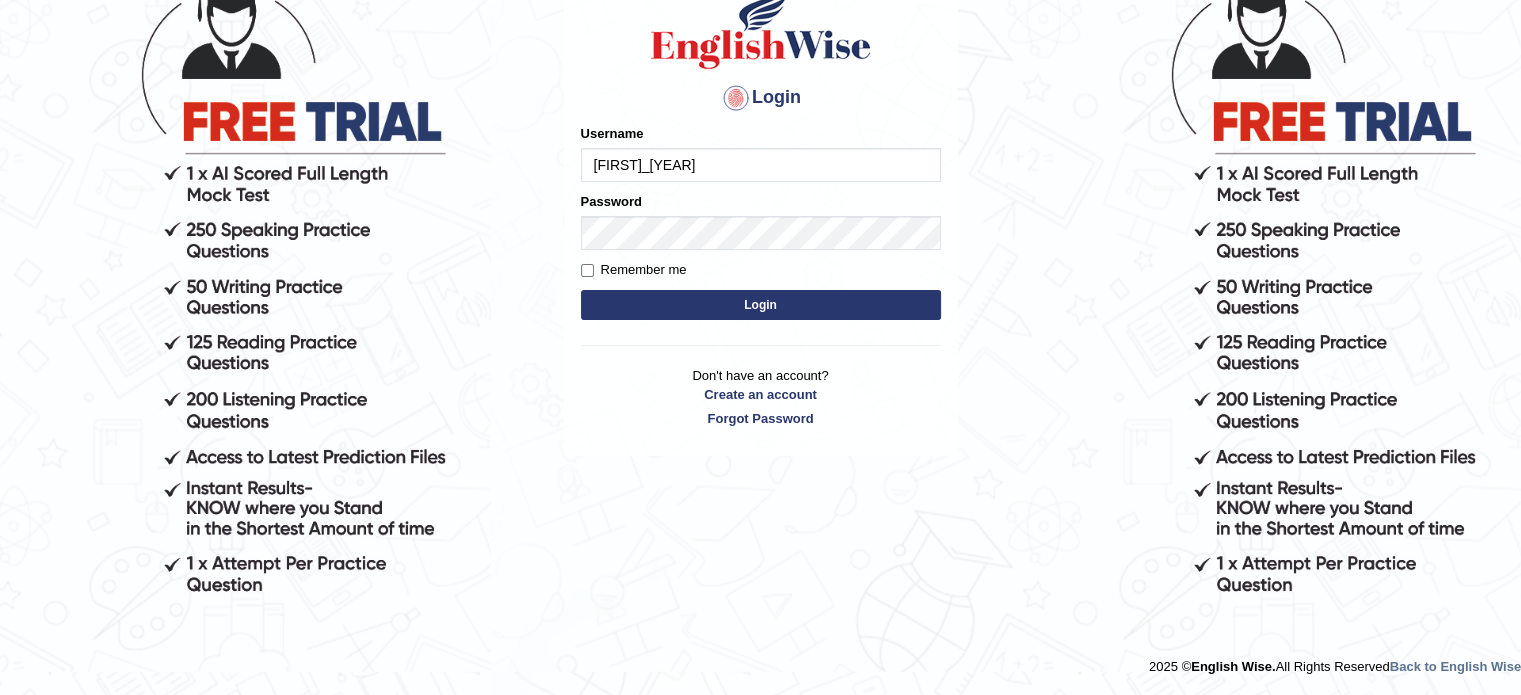 click on "Remember me" at bounding box center (634, 270) 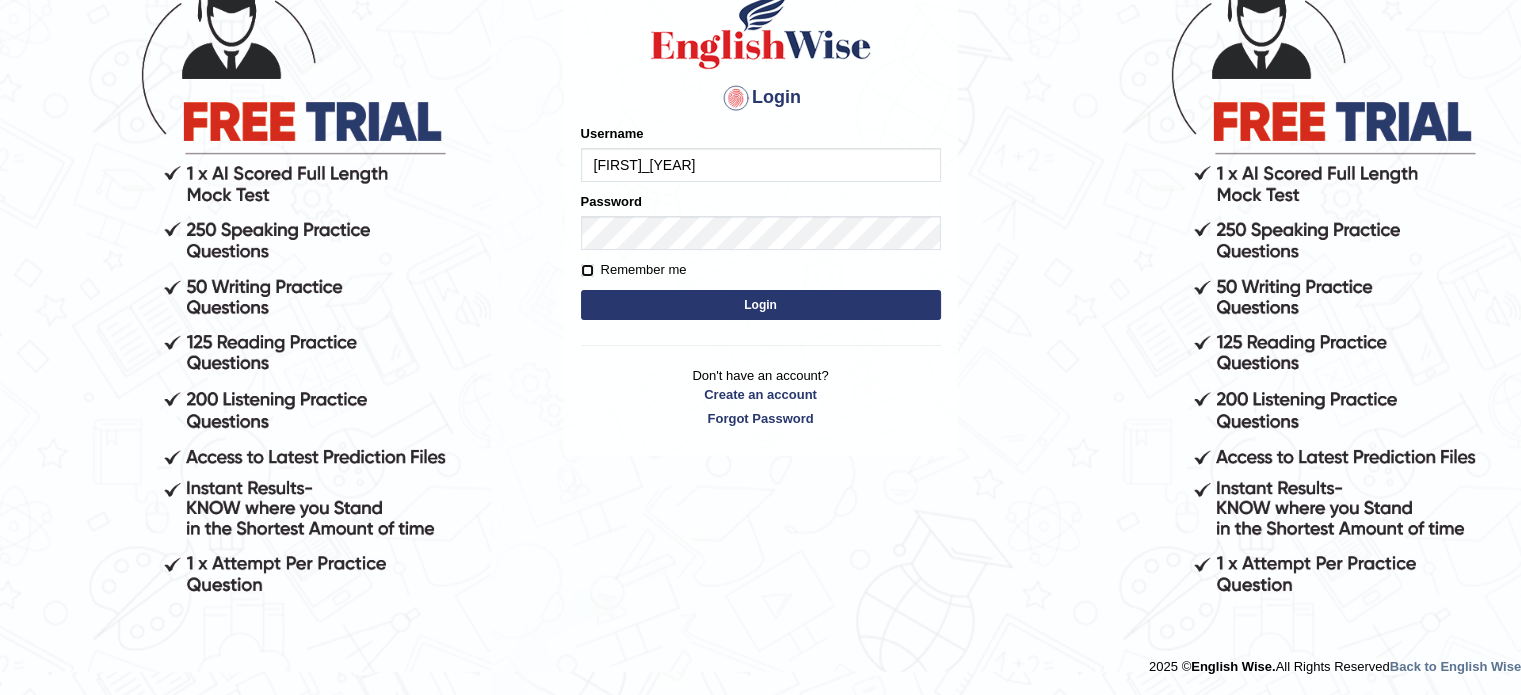 click on "Remember me" at bounding box center [587, 270] 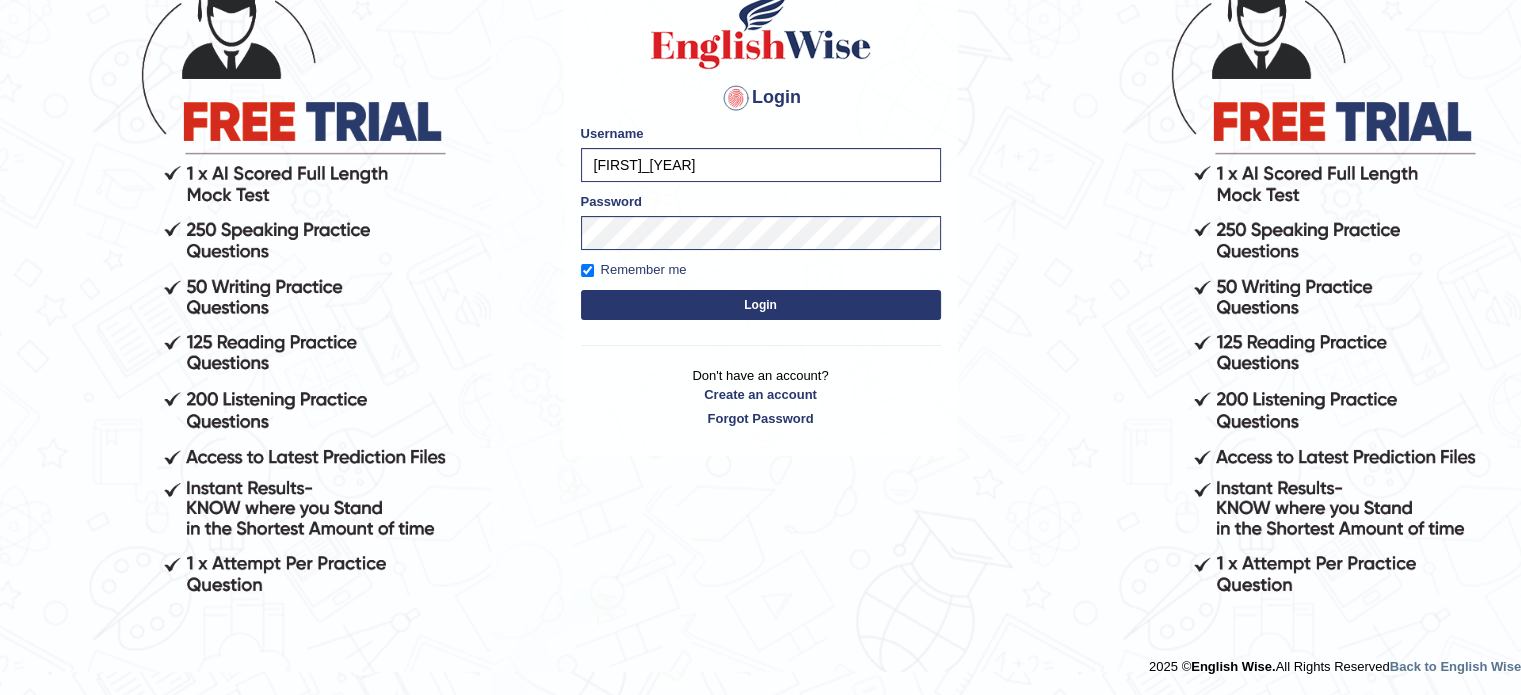 click on "Login" at bounding box center [761, 305] 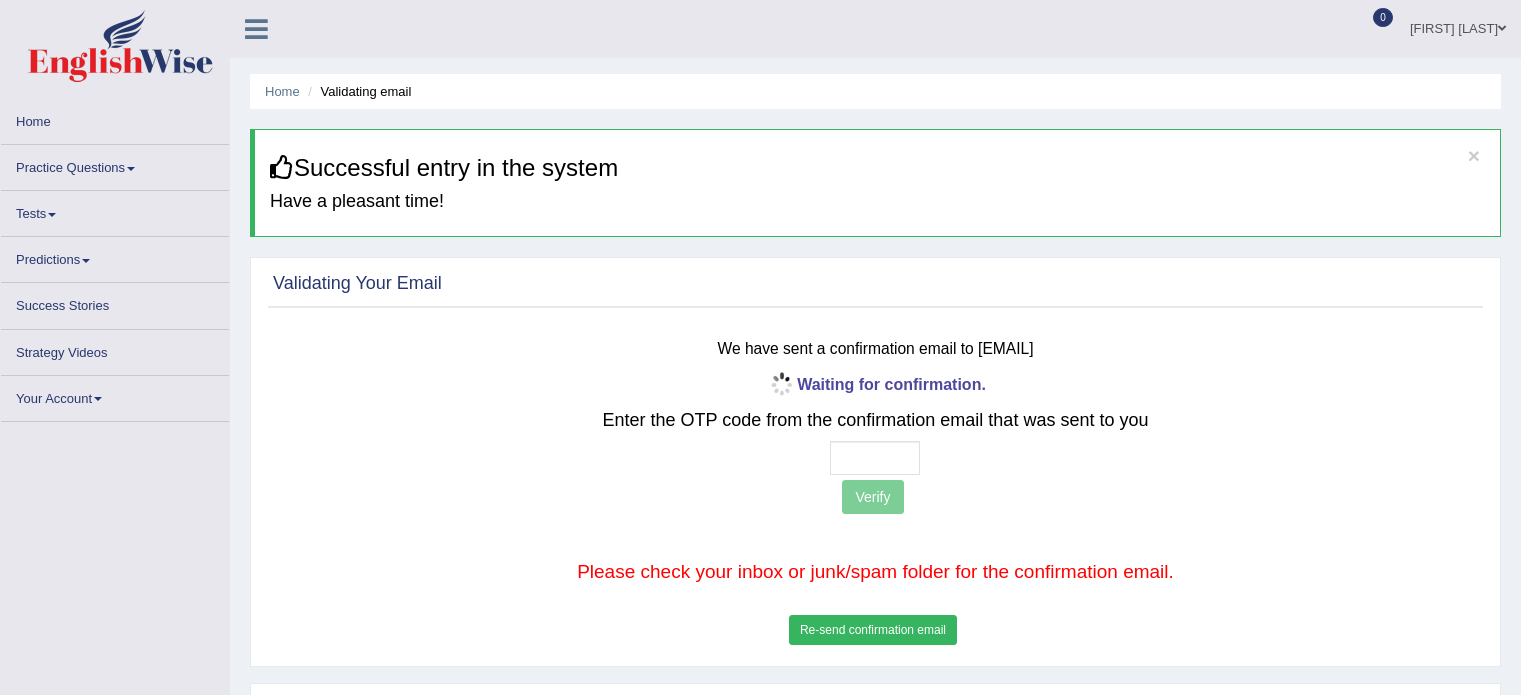 scroll, scrollTop: 0, scrollLeft: 0, axis: both 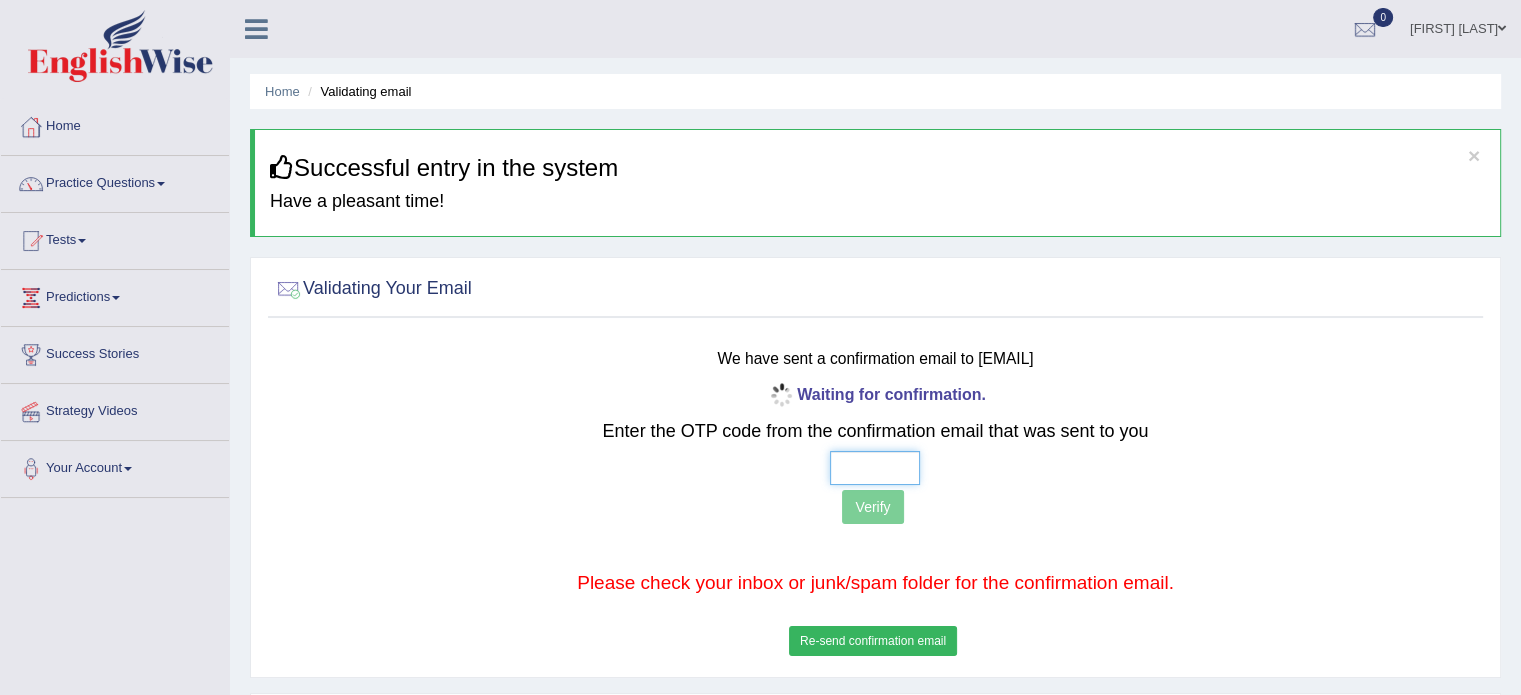 click at bounding box center (875, 468) 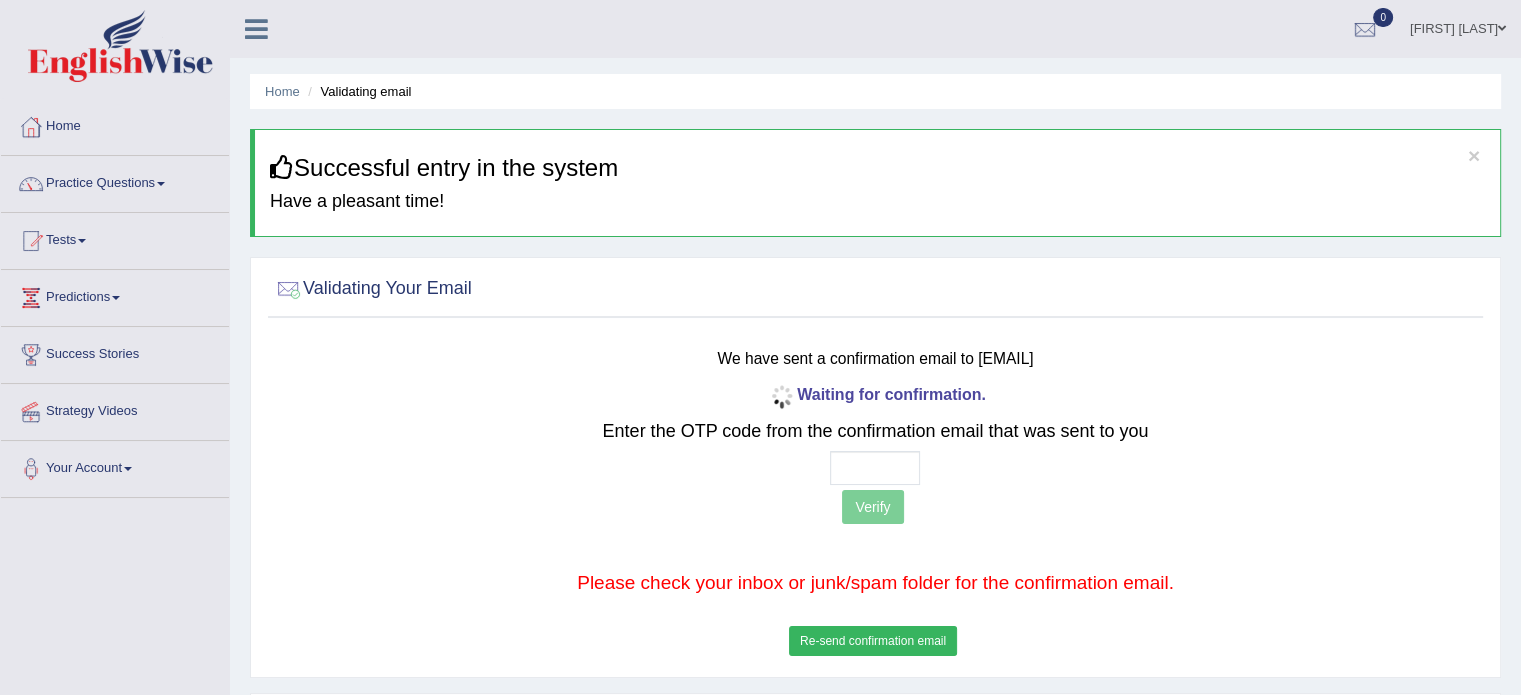 click on "Re-send confirmation email" at bounding box center [873, 641] 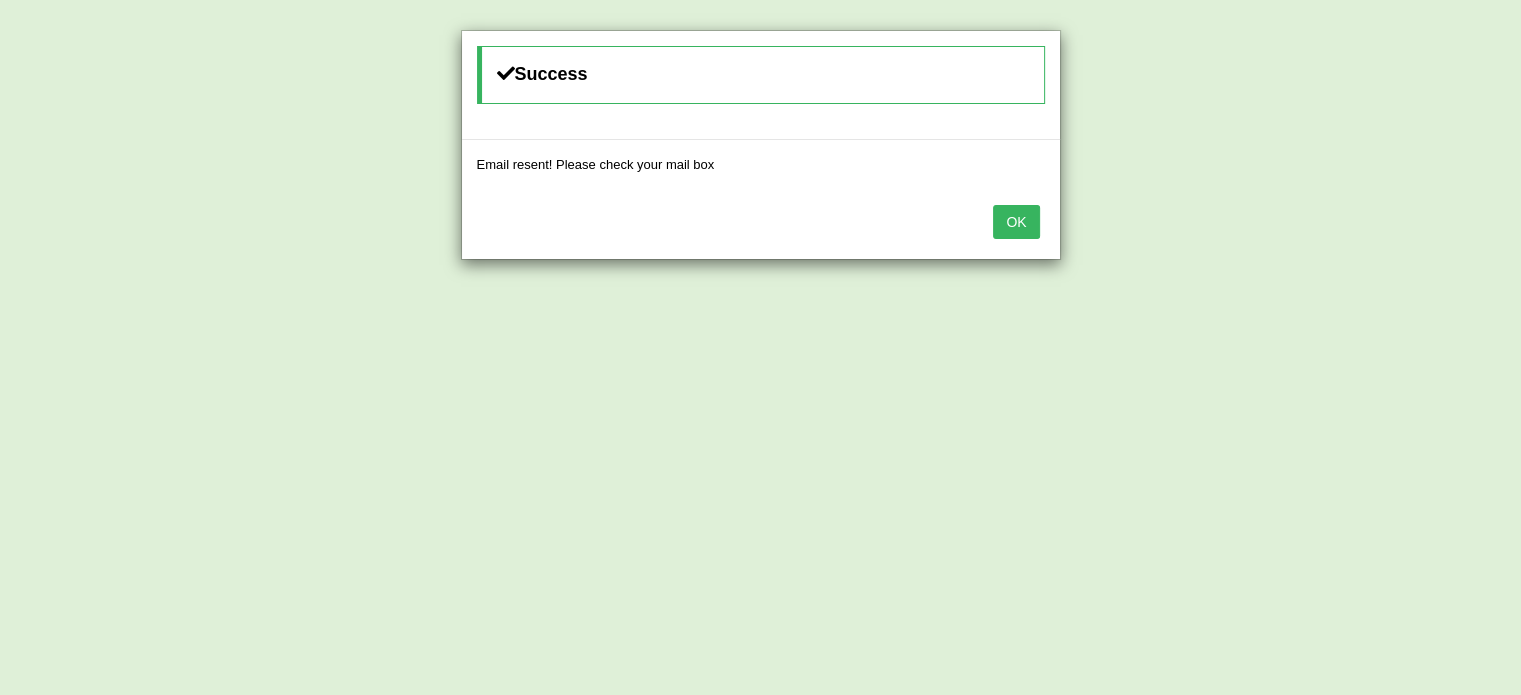 click on "OK" at bounding box center (1016, 222) 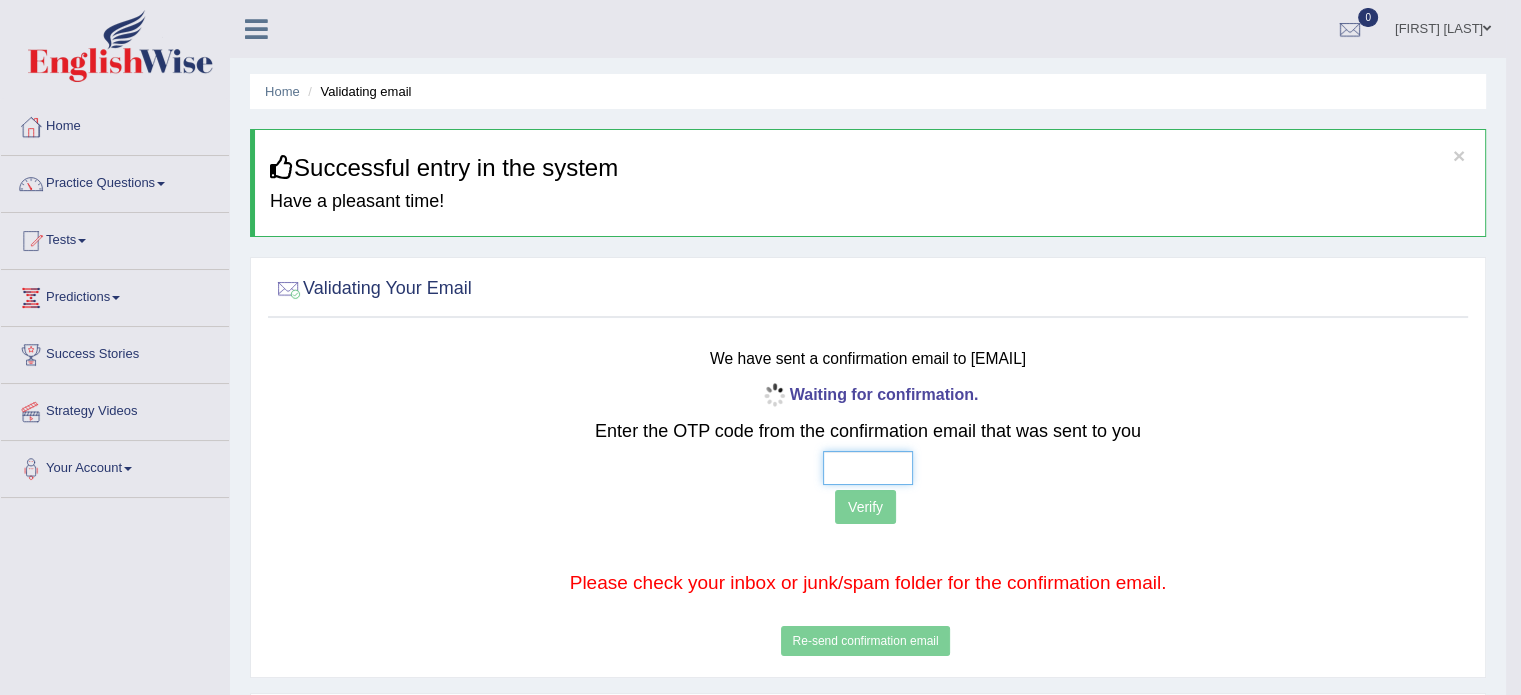 click at bounding box center (868, 468) 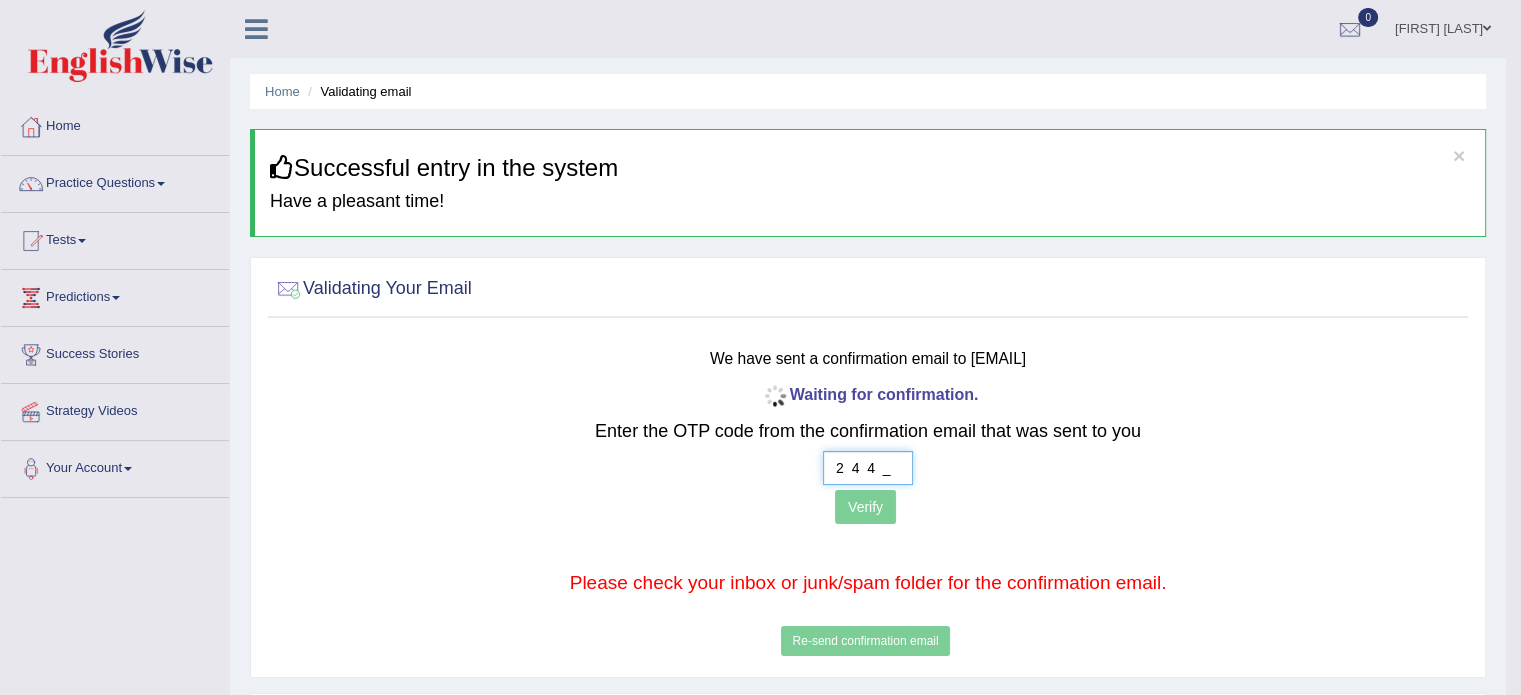 type on "2  4  4  4" 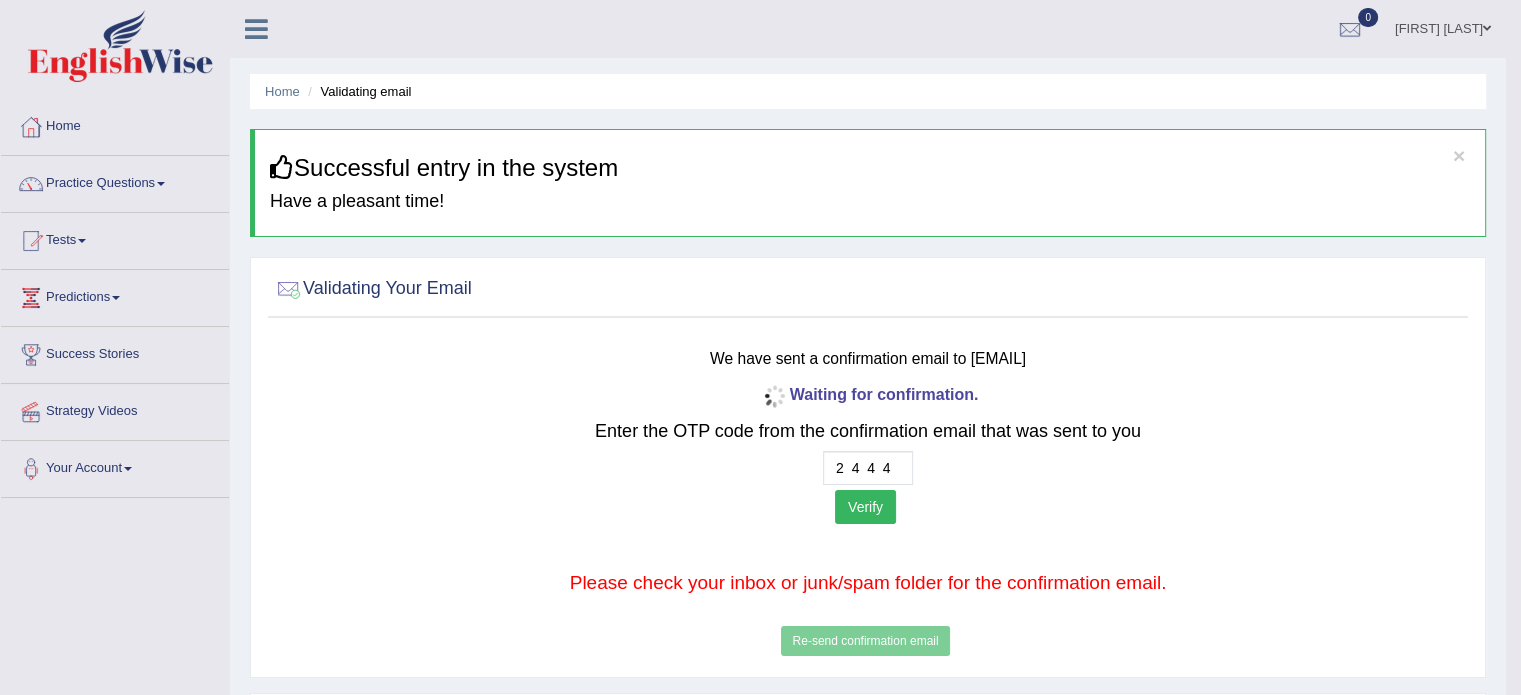 click on "Verify" at bounding box center [865, 507] 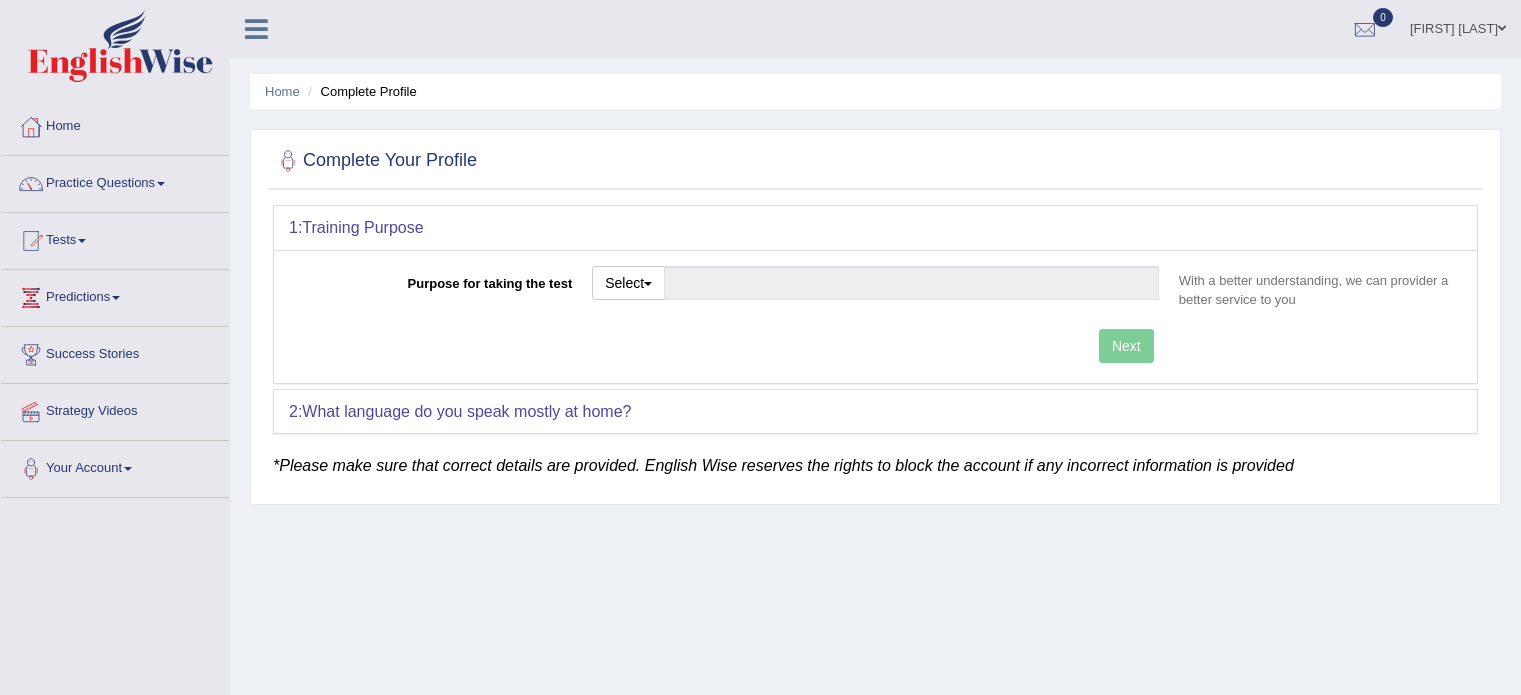 scroll, scrollTop: 0, scrollLeft: 0, axis: both 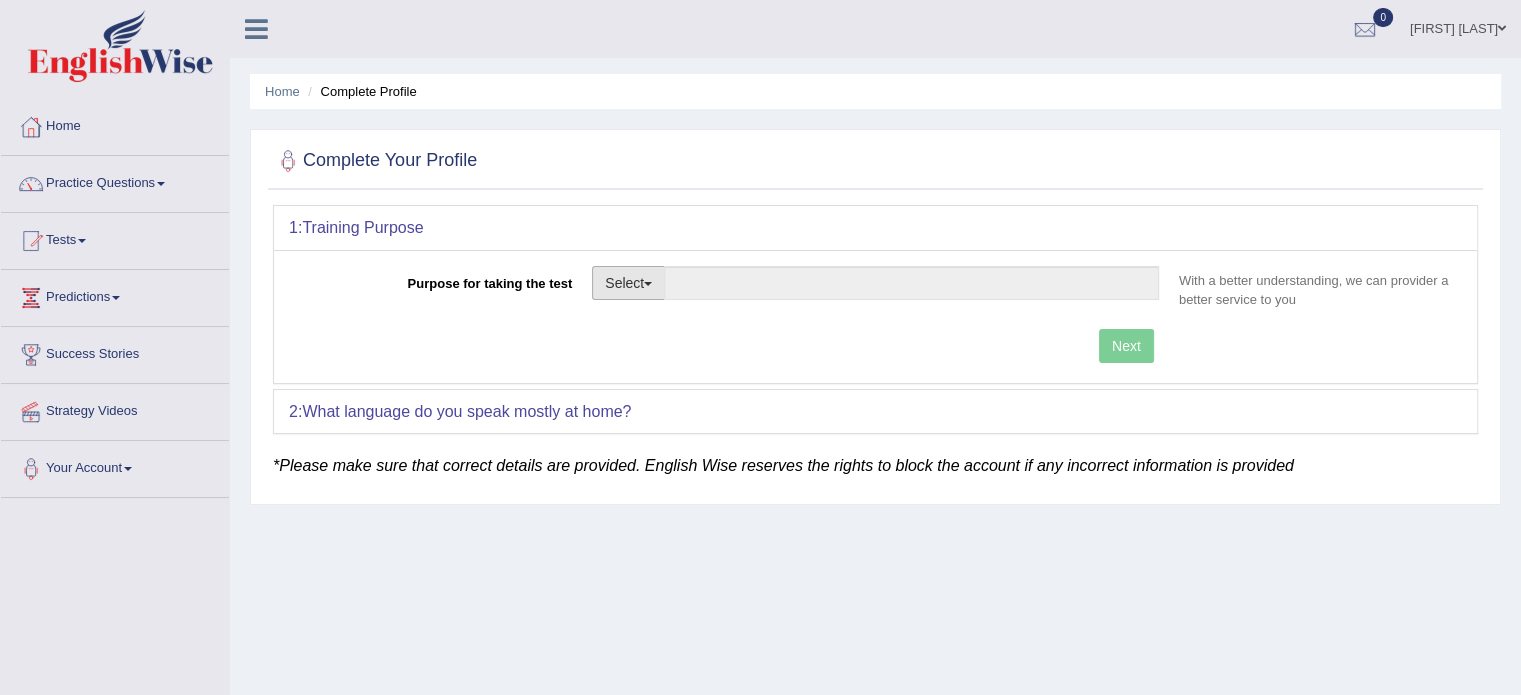 click on "Select" at bounding box center [628, 283] 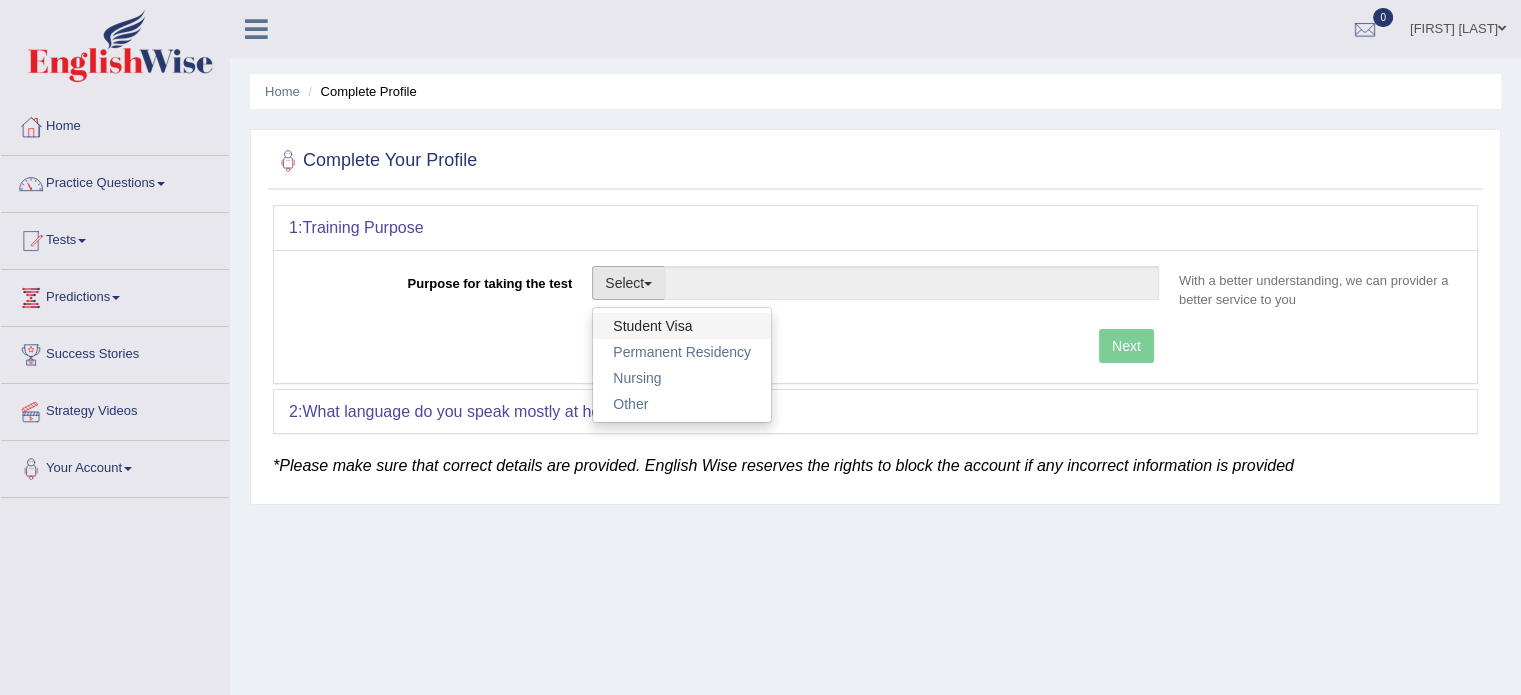 click on "Student Visa" at bounding box center (682, 326) 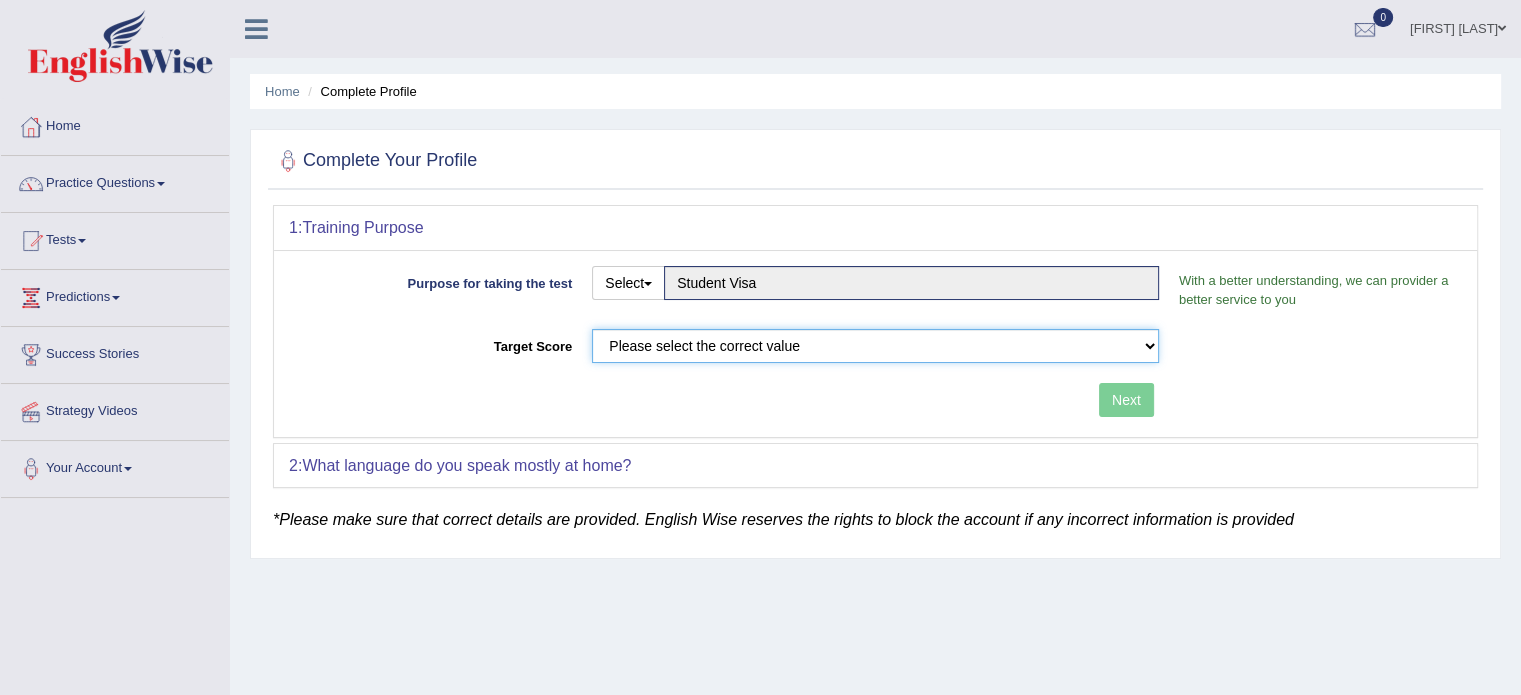 click on "Please select the correct value
50 (6 bands)
58 (6.5 bands)
65 (7 bands)
79 (8 bands)" at bounding box center [875, 346] 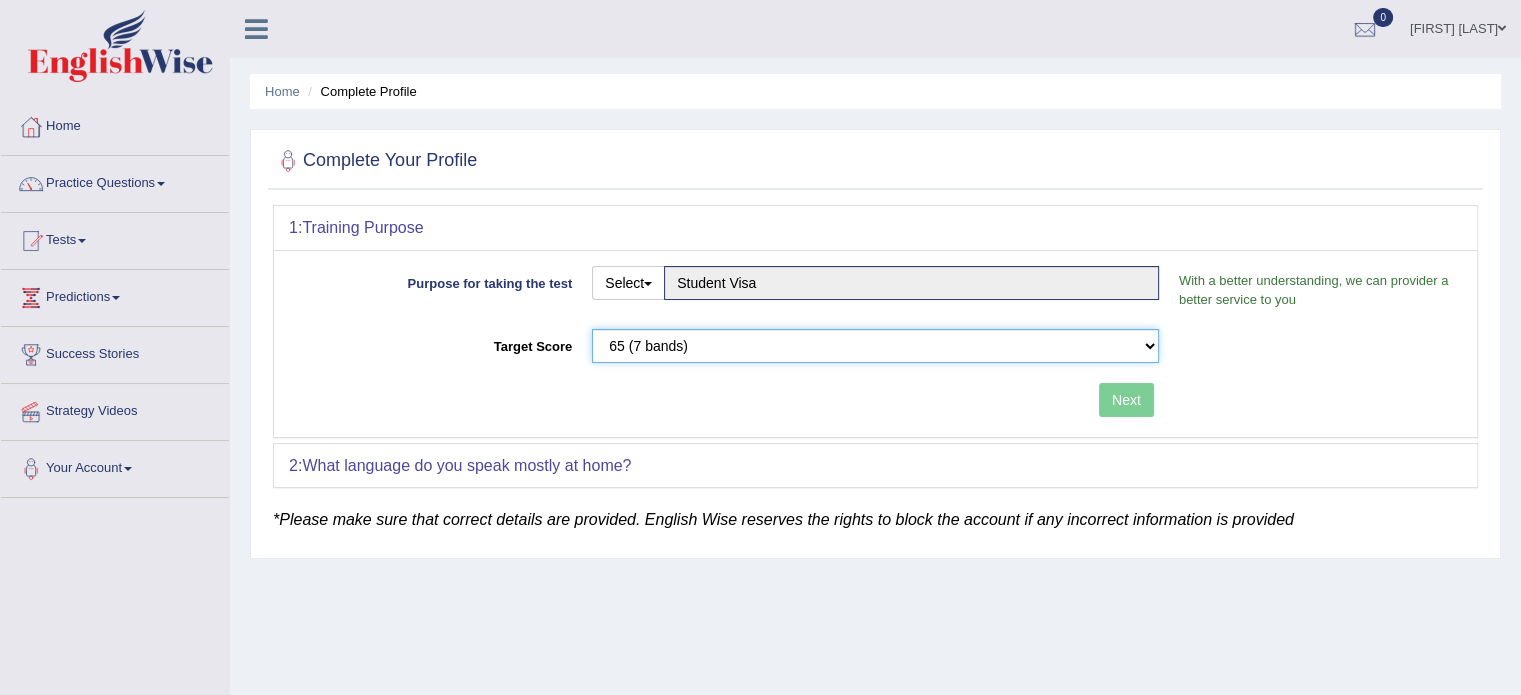 click on "Please select the correct value
50 (6 bands)
58 (6.5 bands)
65 (7 bands)
79 (8 bands)" at bounding box center (875, 346) 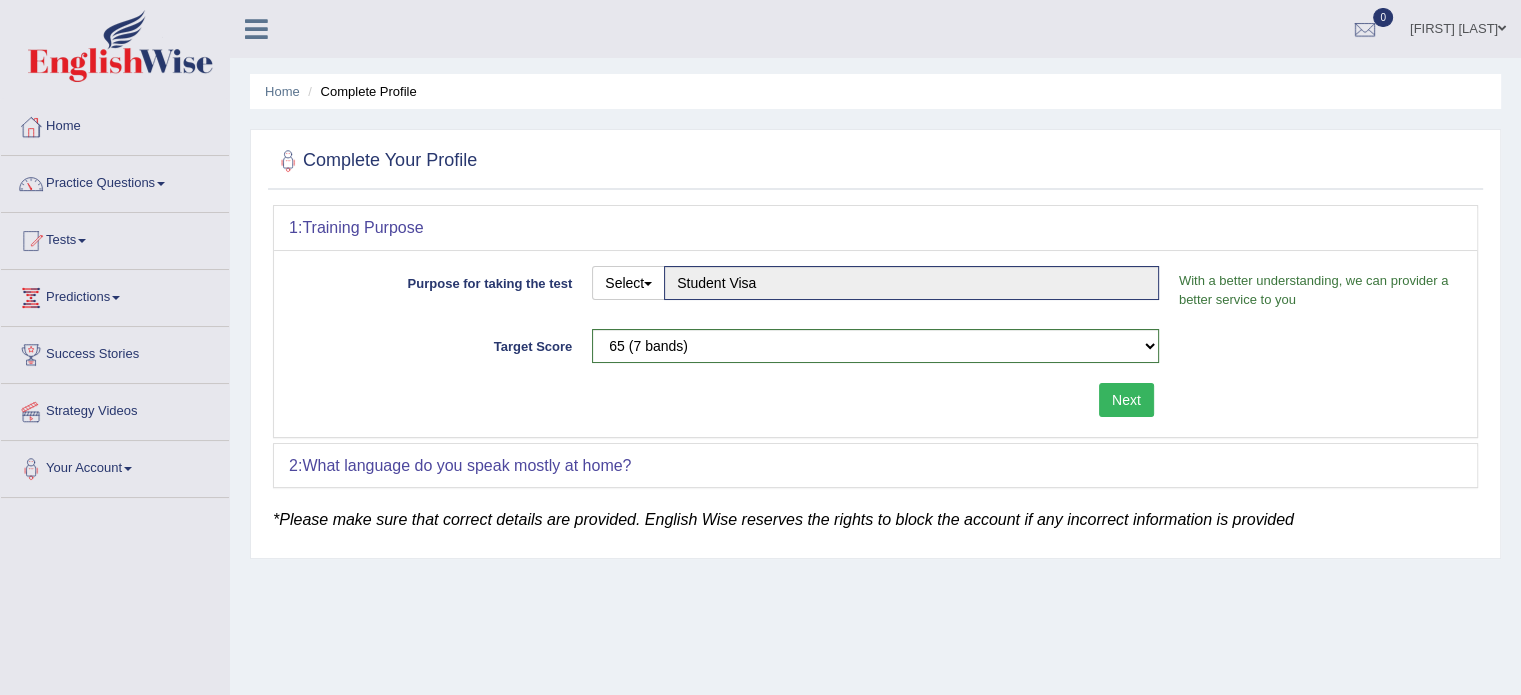 click on "Next" at bounding box center [1126, 400] 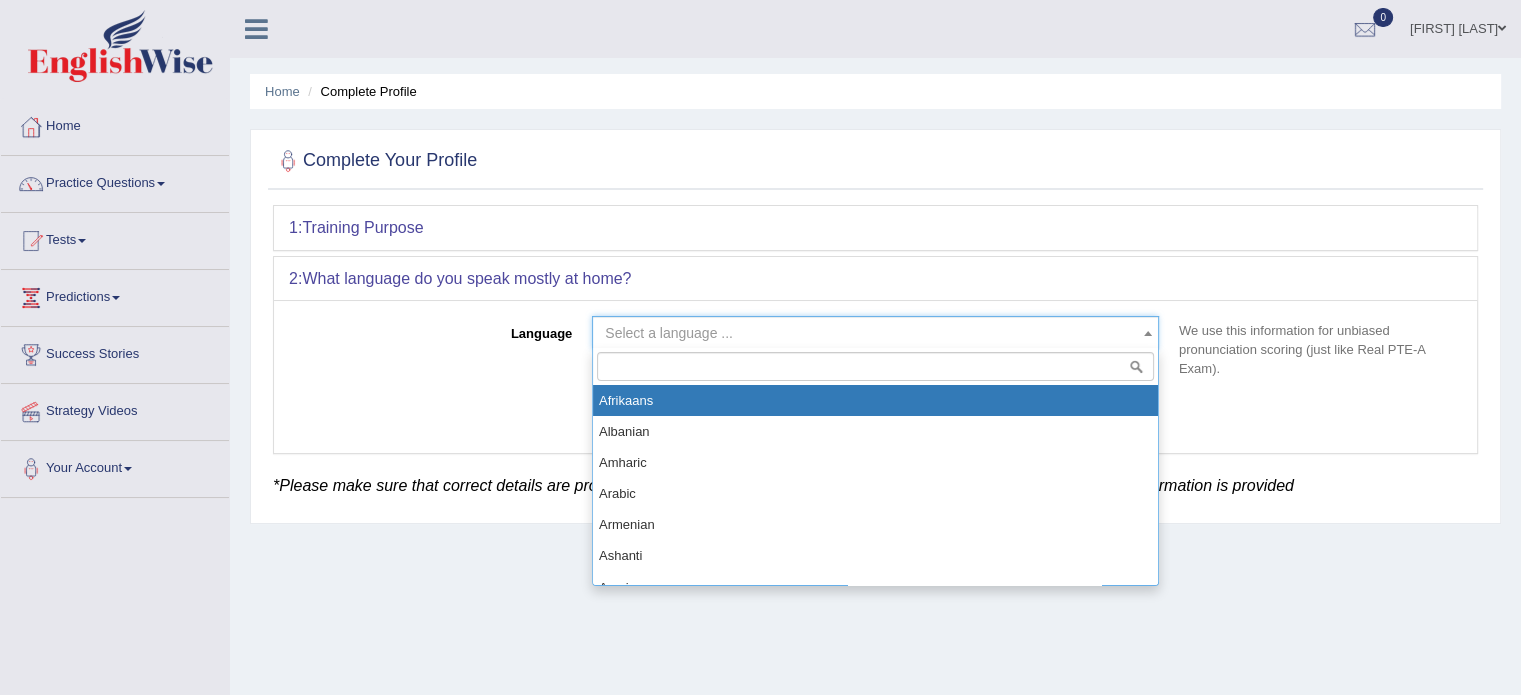 click on "Select a language ..." at bounding box center (869, 333) 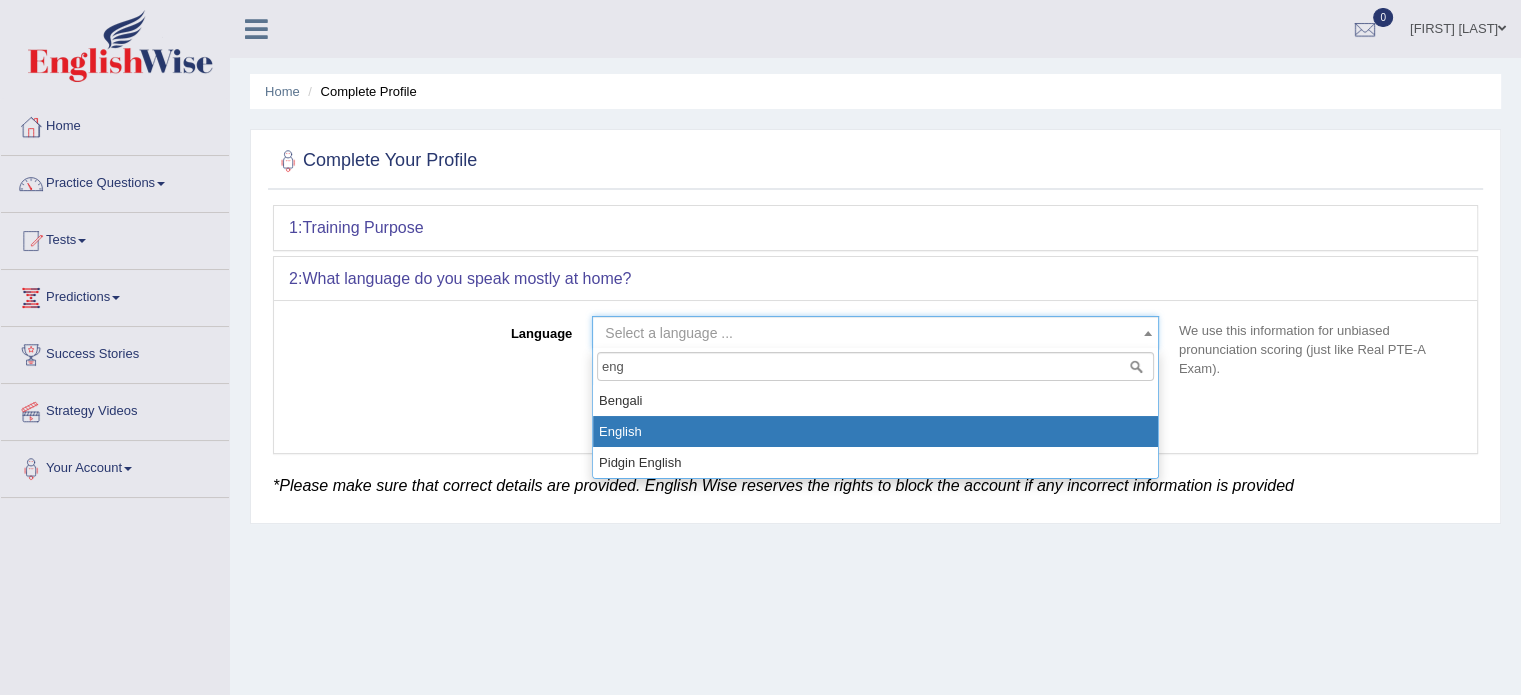type on "eng" 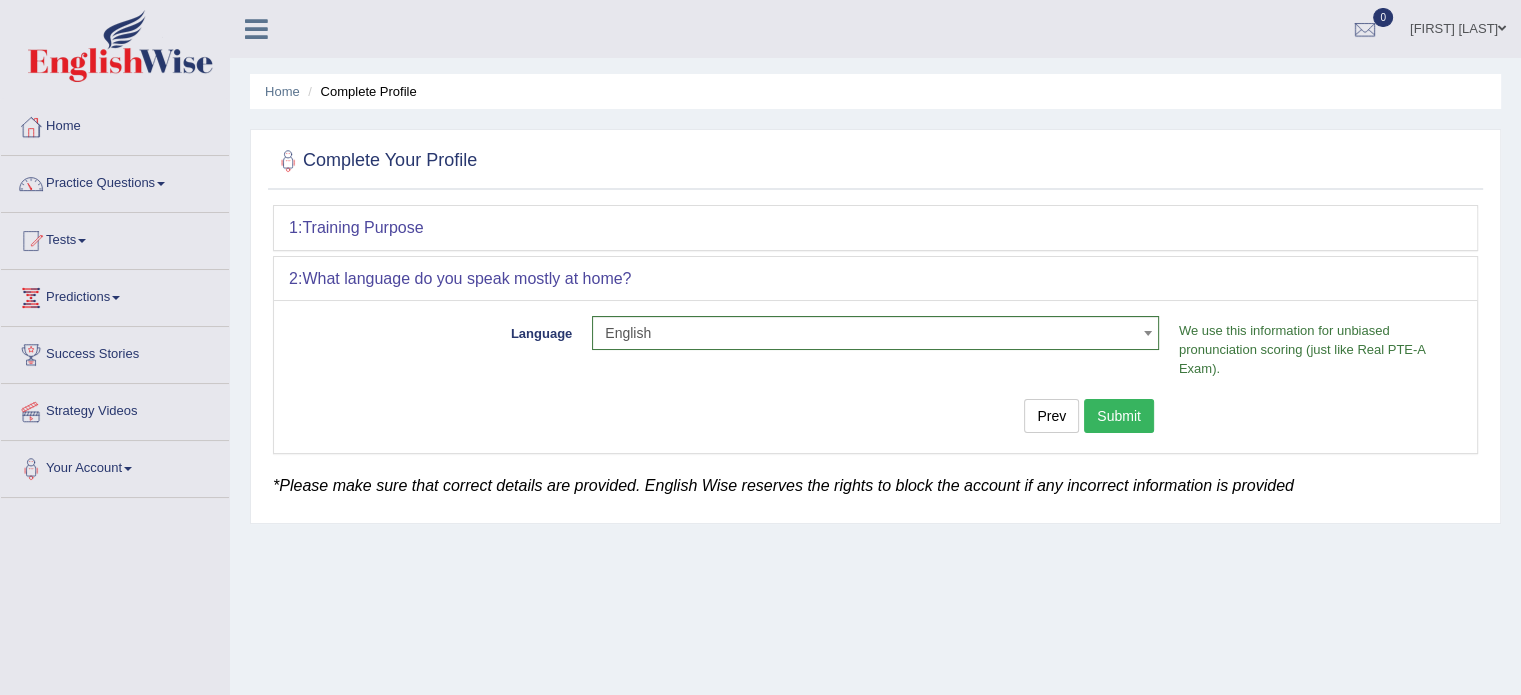 click on "Submit" at bounding box center (1119, 416) 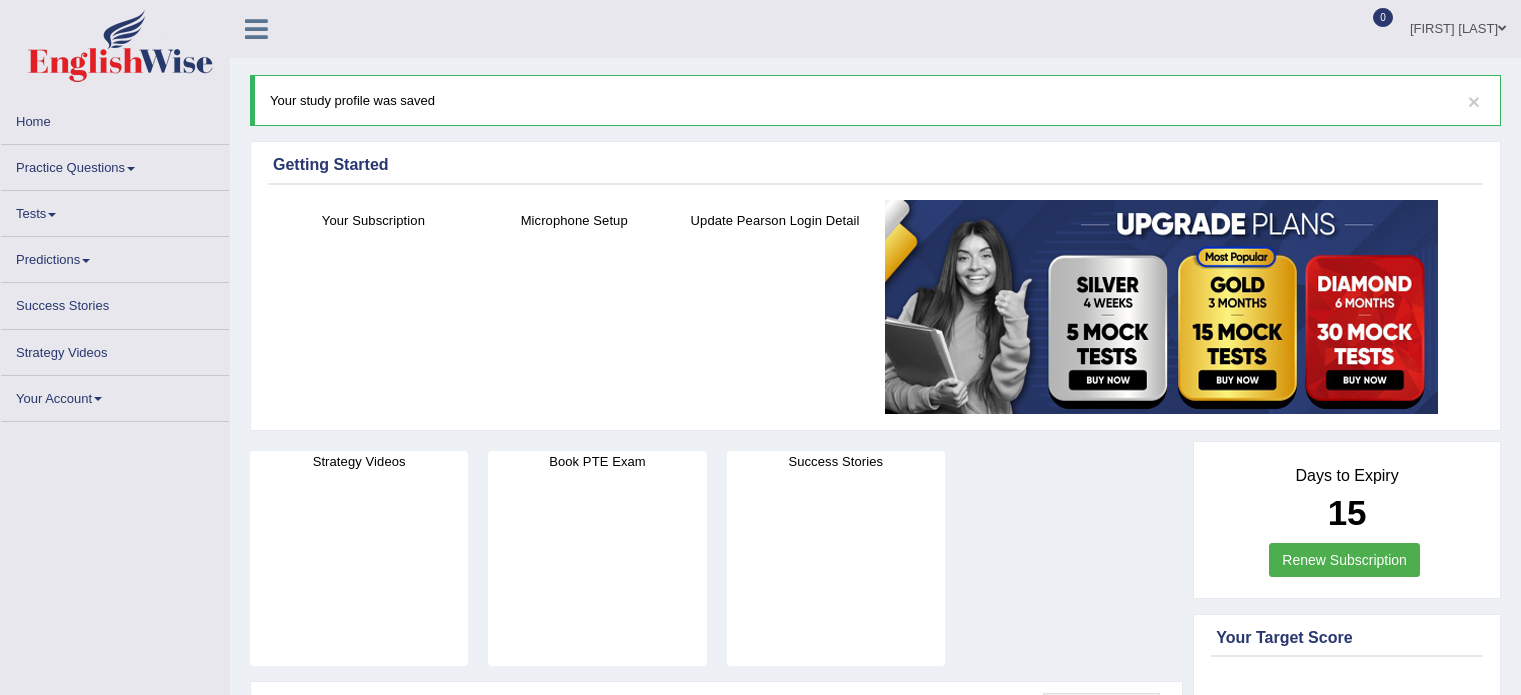 scroll, scrollTop: 0, scrollLeft: 0, axis: both 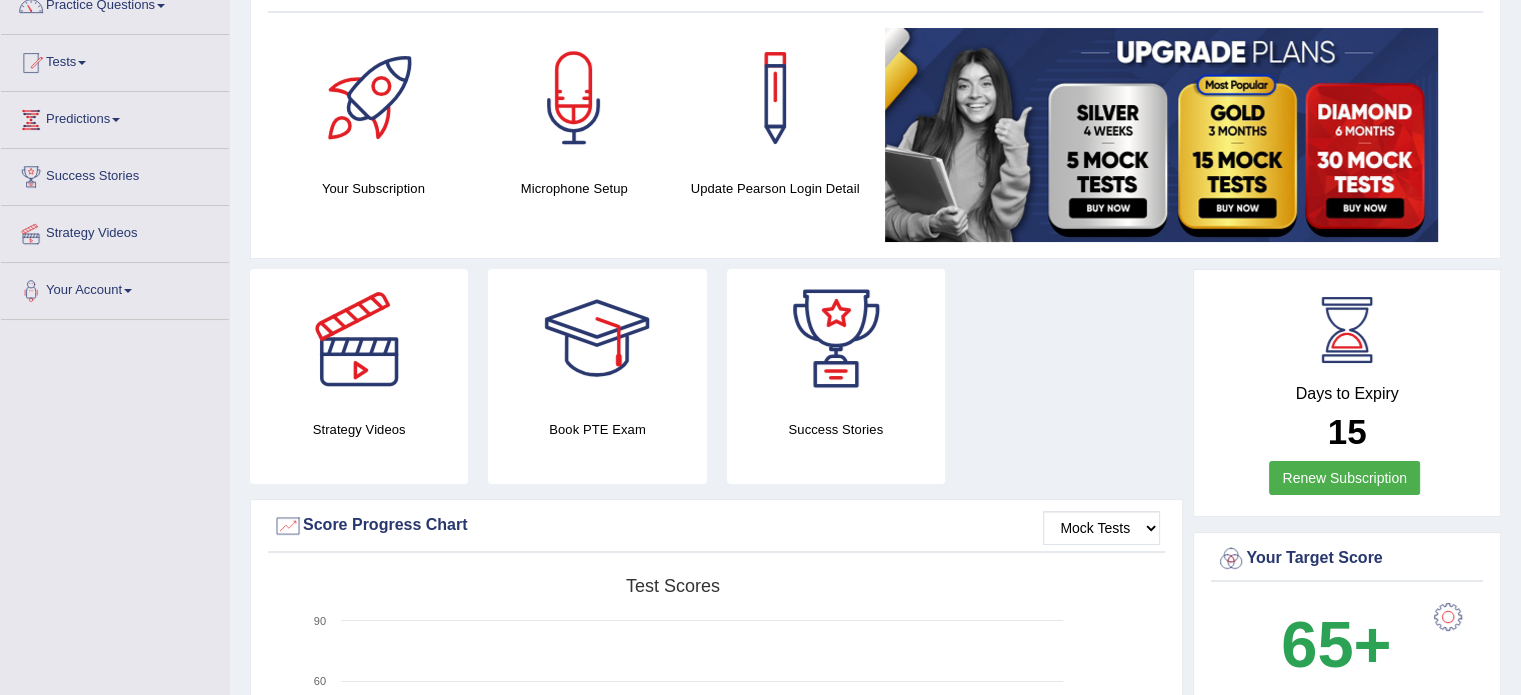 click on "Success Stories" at bounding box center (836, 376) 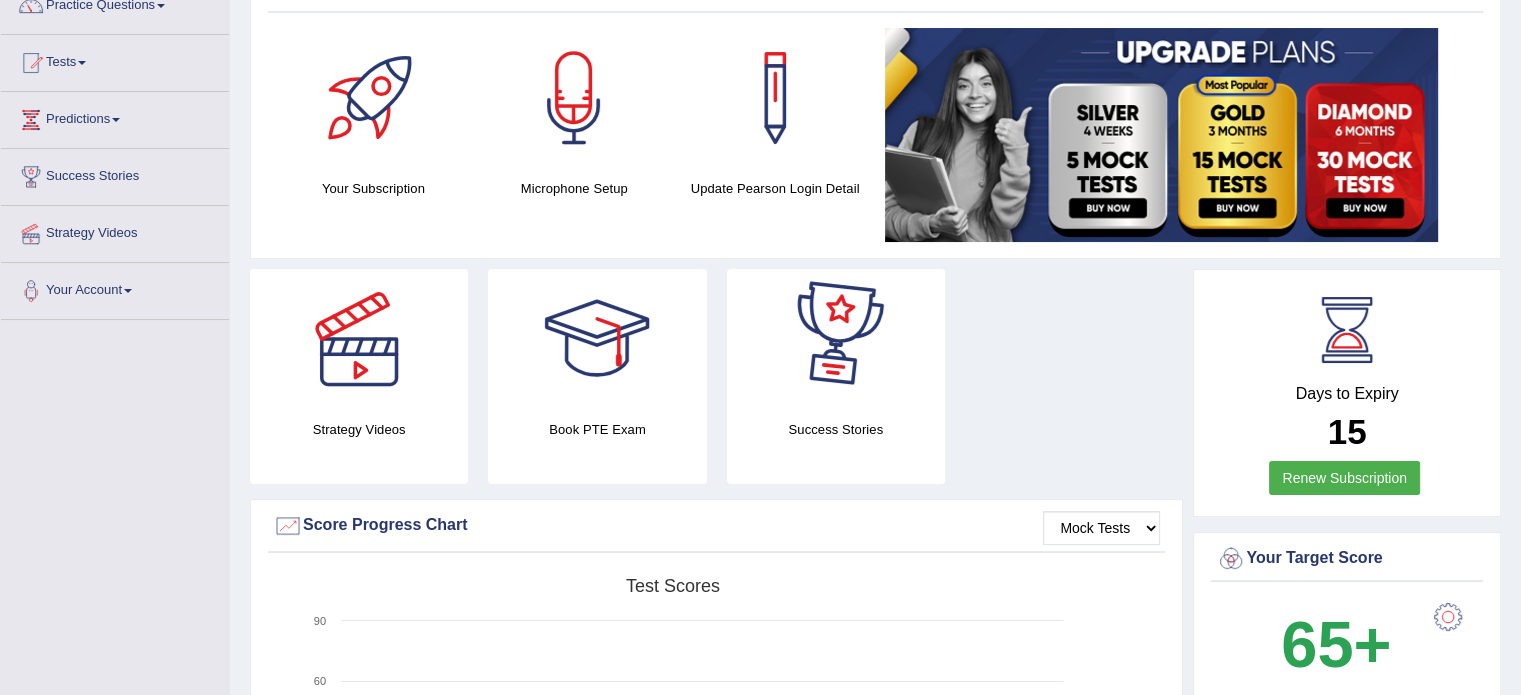 click at bounding box center [836, 339] 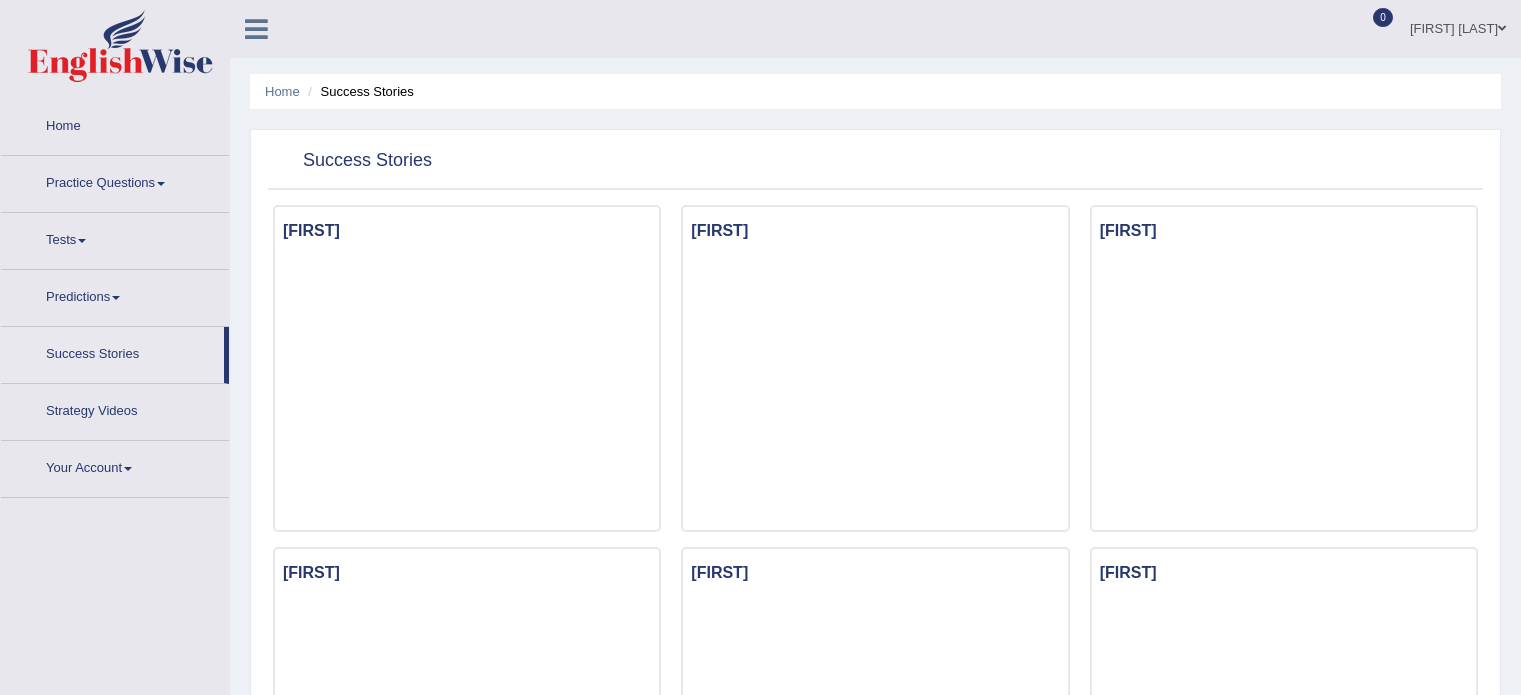 scroll, scrollTop: 0, scrollLeft: 0, axis: both 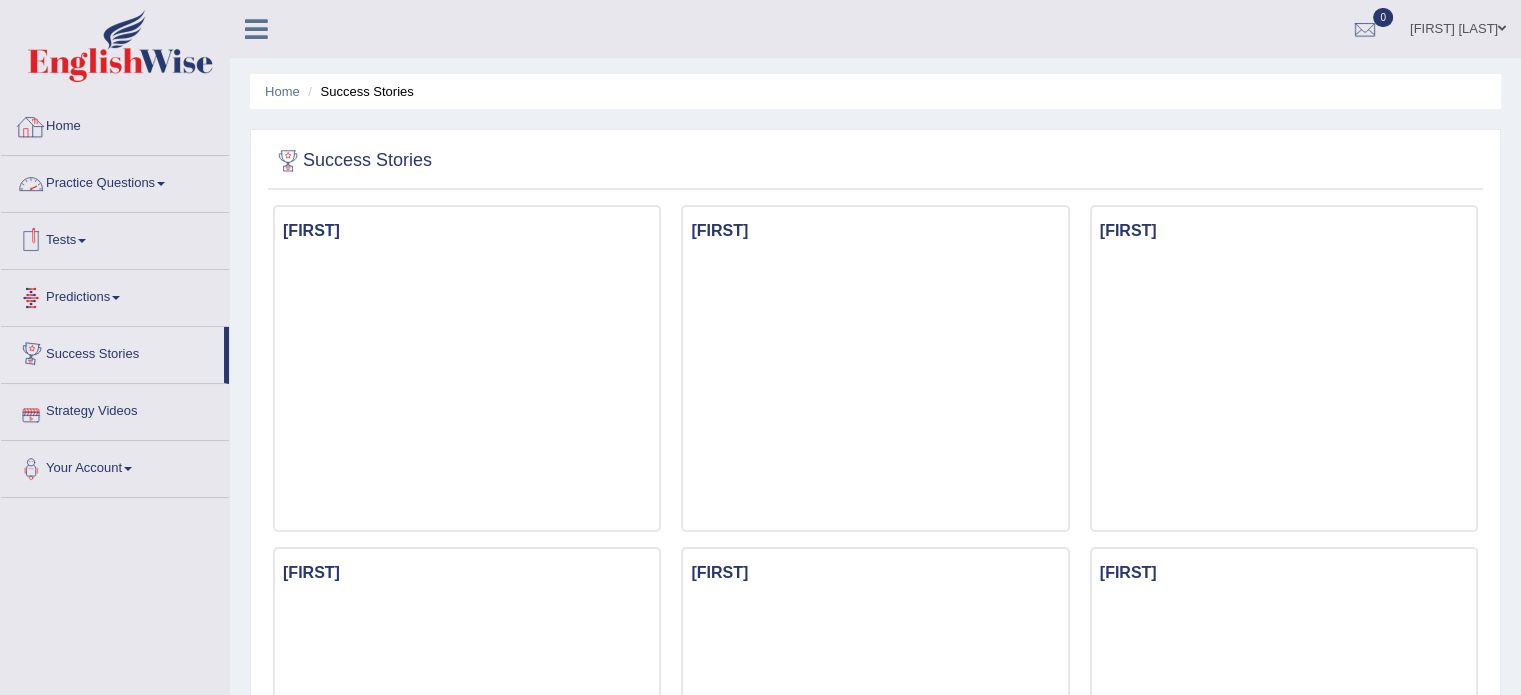 click on "Home" at bounding box center [115, 124] 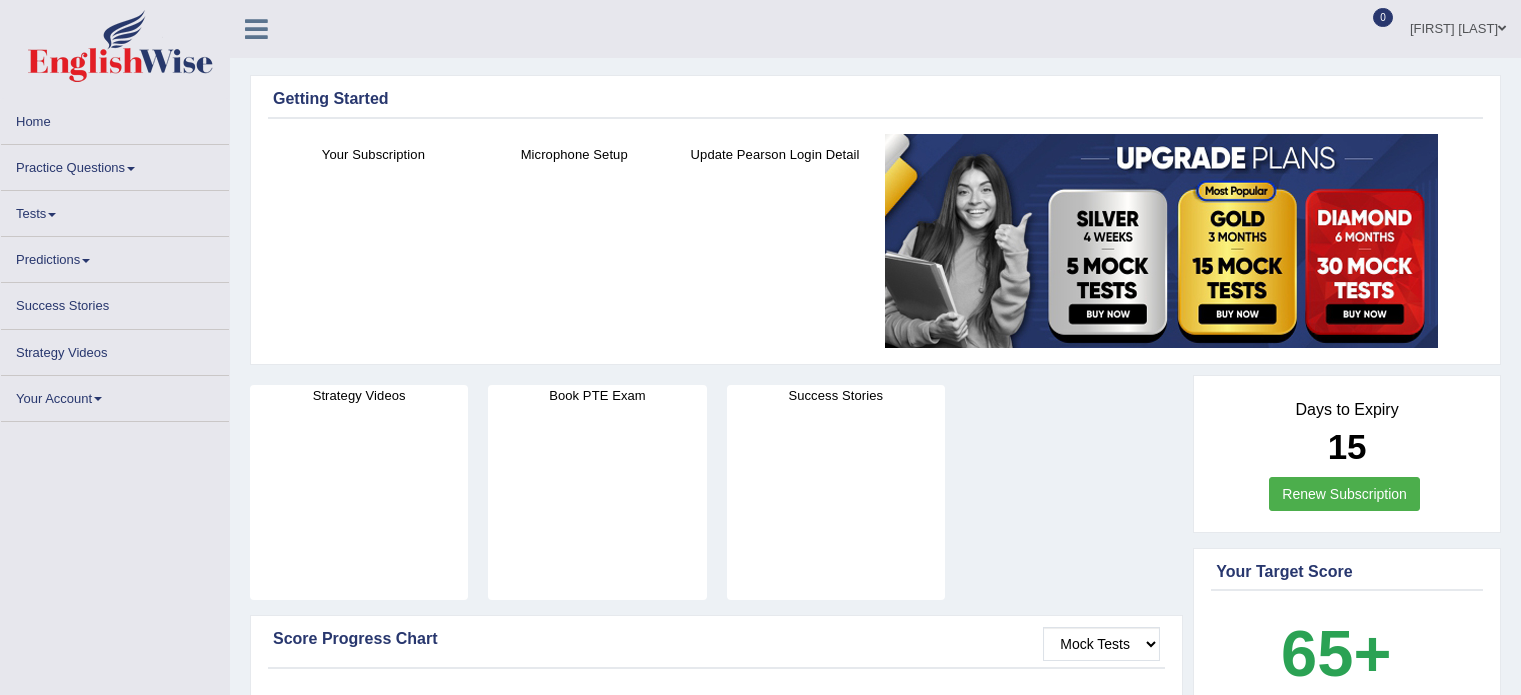 scroll, scrollTop: 0, scrollLeft: 0, axis: both 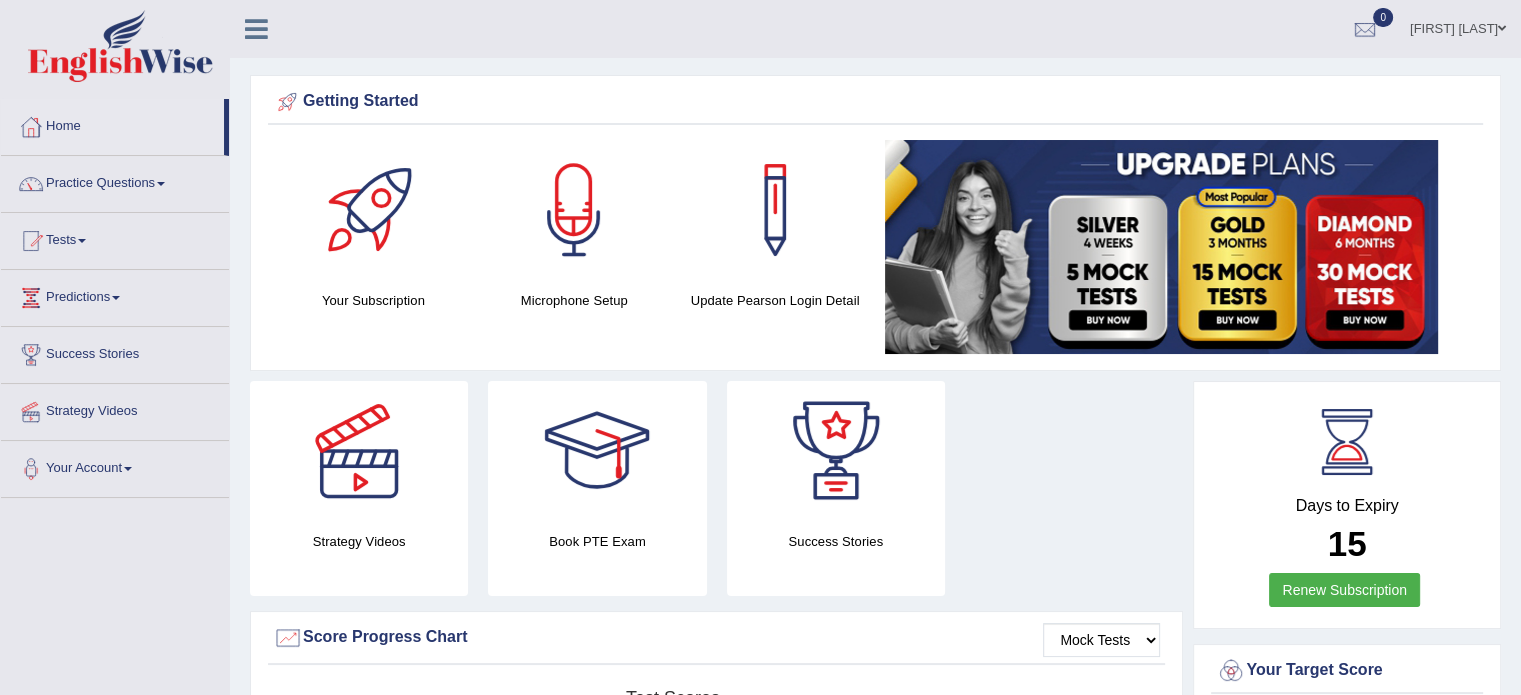 click on "Practice Questions" at bounding box center (115, 181) 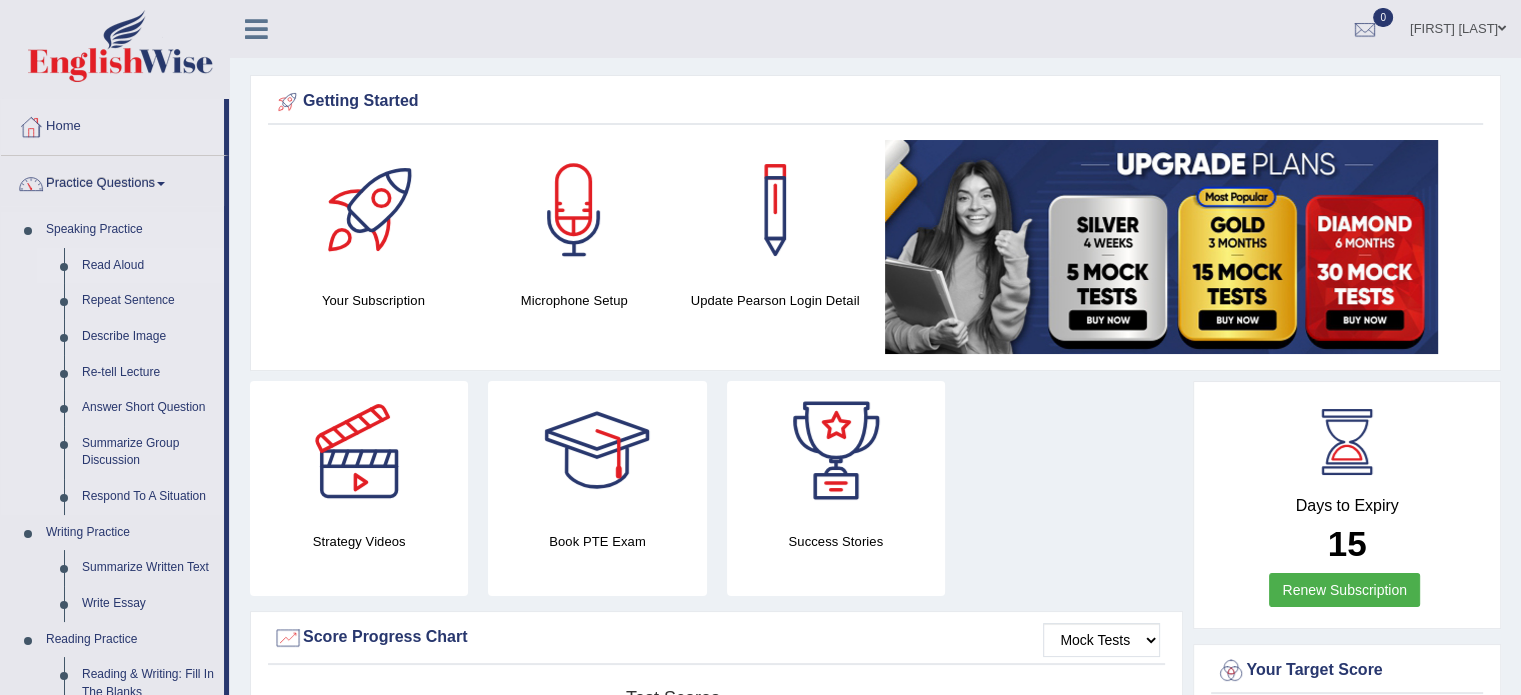 click on "Read Aloud" at bounding box center [148, 266] 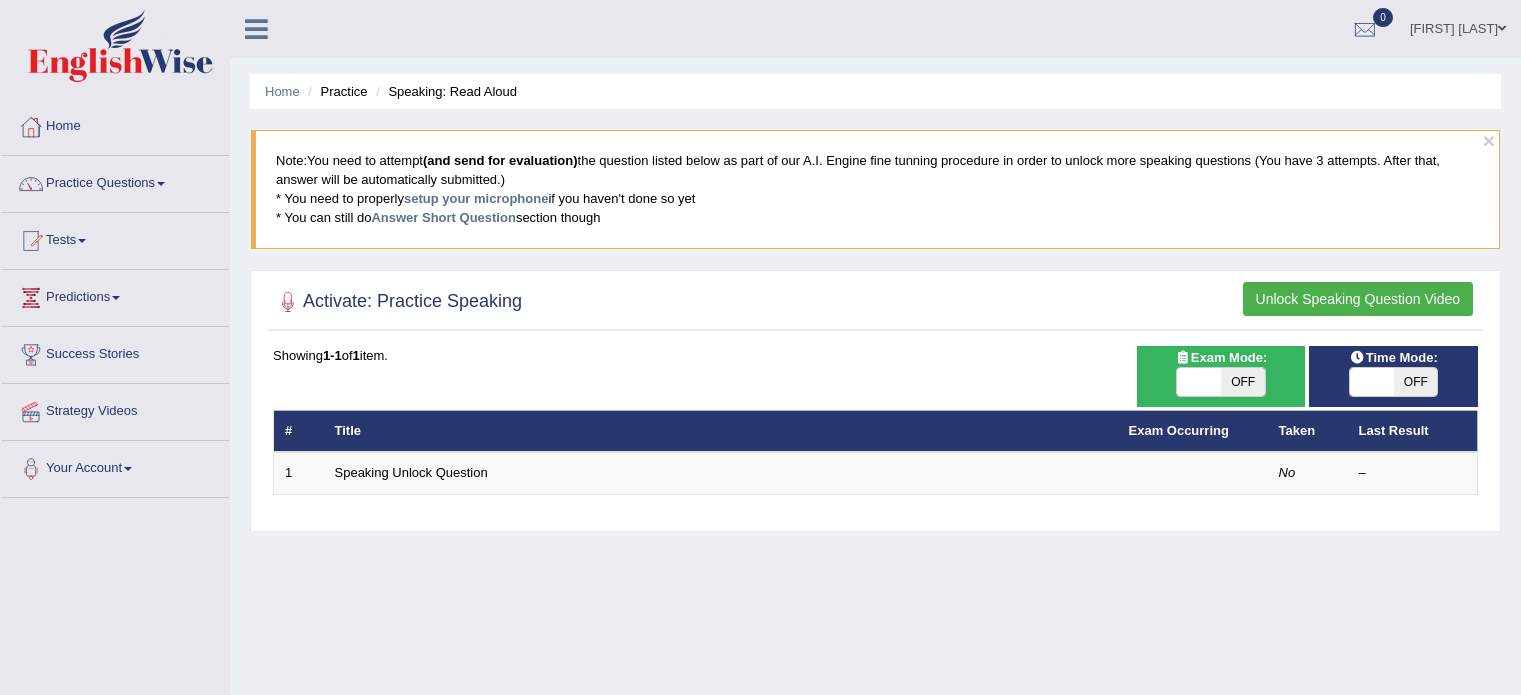 scroll, scrollTop: 0, scrollLeft: 0, axis: both 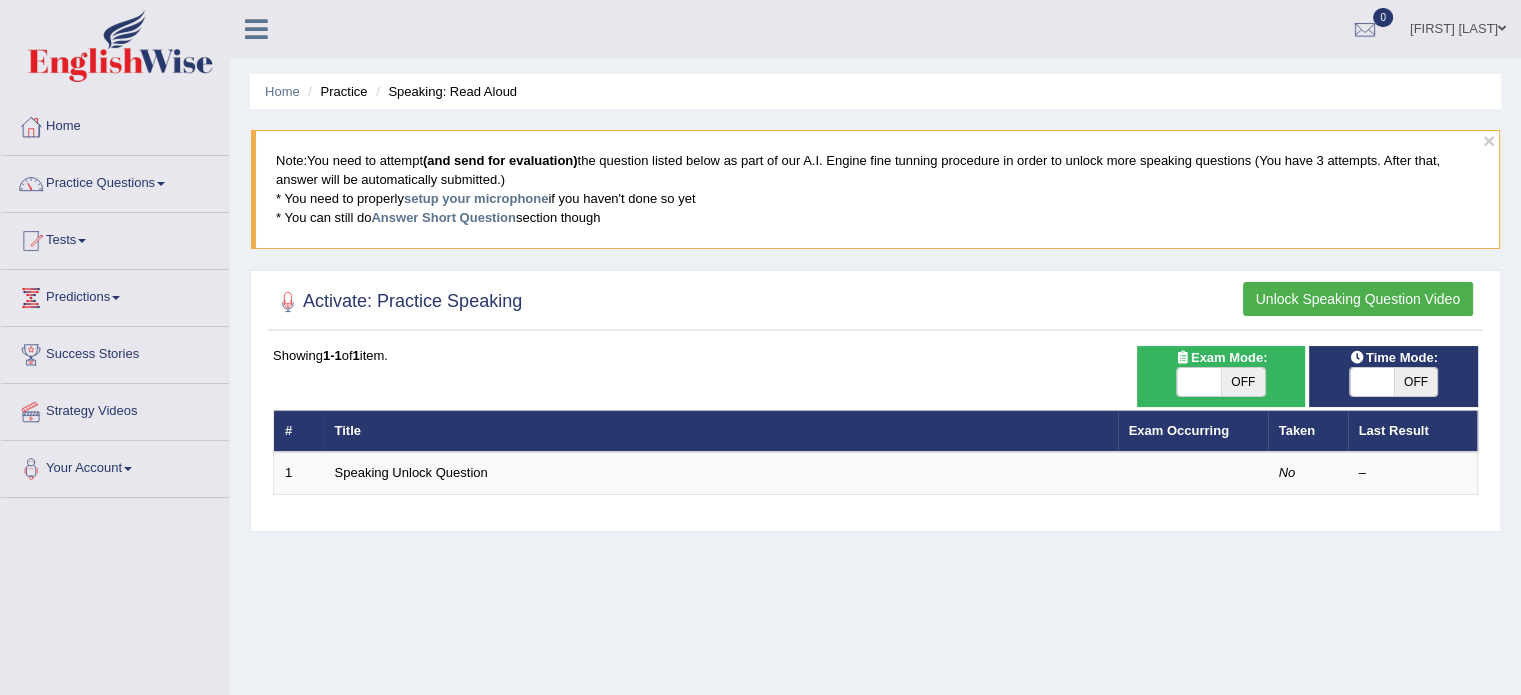 click on "Showing  1-1  of  1  item." at bounding box center [875, 355] 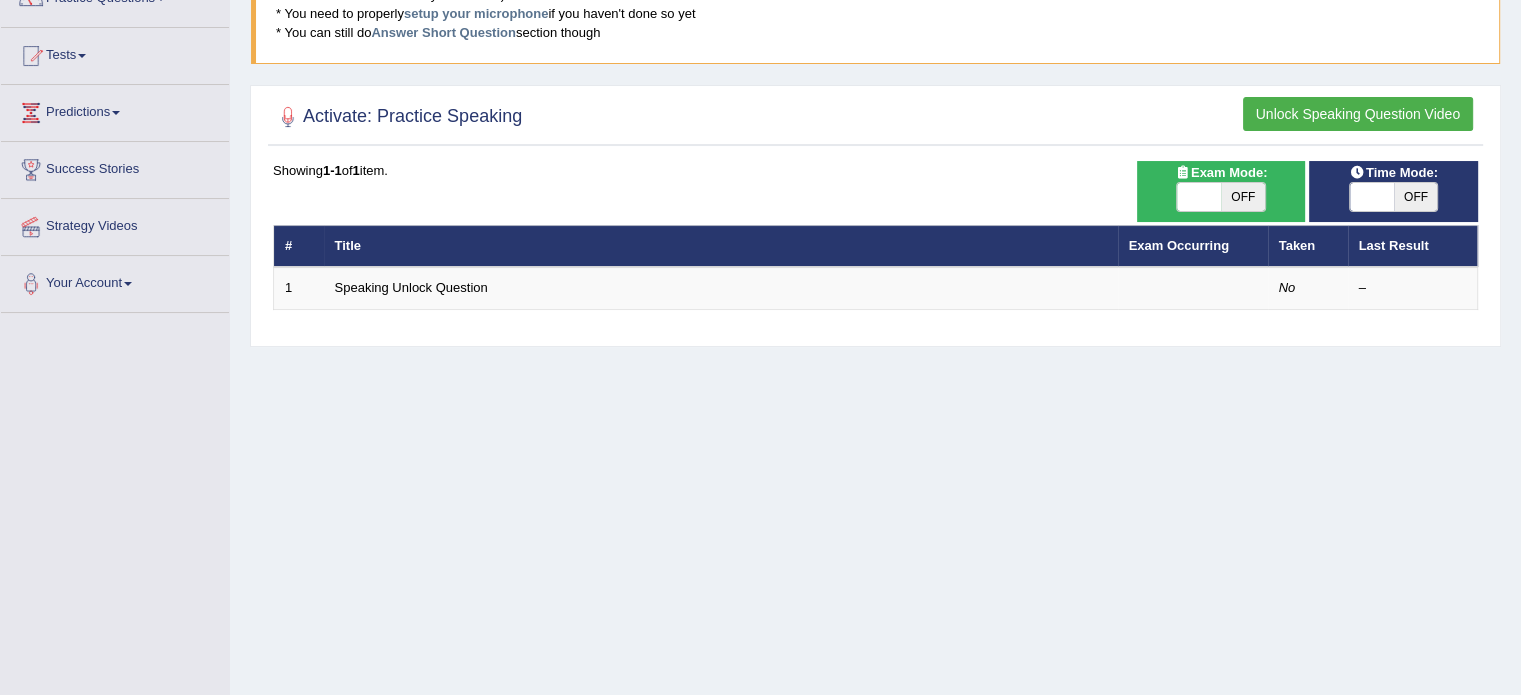 scroll, scrollTop: 181, scrollLeft: 0, axis: vertical 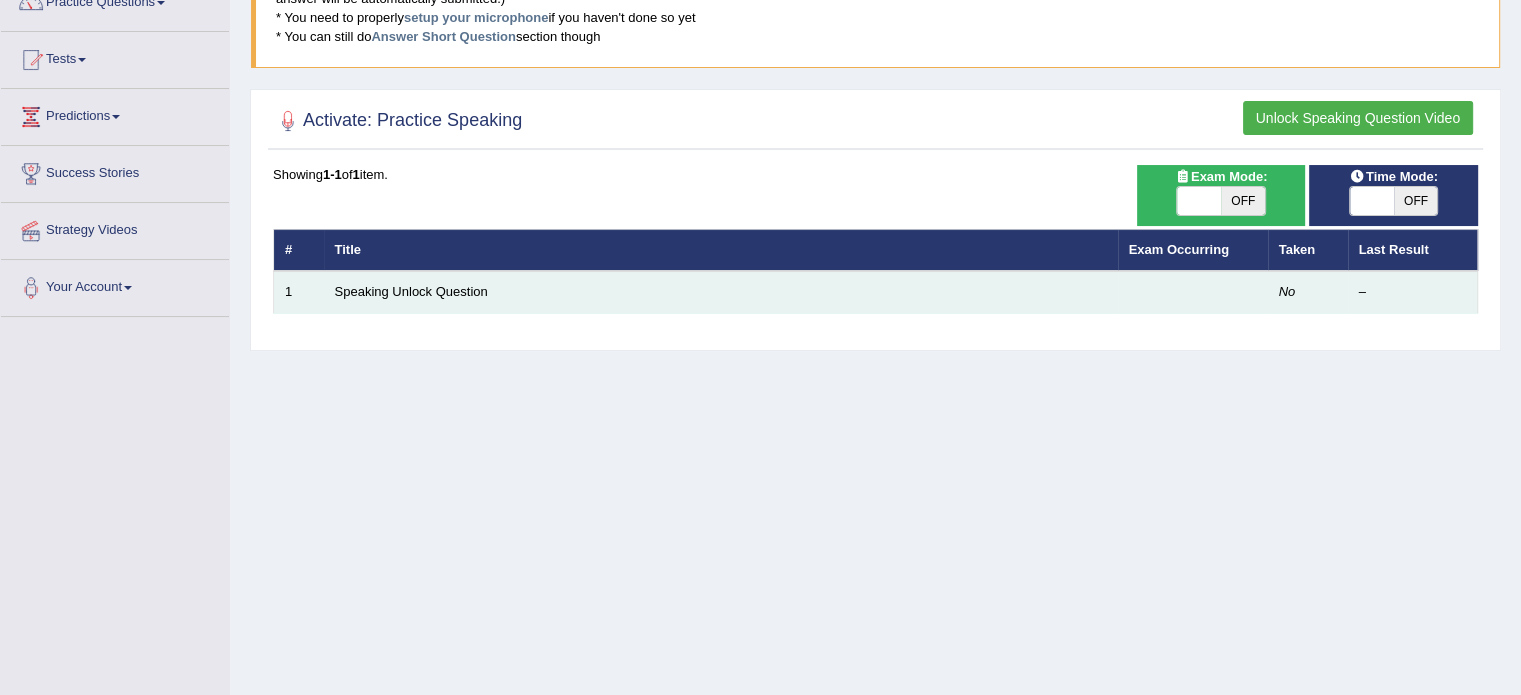 click on "Speaking Unlock Question" at bounding box center (721, 292) 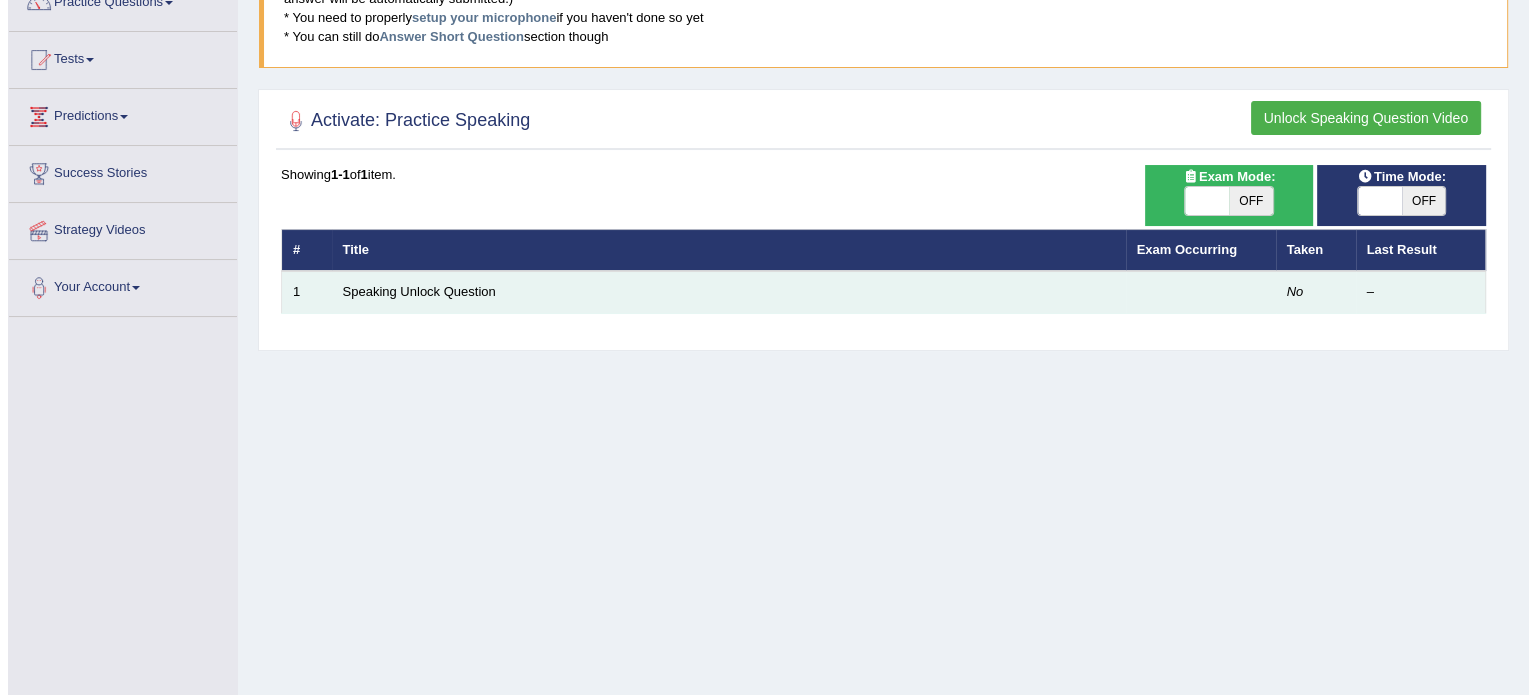 scroll, scrollTop: 0, scrollLeft: 0, axis: both 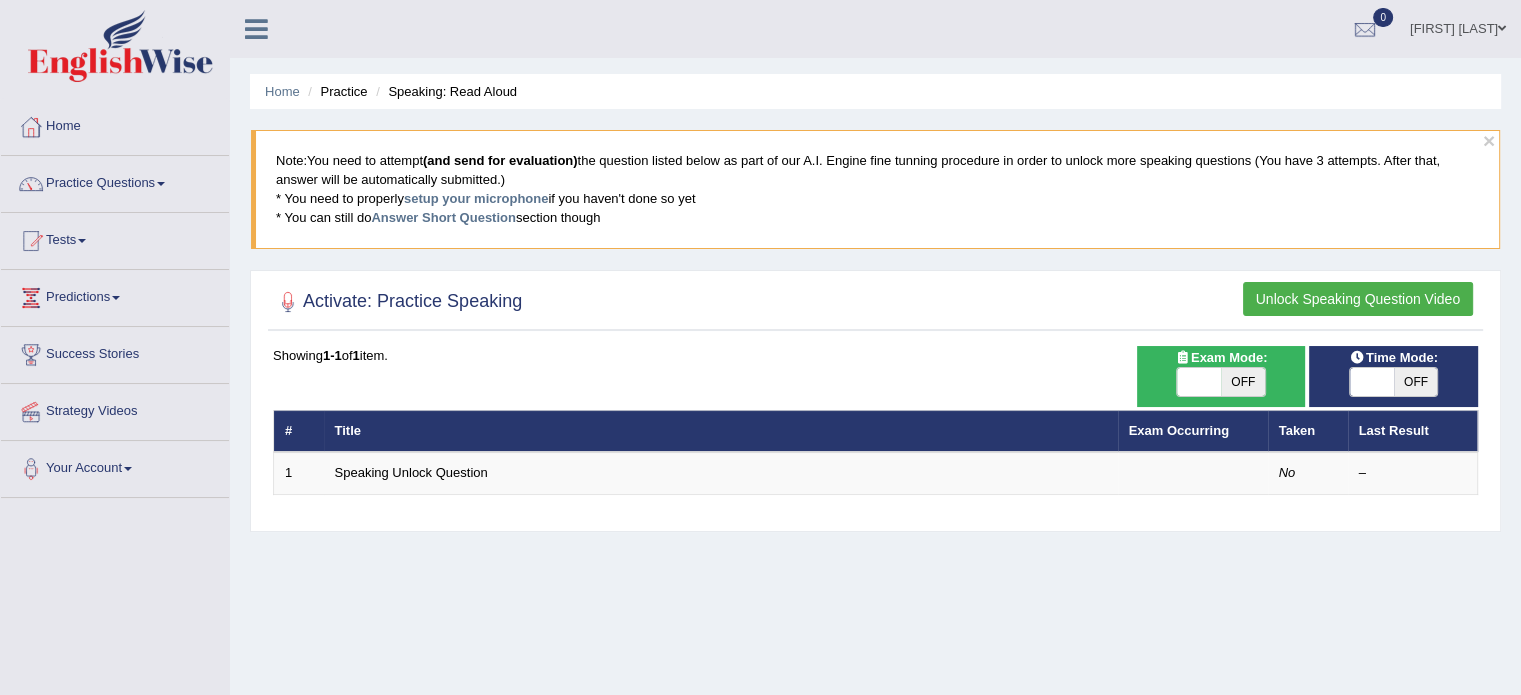click on "OFF" at bounding box center [1243, 382] 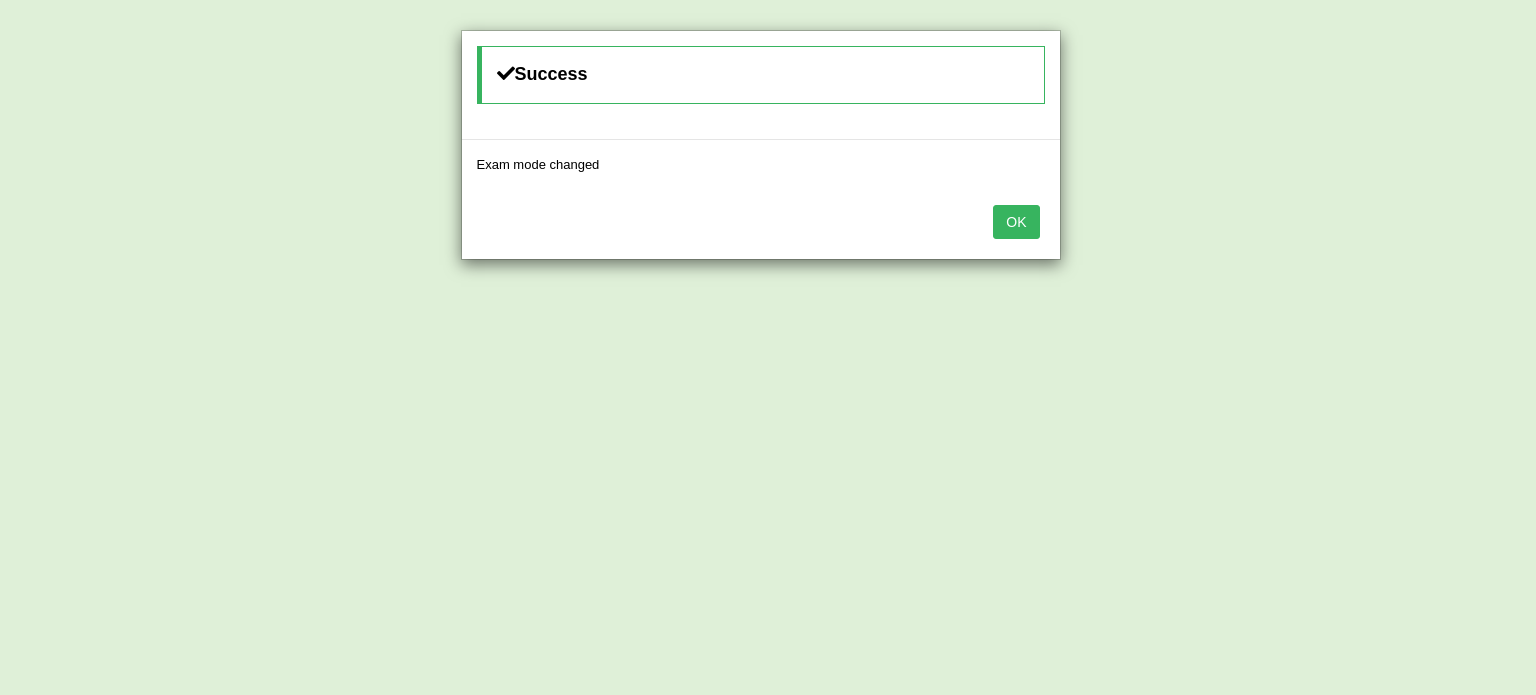 click on "OK" at bounding box center [1016, 222] 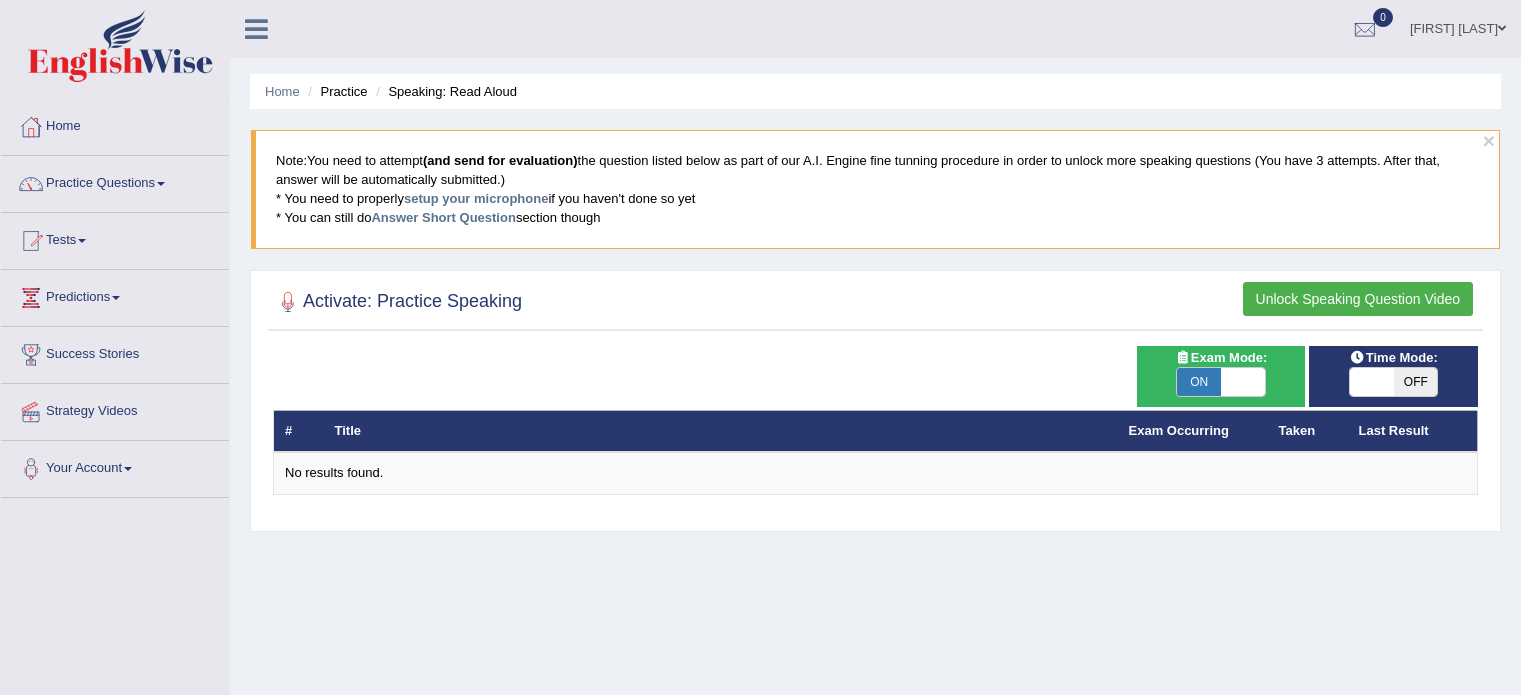 scroll, scrollTop: 0, scrollLeft: 0, axis: both 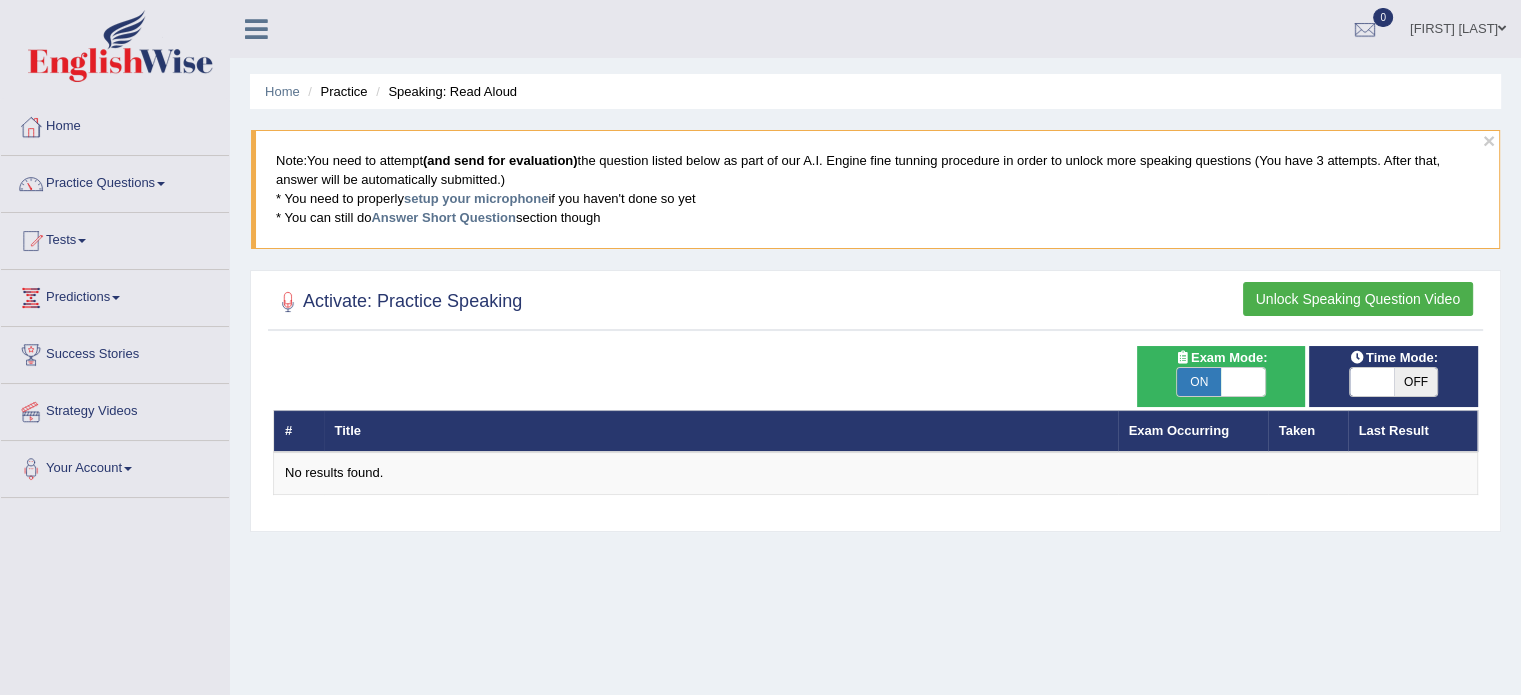 click on "OFF" at bounding box center [1416, 382] 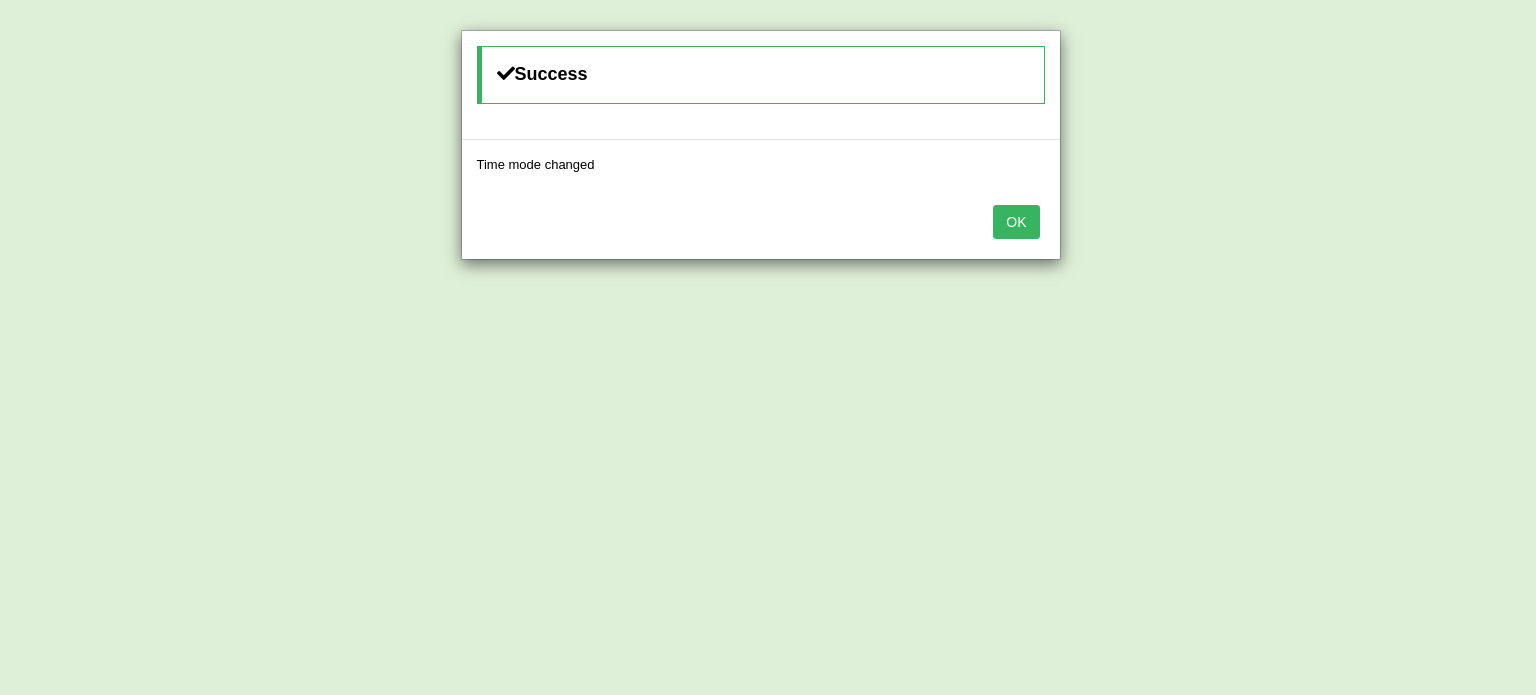 click on "OK" at bounding box center [1016, 222] 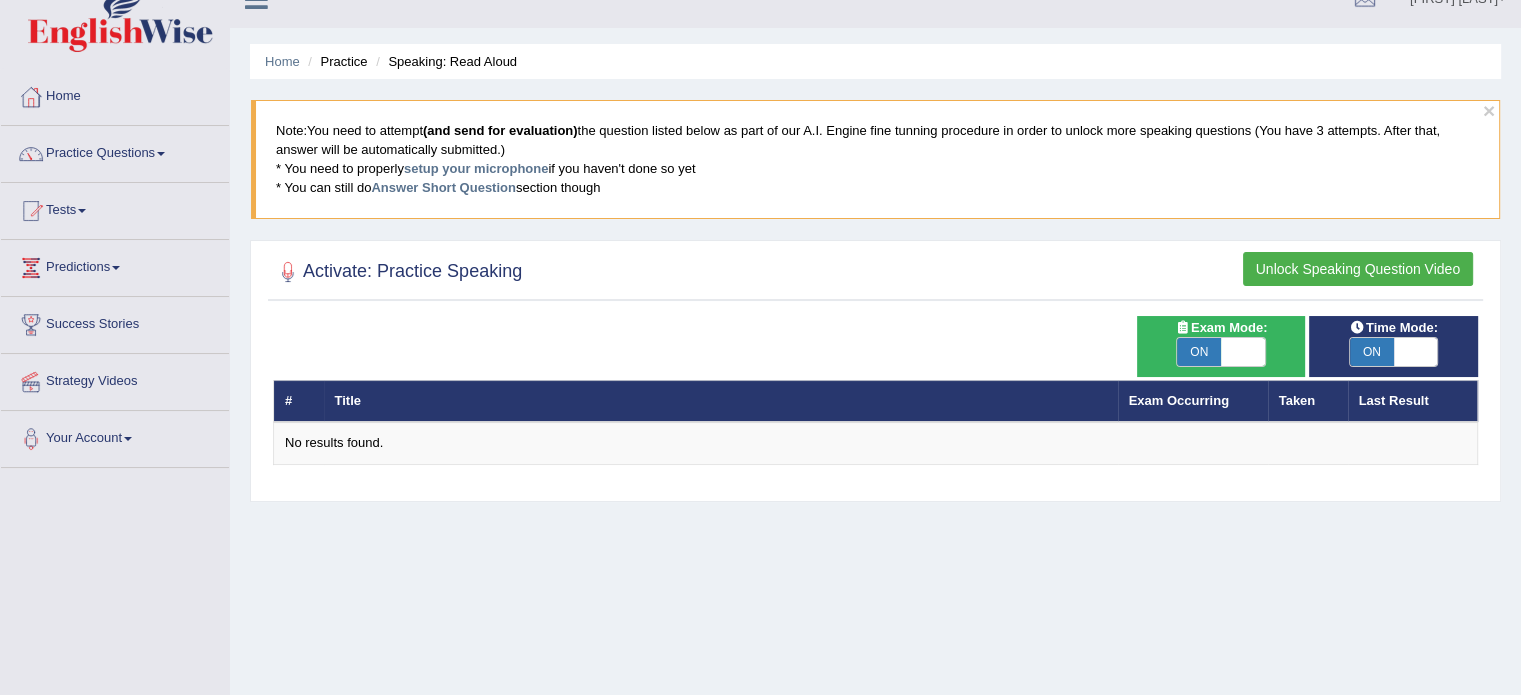 scroll, scrollTop: 0, scrollLeft: 0, axis: both 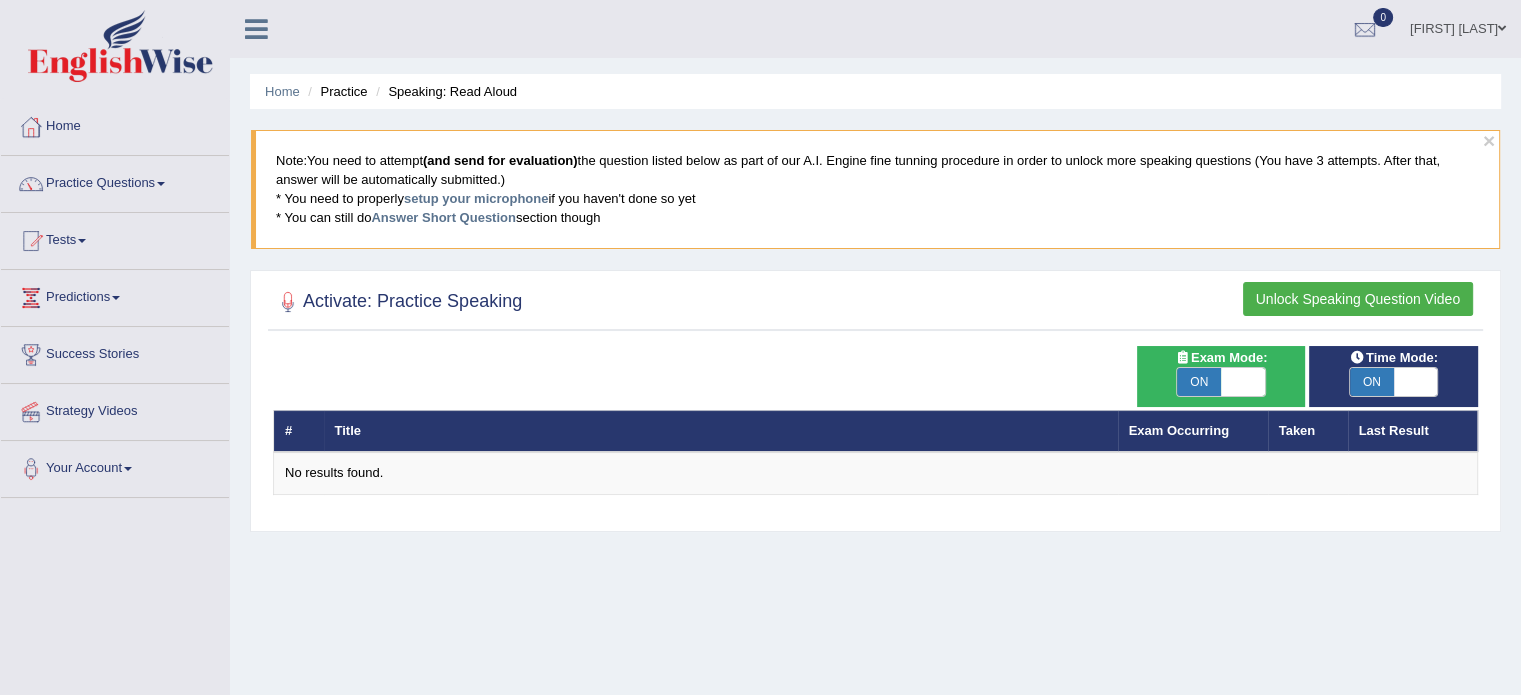 click on "Activate: Practice Speaking" at bounding box center [397, 302] 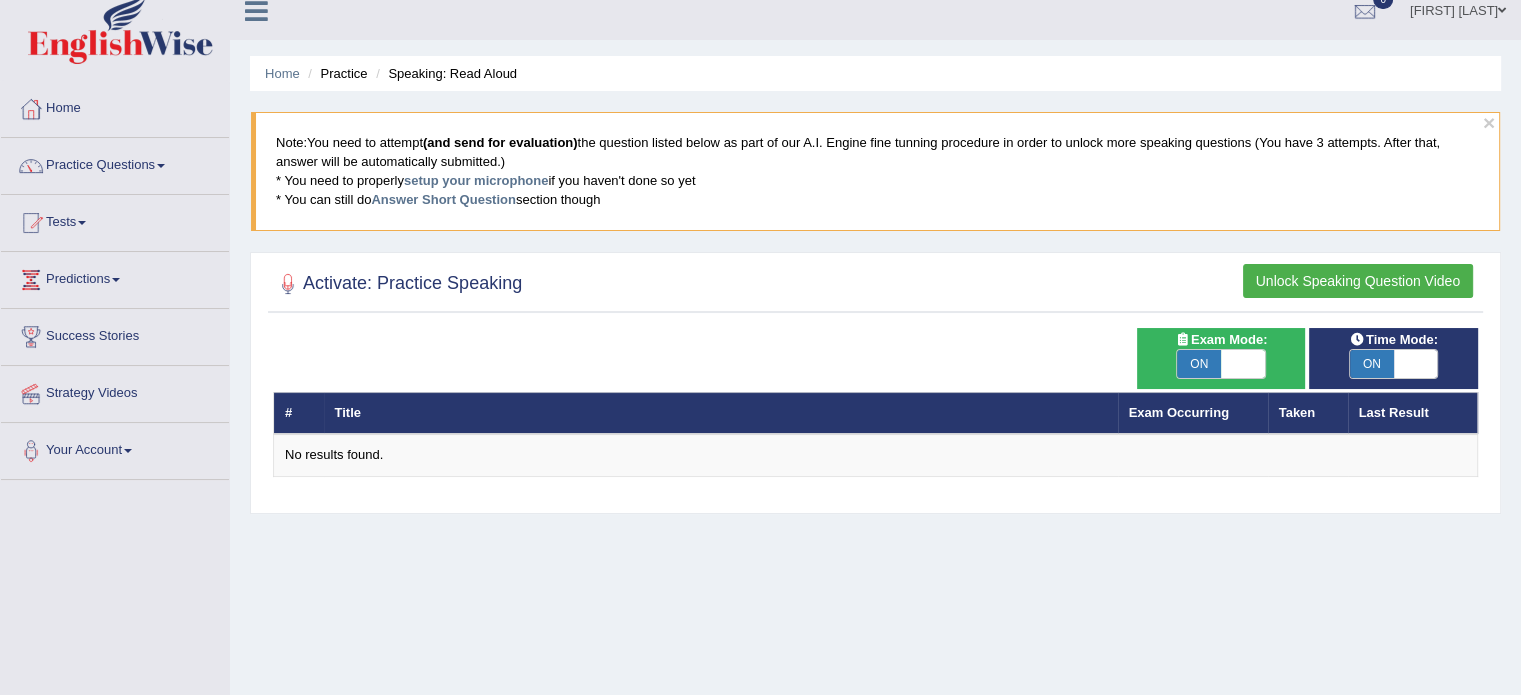 scroll, scrollTop: 0, scrollLeft: 0, axis: both 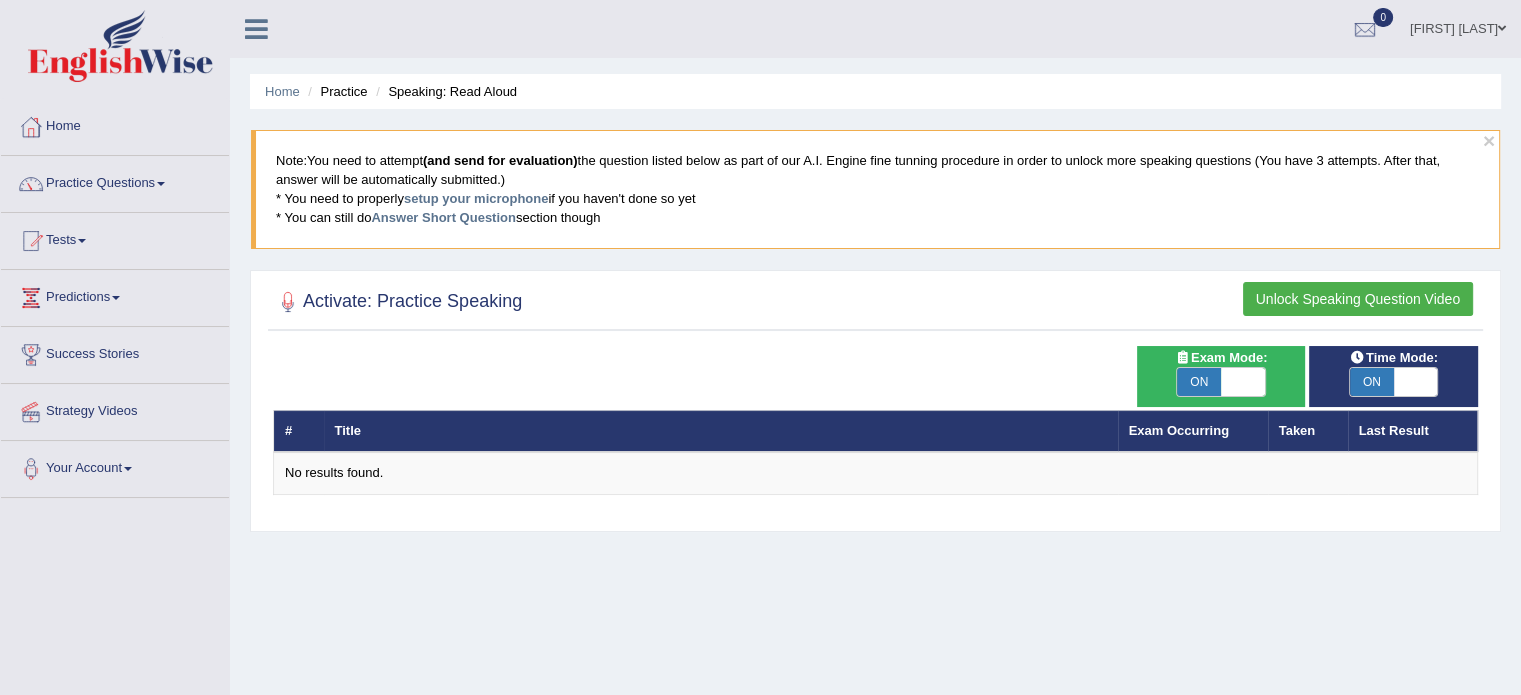 click on "Unlock Speaking Question Video" at bounding box center [1358, 299] 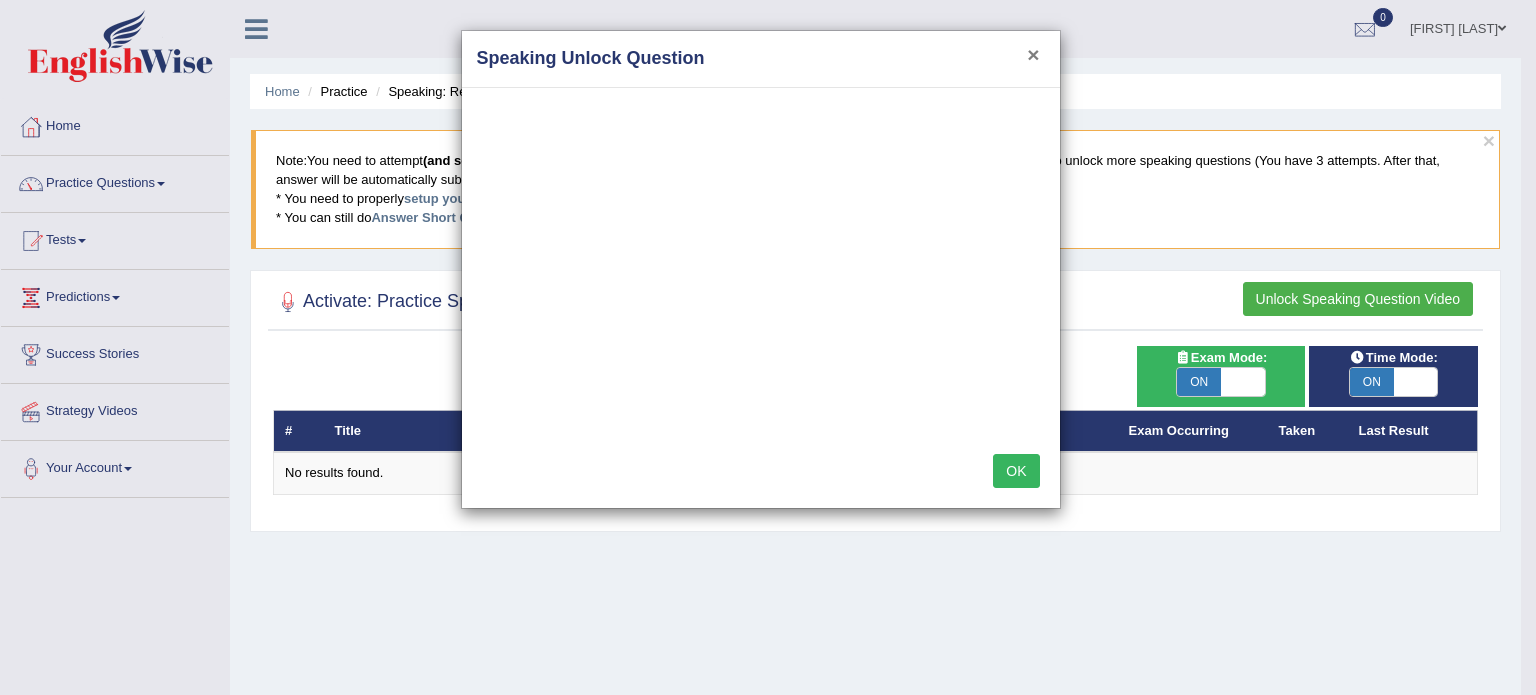 click on "×" at bounding box center [1033, 54] 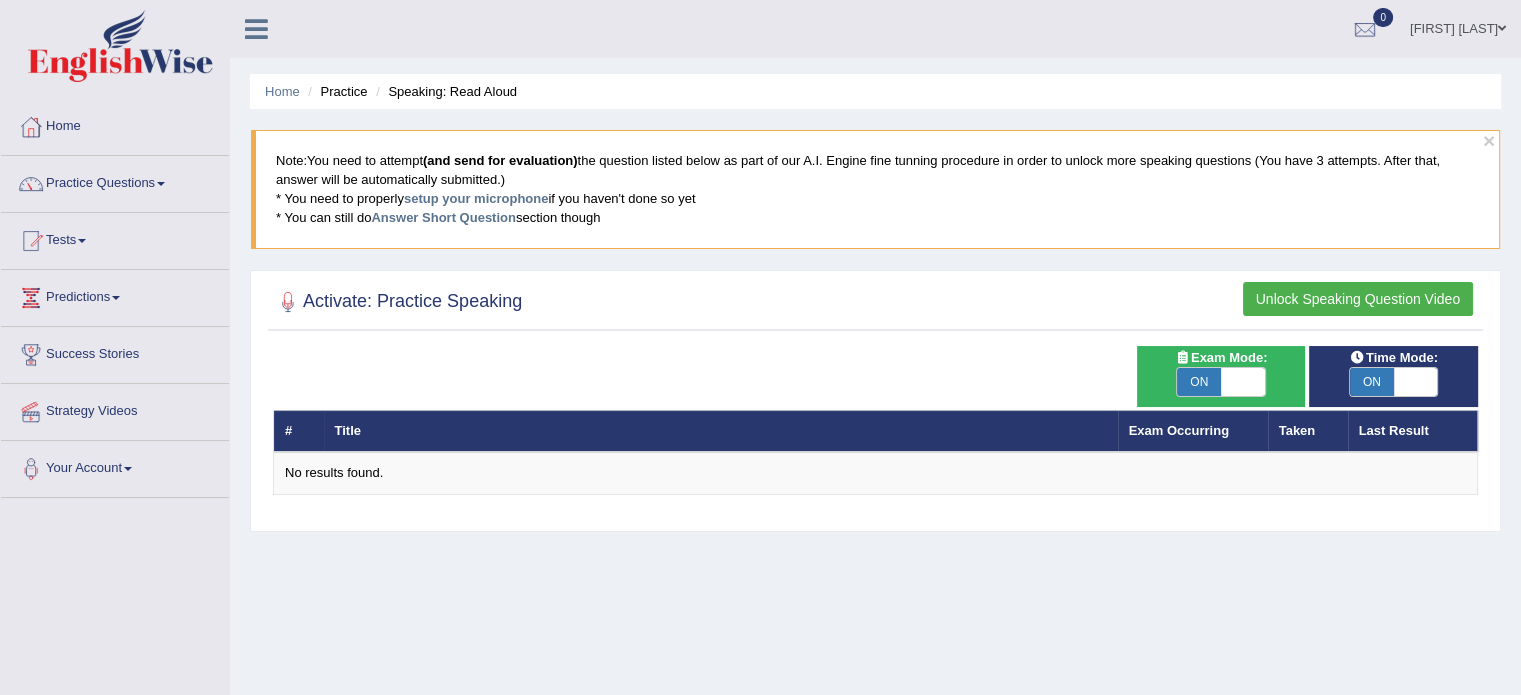 click on "Unlock Speaking Question Video" at bounding box center (1358, 299) 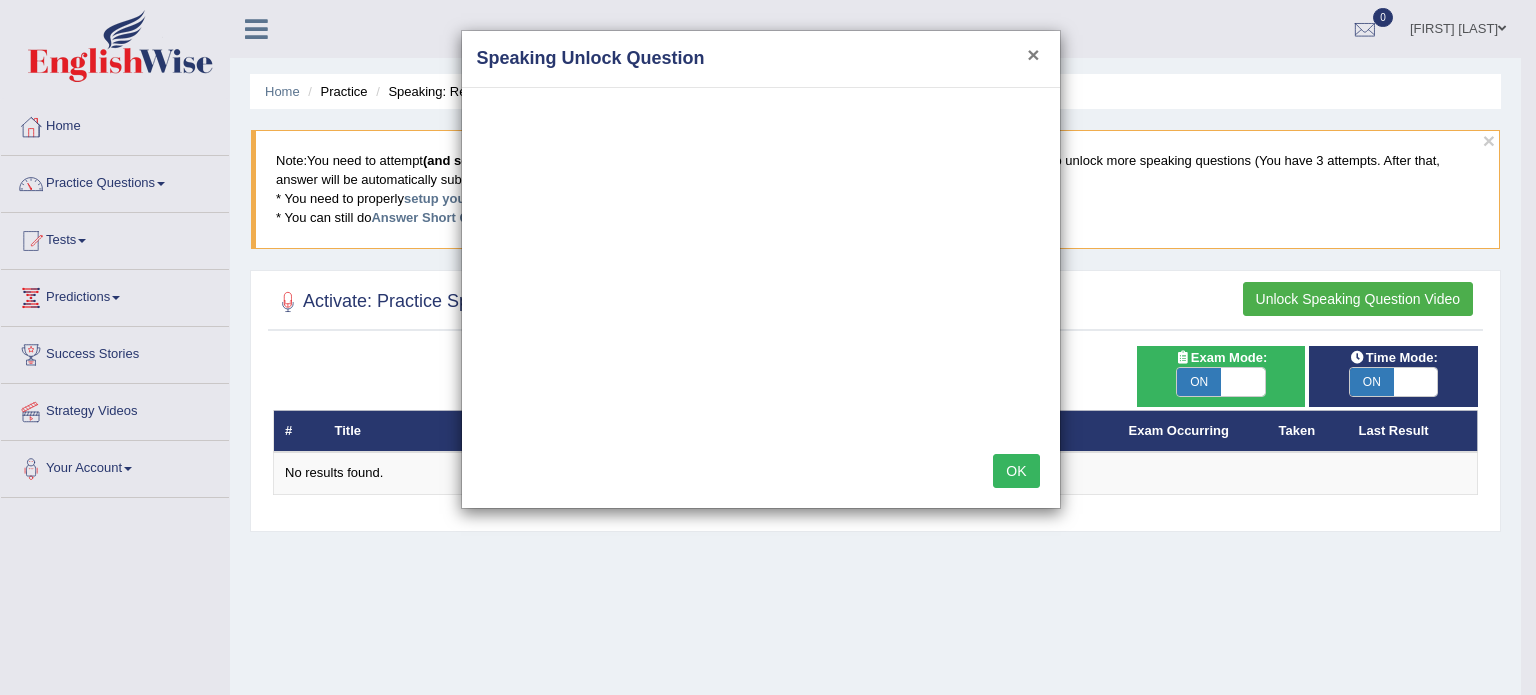 click on "×" at bounding box center (1033, 54) 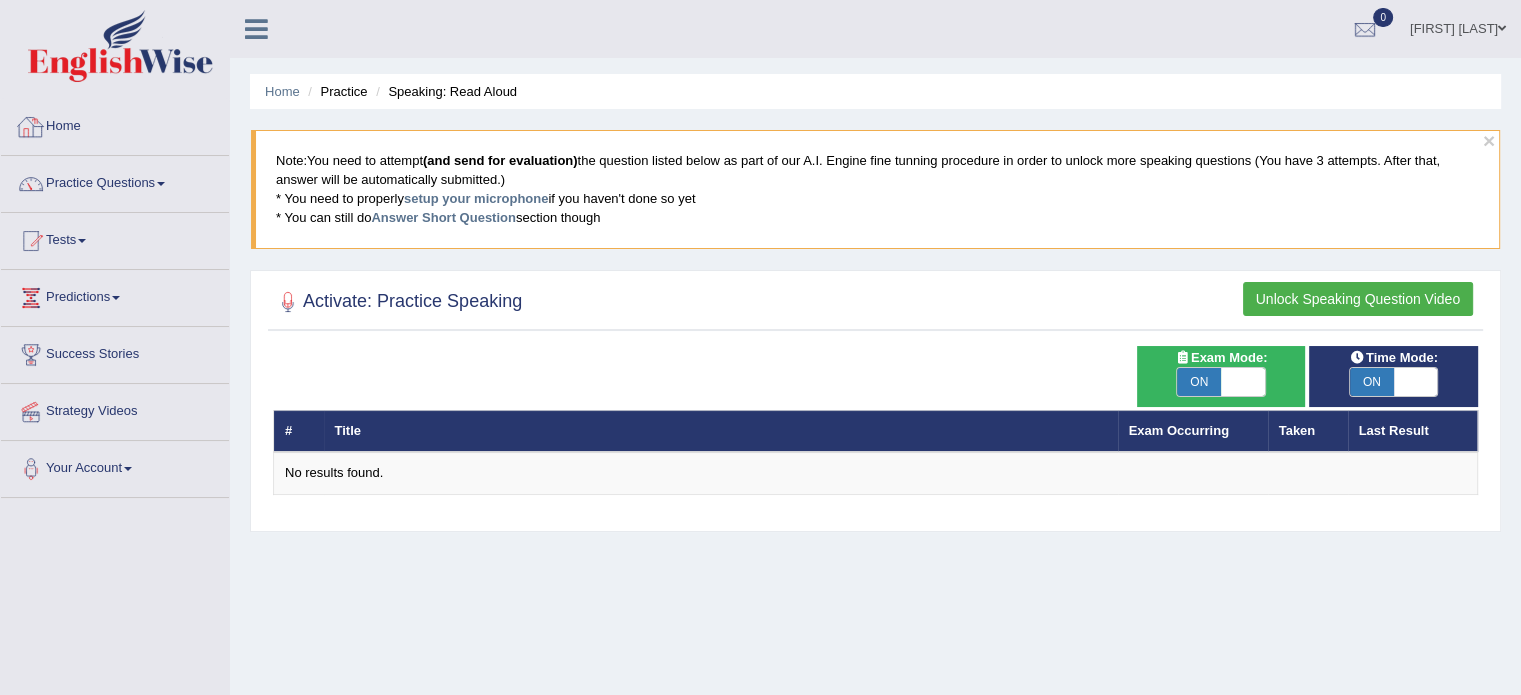 click on "Home" at bounding box center (115, 124) 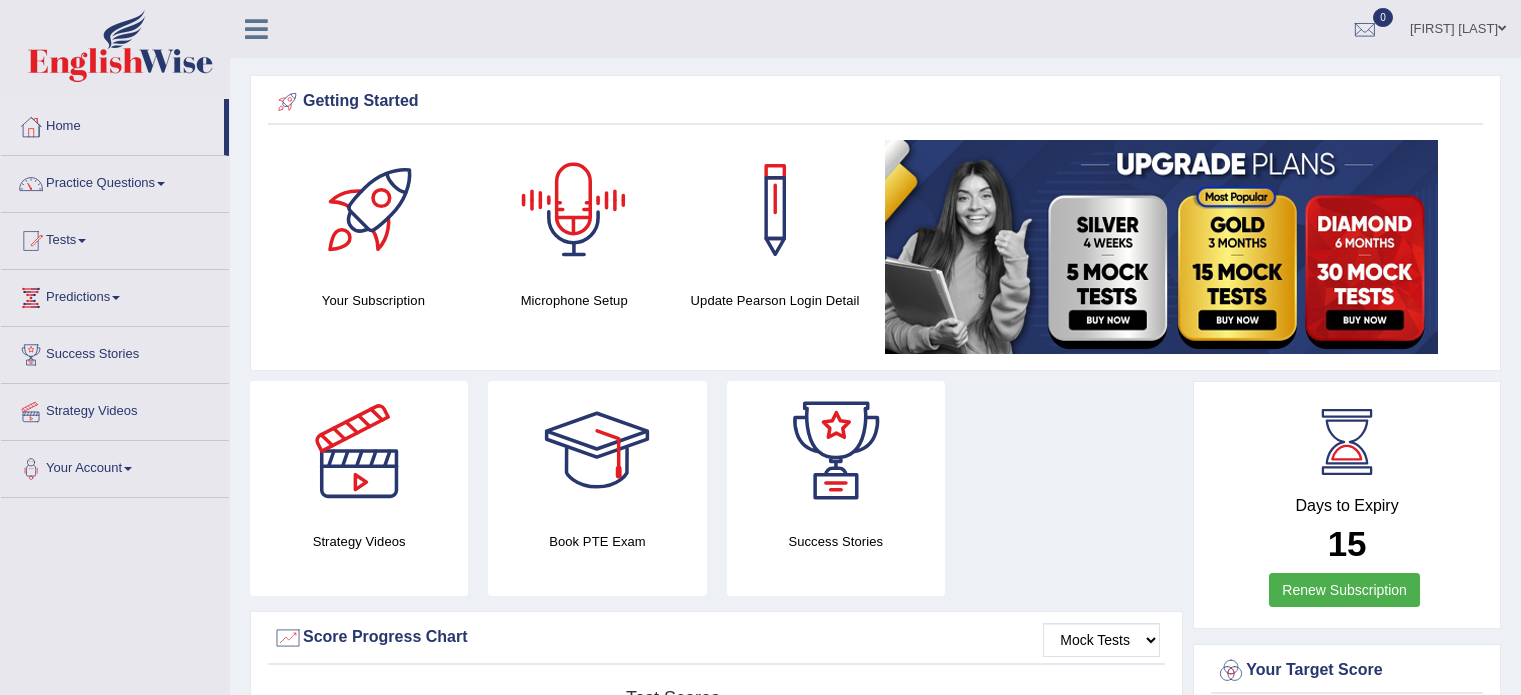 scroll, scrollTop: 0, scrollLeft: 0, axis: both 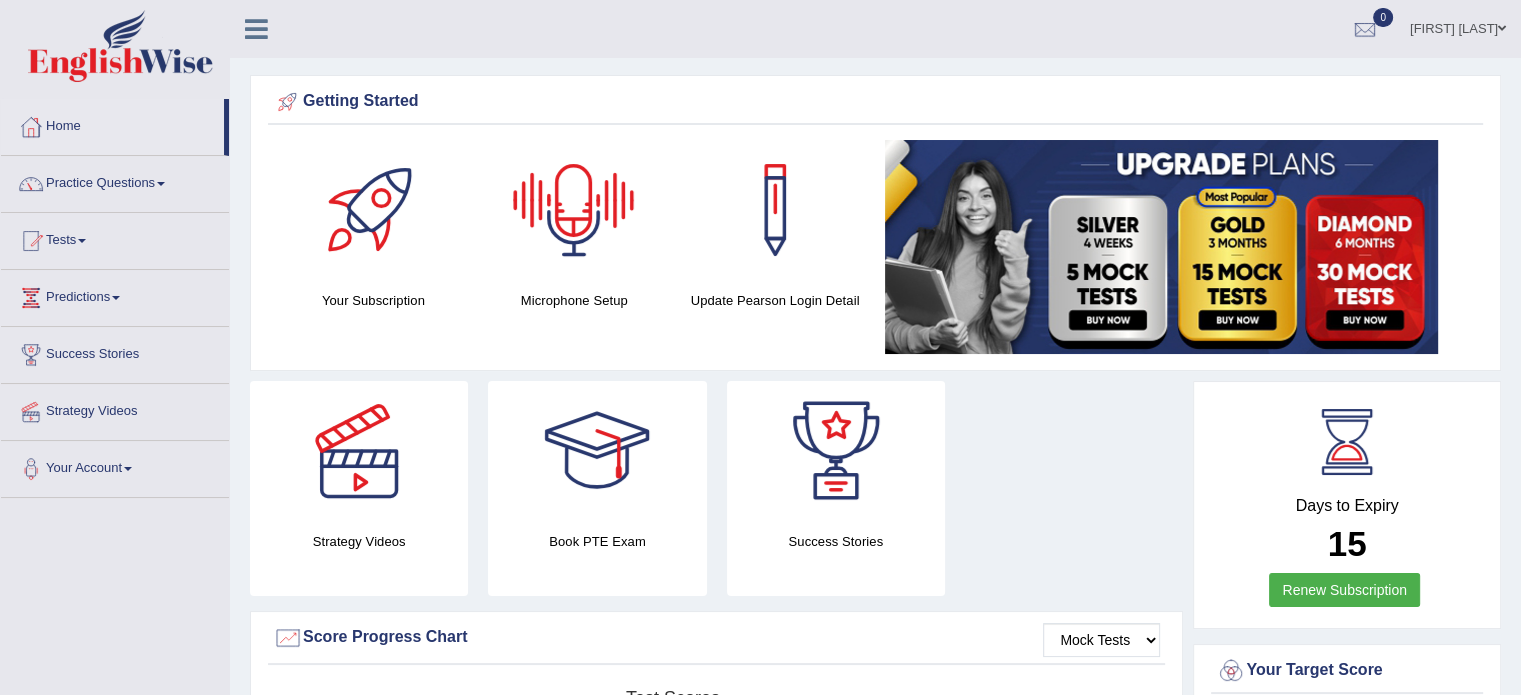 click at bounding box center (574, 210) 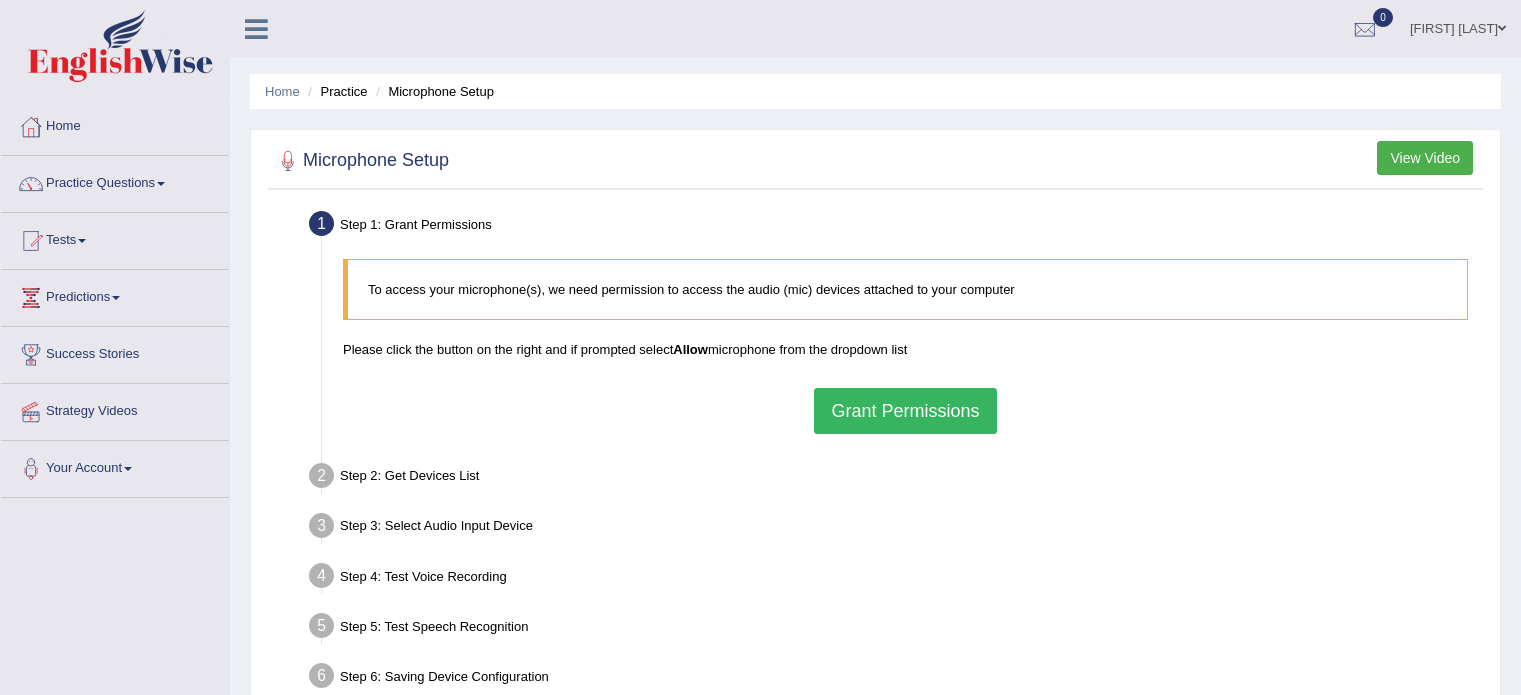scroll, scrollTop: 0, scrollLeft: 0, axis: both 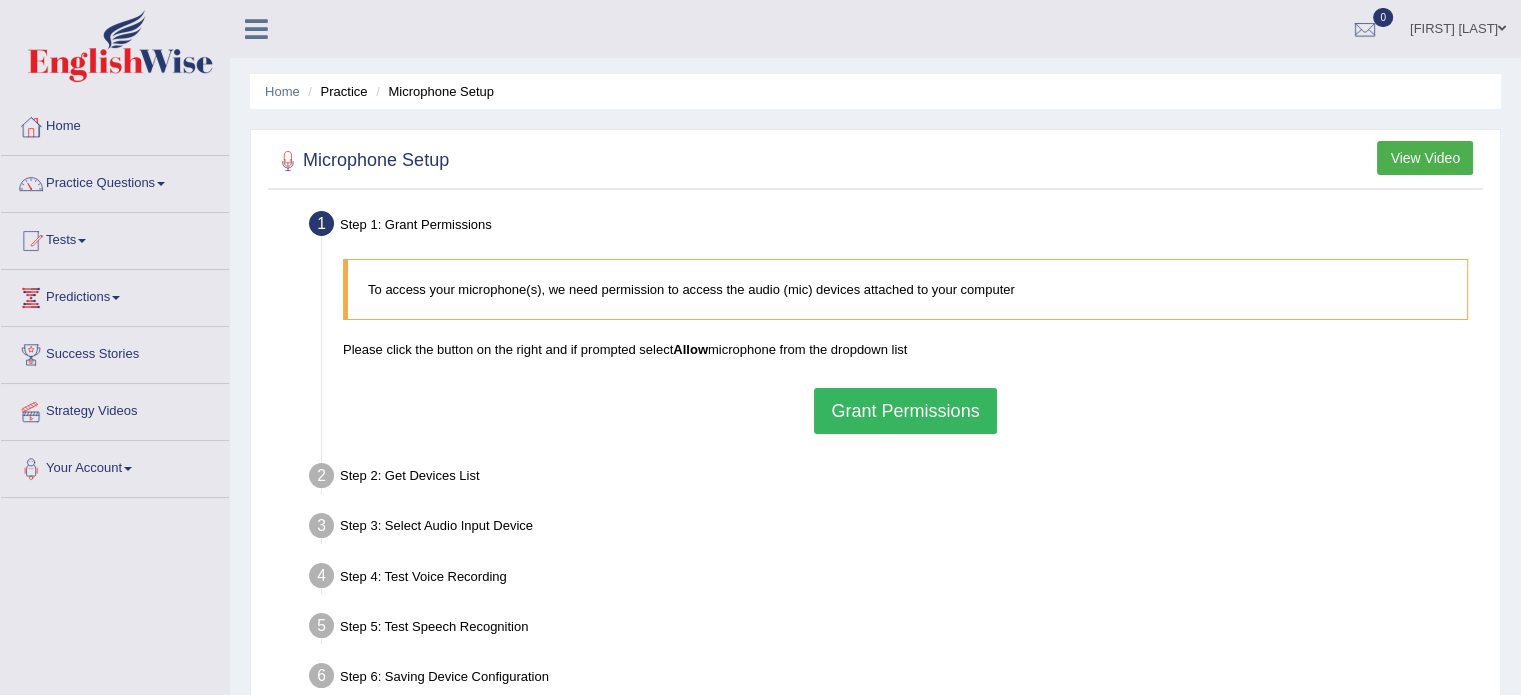 click on "Grant Permissions" at bounding box center [905, 411] 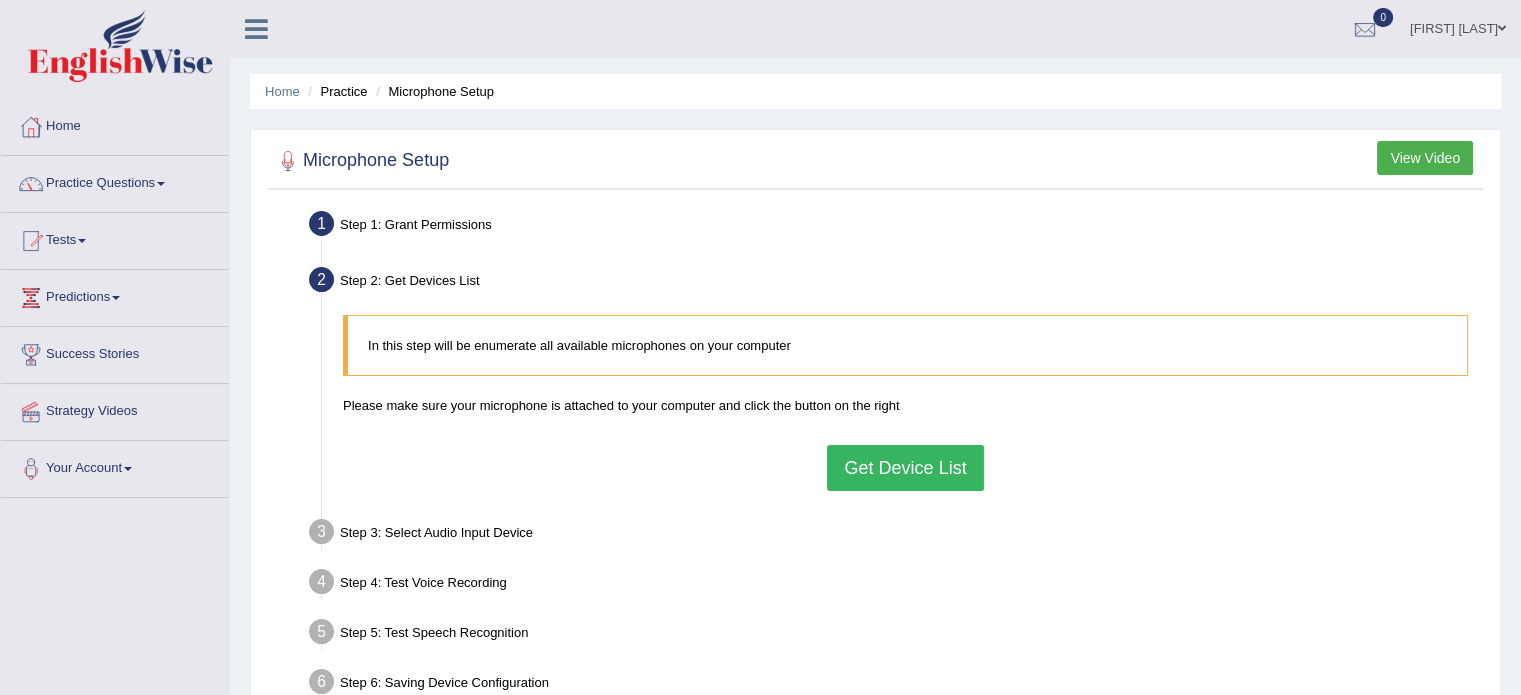 click on "Get Device List" at bounding box center [905, 468] 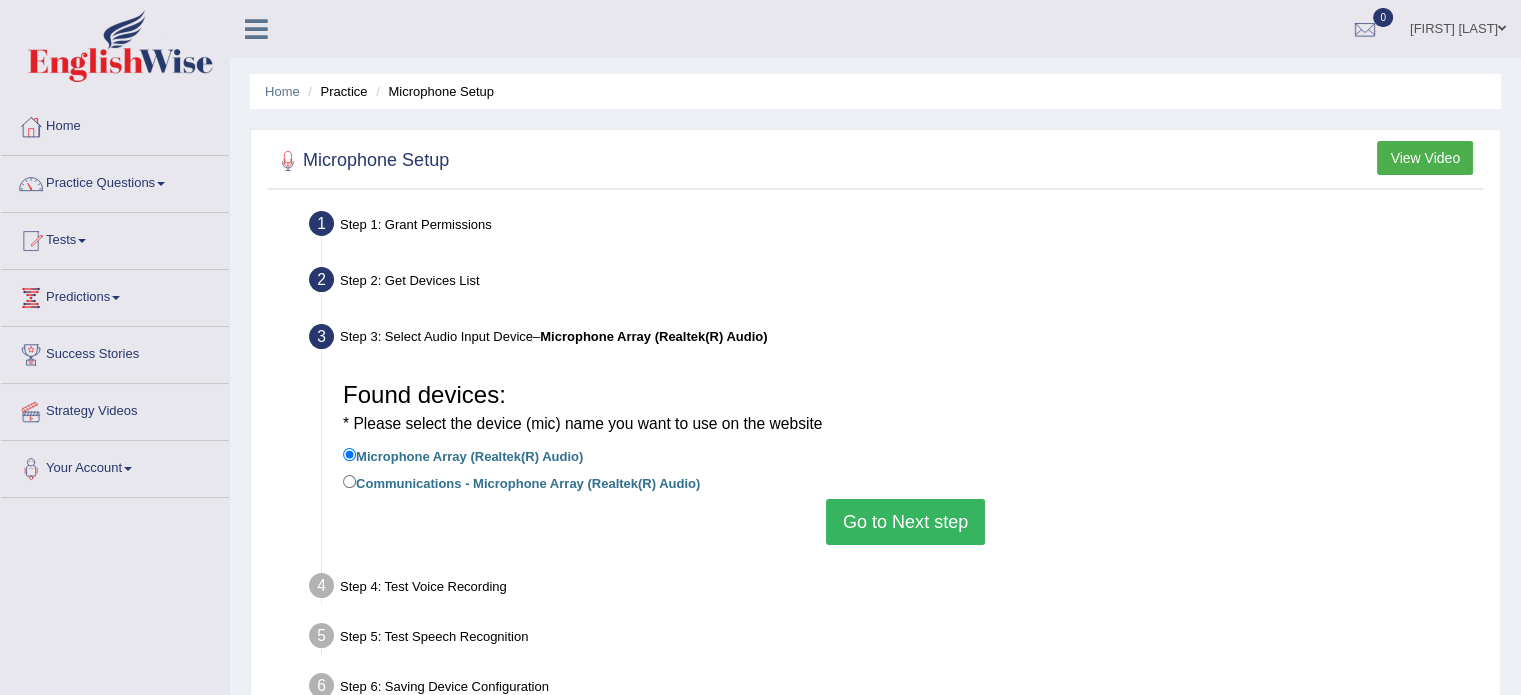click on "Go to Next step" at bounding box center [905, 522] 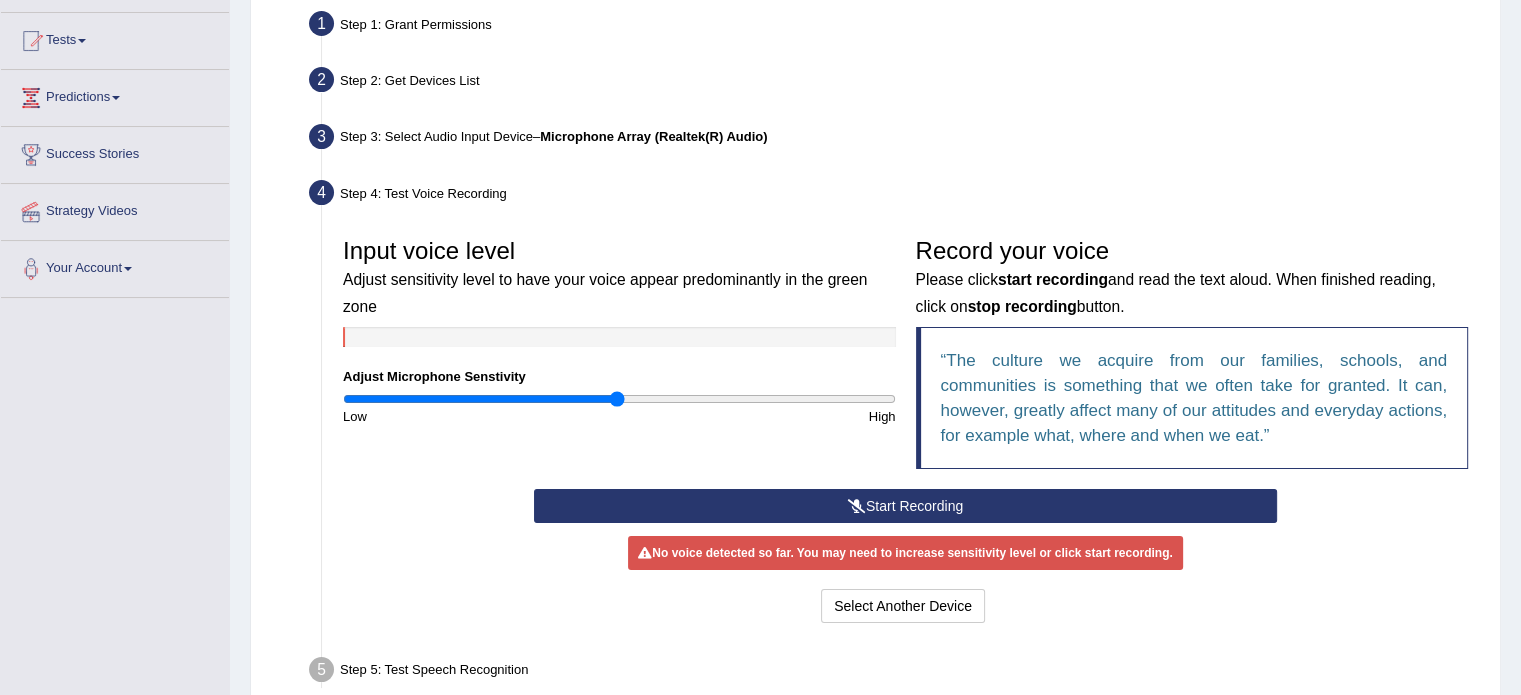 scroll, scrollTop: 242, scrollLeft: 0, axis: vertical 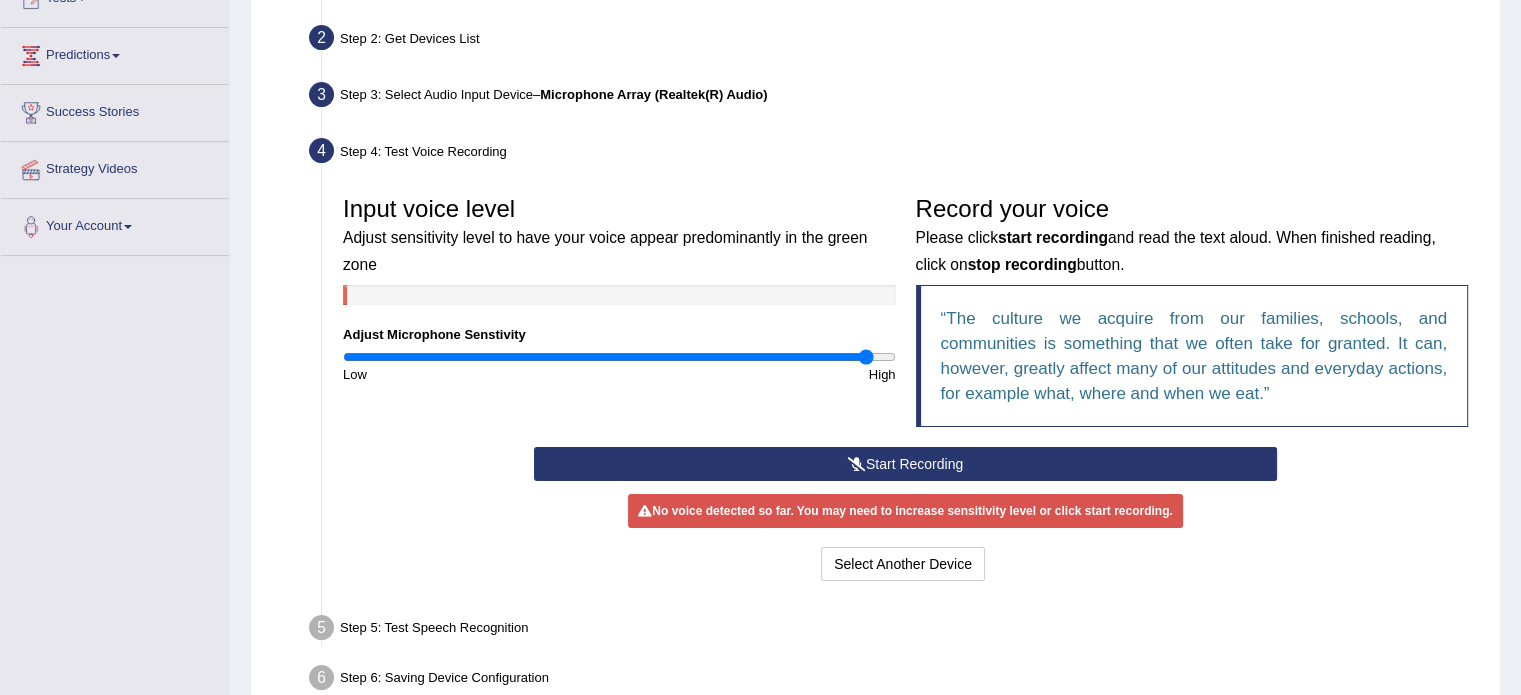 drag, startPoint x: 640, startPoint y: 359, endPoint x: 867, endPoint y: 381, distance: 228.06358 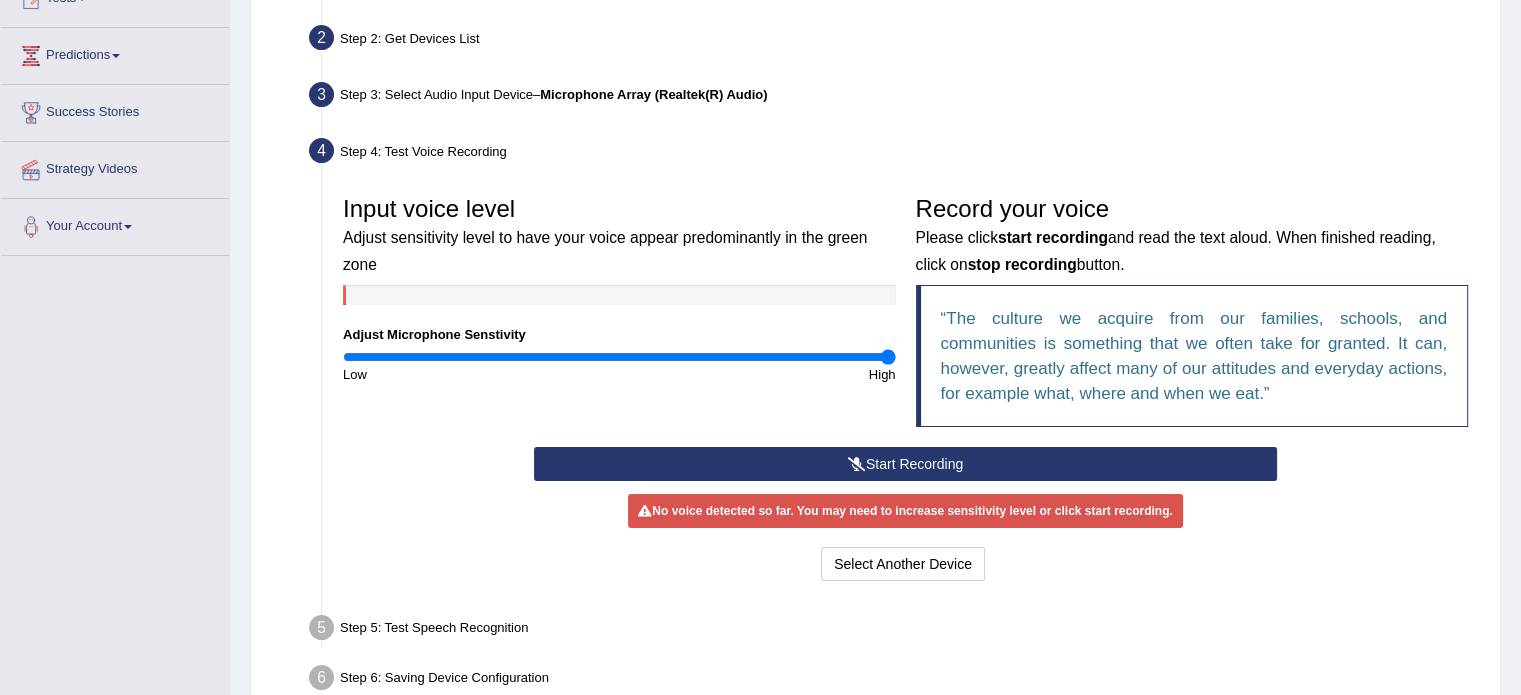 drag, startPoint x: 866, startPoint y: 361, endPoint x: 1004, endPoint y: 362, distance: 138.00362 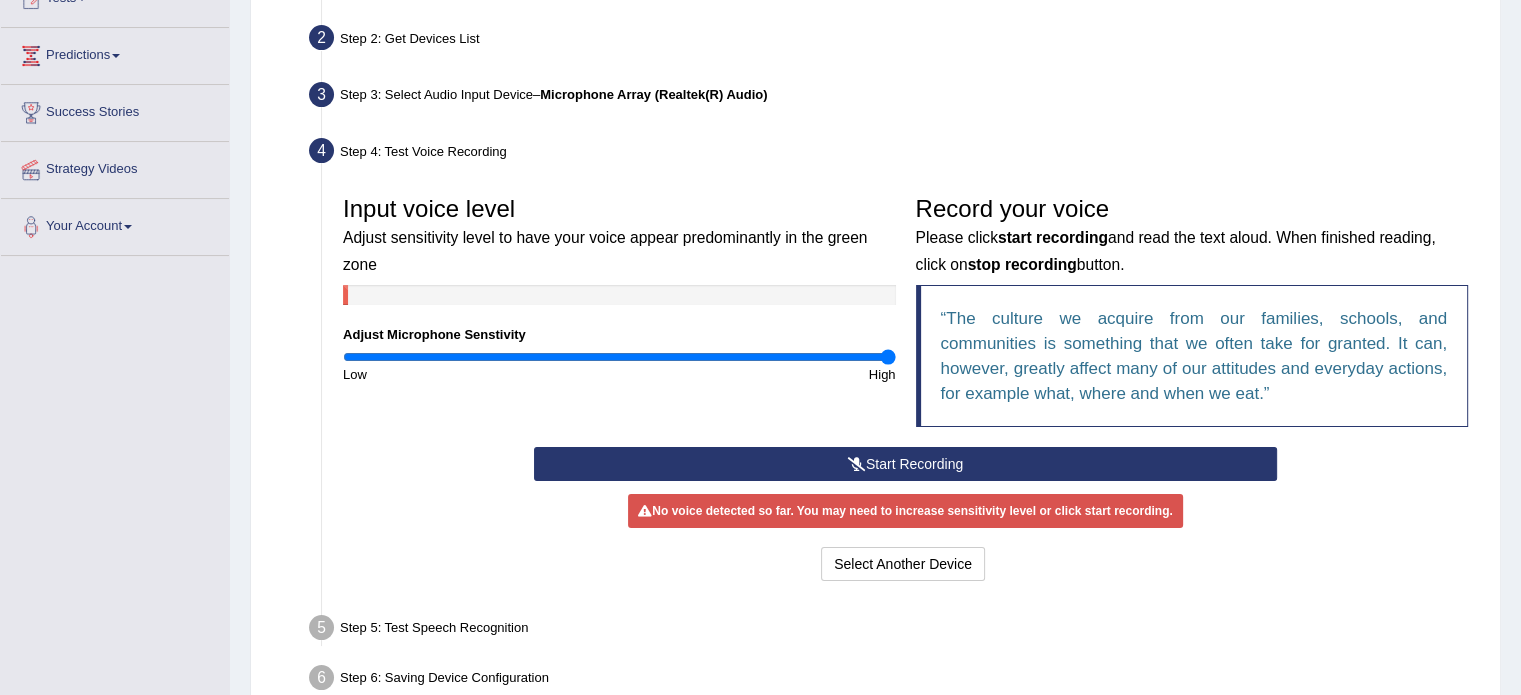click on "Start Recording" at bounding box center (905, 464) 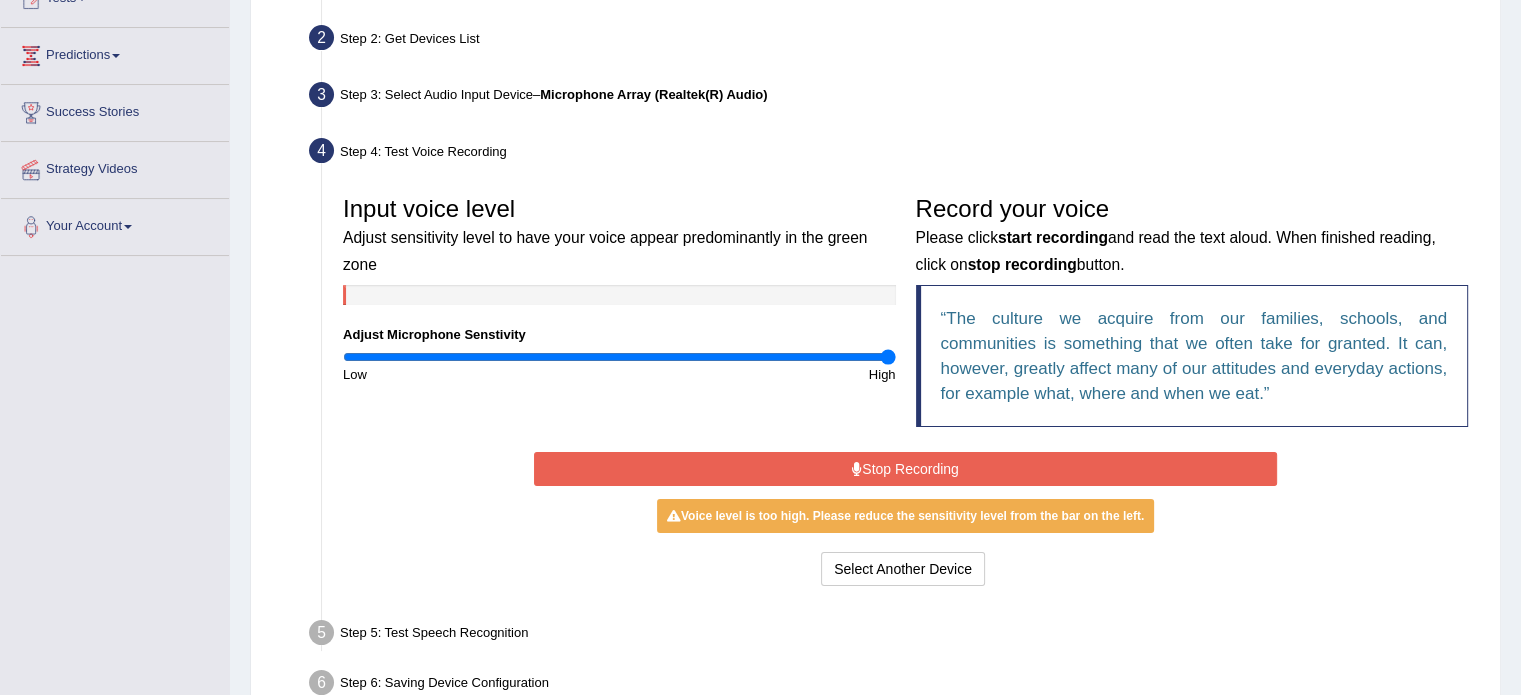 click on "Stop Recording" at bounding box center [905, 469] 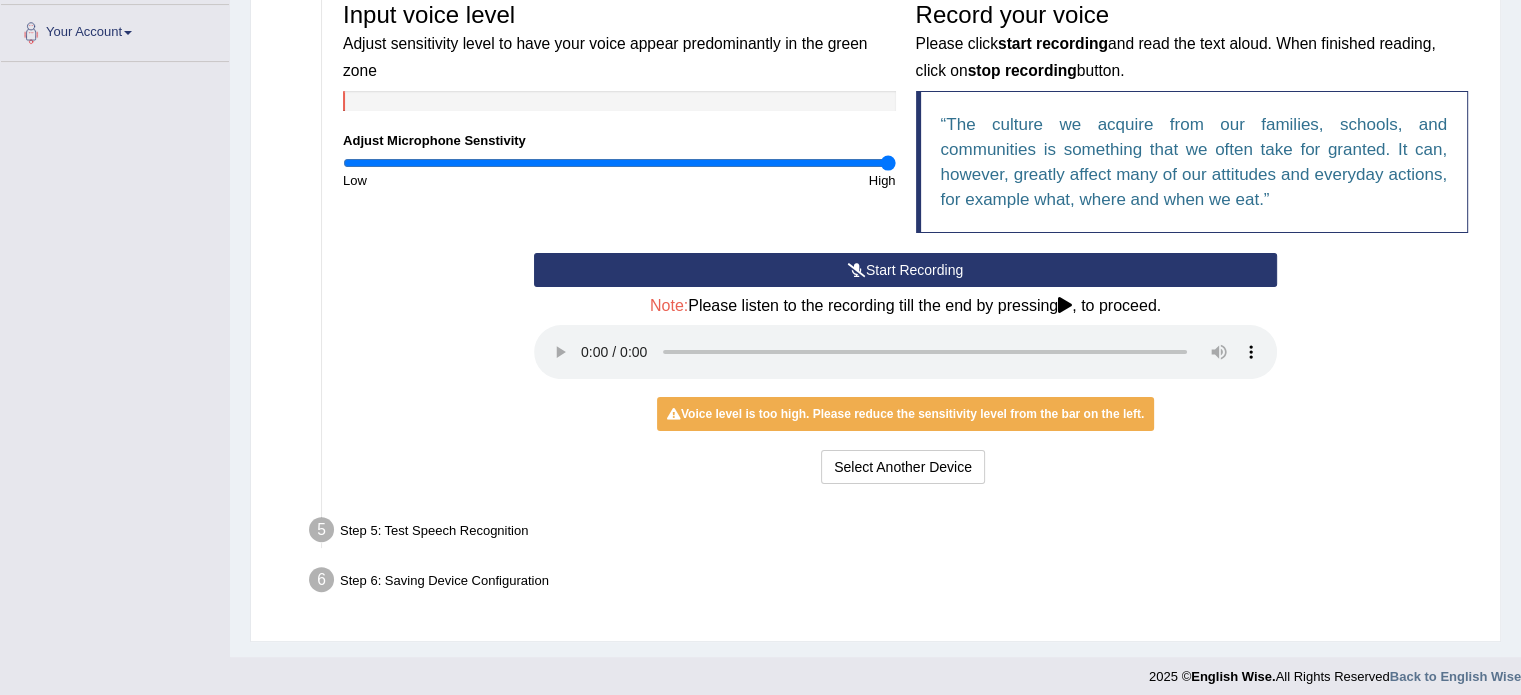 scroll, scrollTop: 447, scrollLeft: 0, axis: vertical 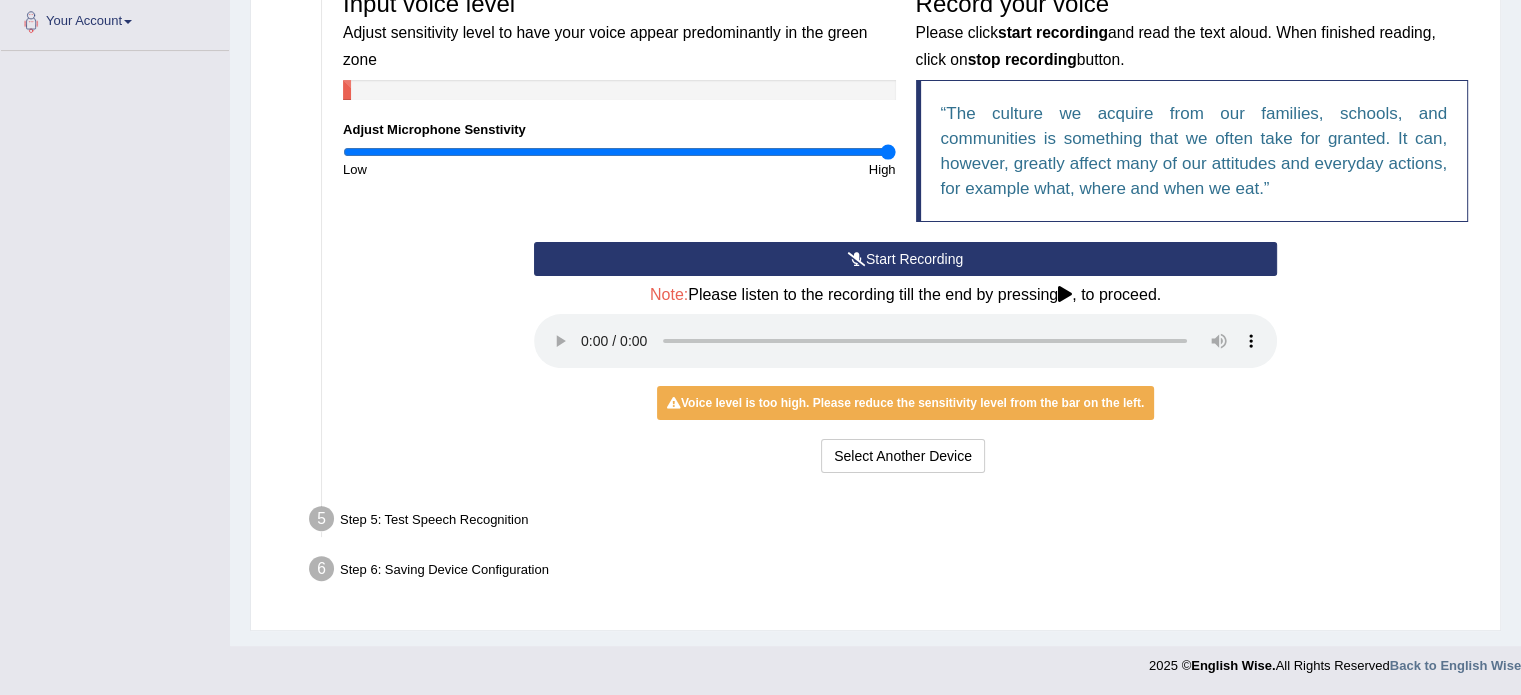 click on "Start Recording    Stop Recording   Note:  Please listen to the recording till the end by pressing  , to proceed.       No voice detected so far. You may need to increase sensitivity level or click start recording.     Voice level is too low yet. Please increase the sensitivity level from the bar on the left.     Your voice is strong enough for our A.I. to detect    Voice level is too high. Please reduce the sensitivity level from the bar on the left.     Select Another Device   Voice is ok. Go to Next step" at bounding box center [905, 360] 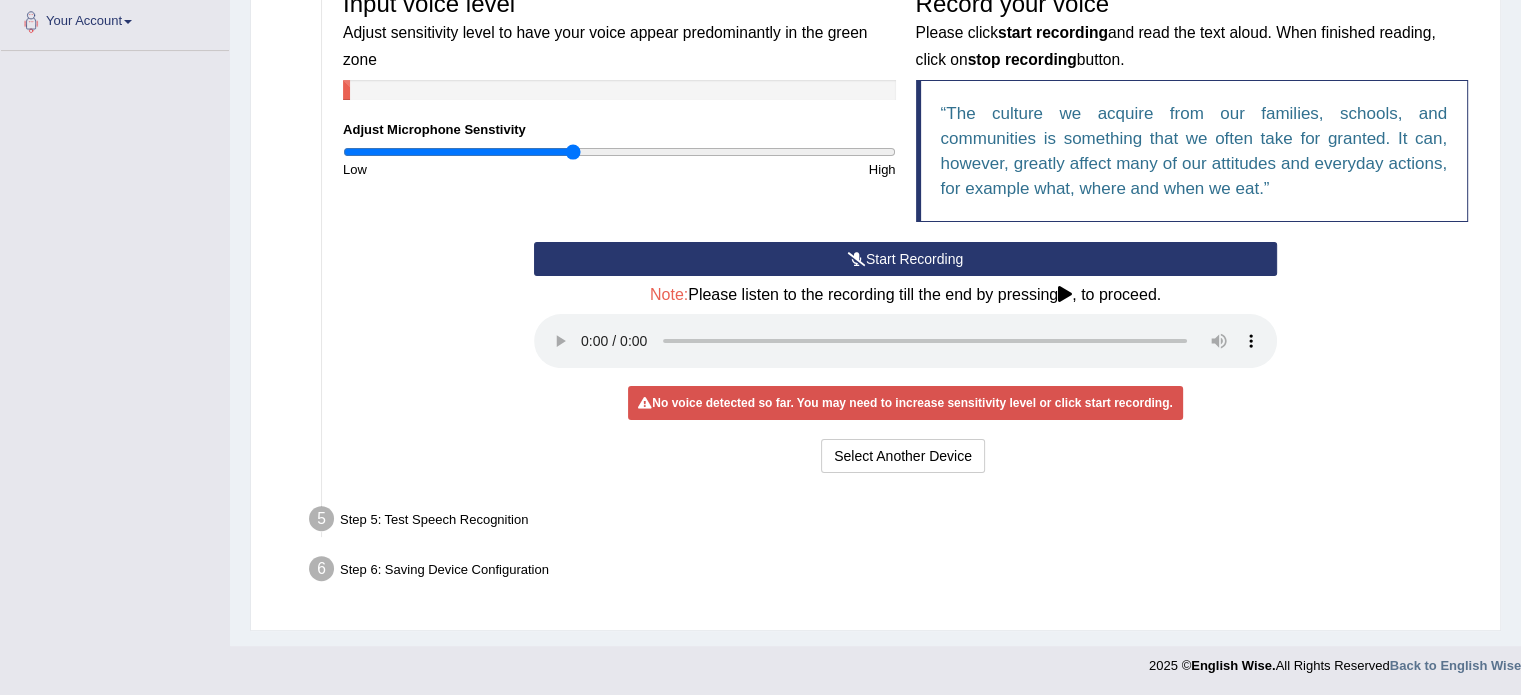 click at bounding box center (619, 152) 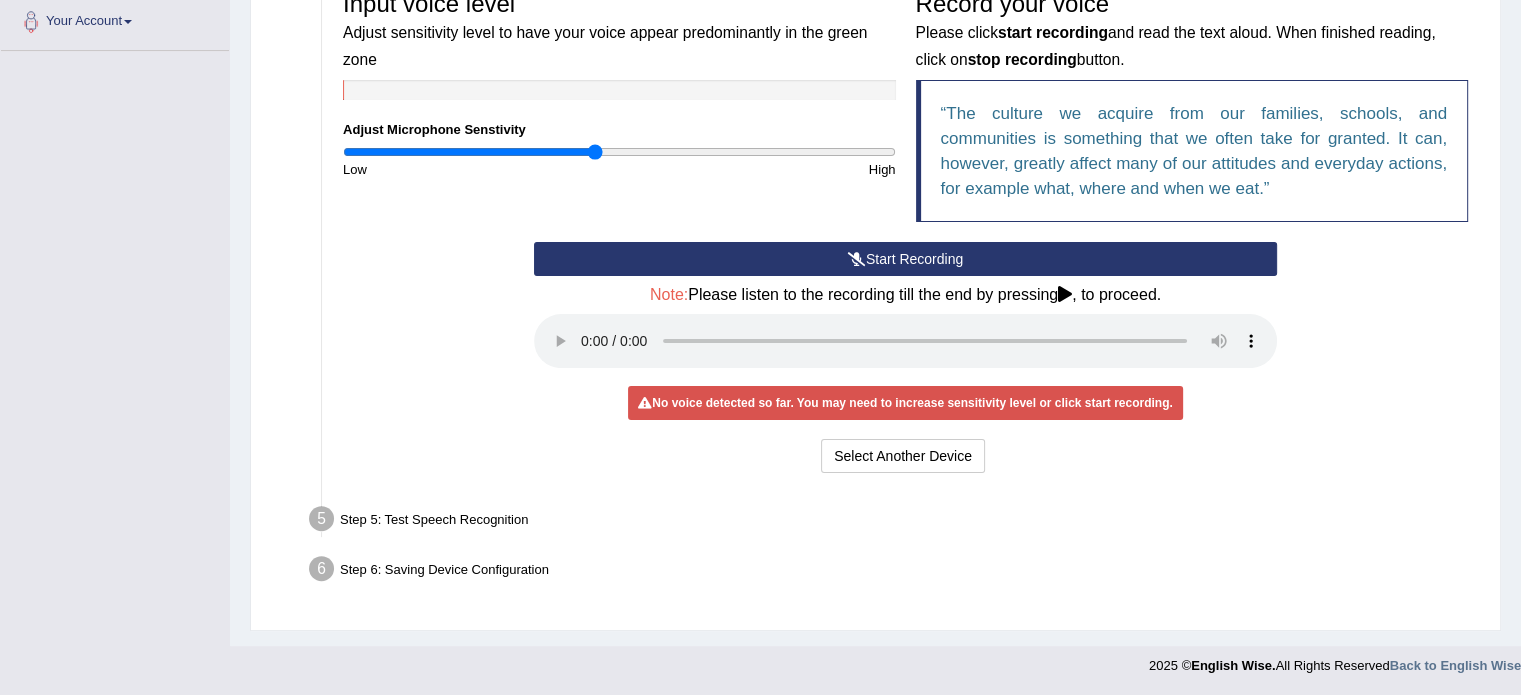 drag, startPoint x: 575, startPoint y: 152, endPoint x: 596, endPoint y: 163, distance: 23.70654 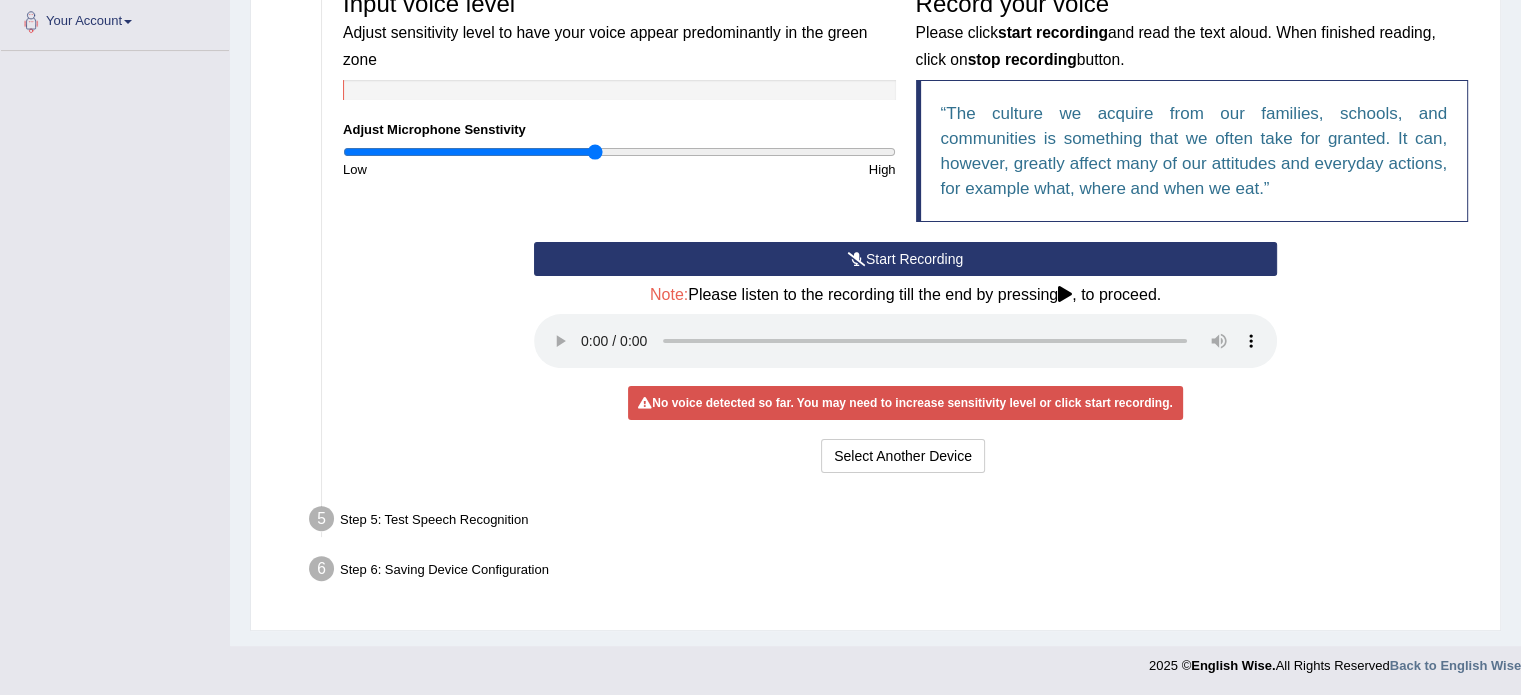 scroll, scrollTop: 446, scrollLeft: 0, axis: vertical 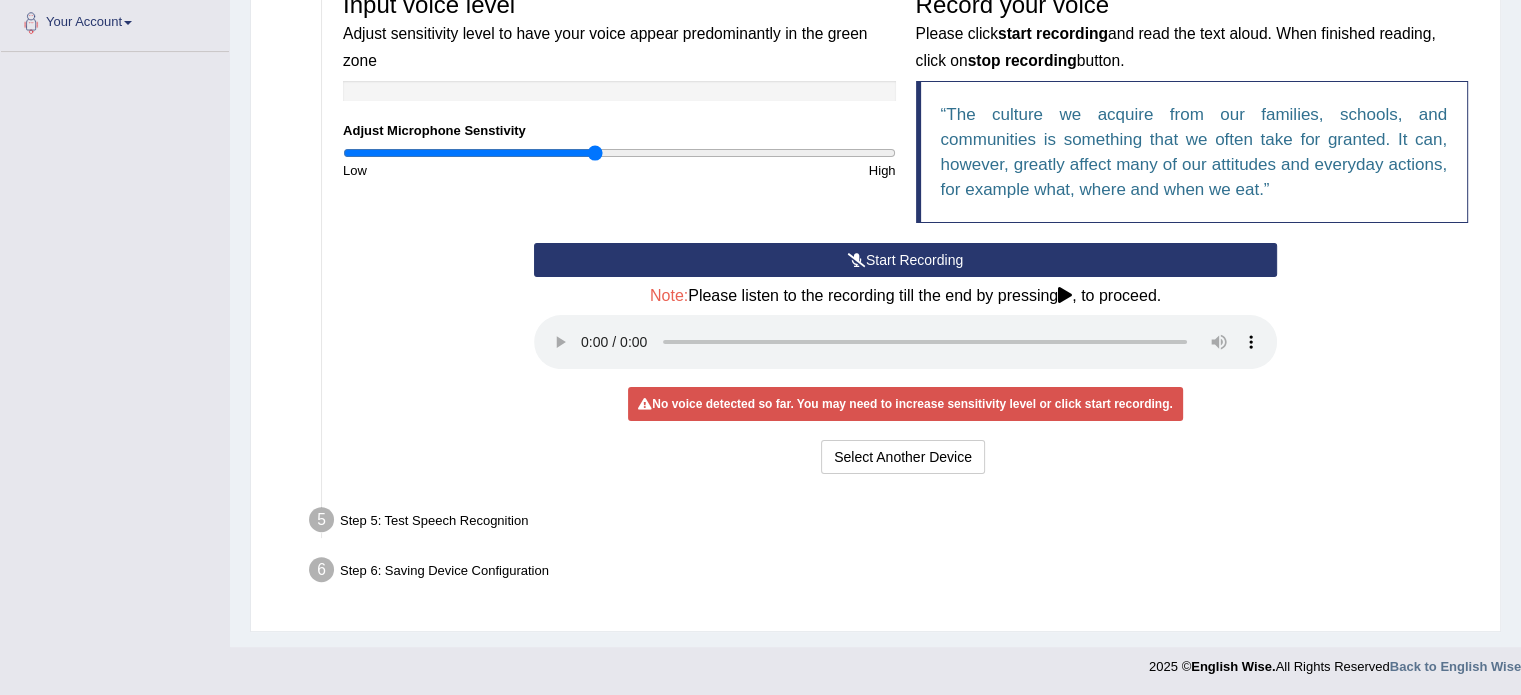 type 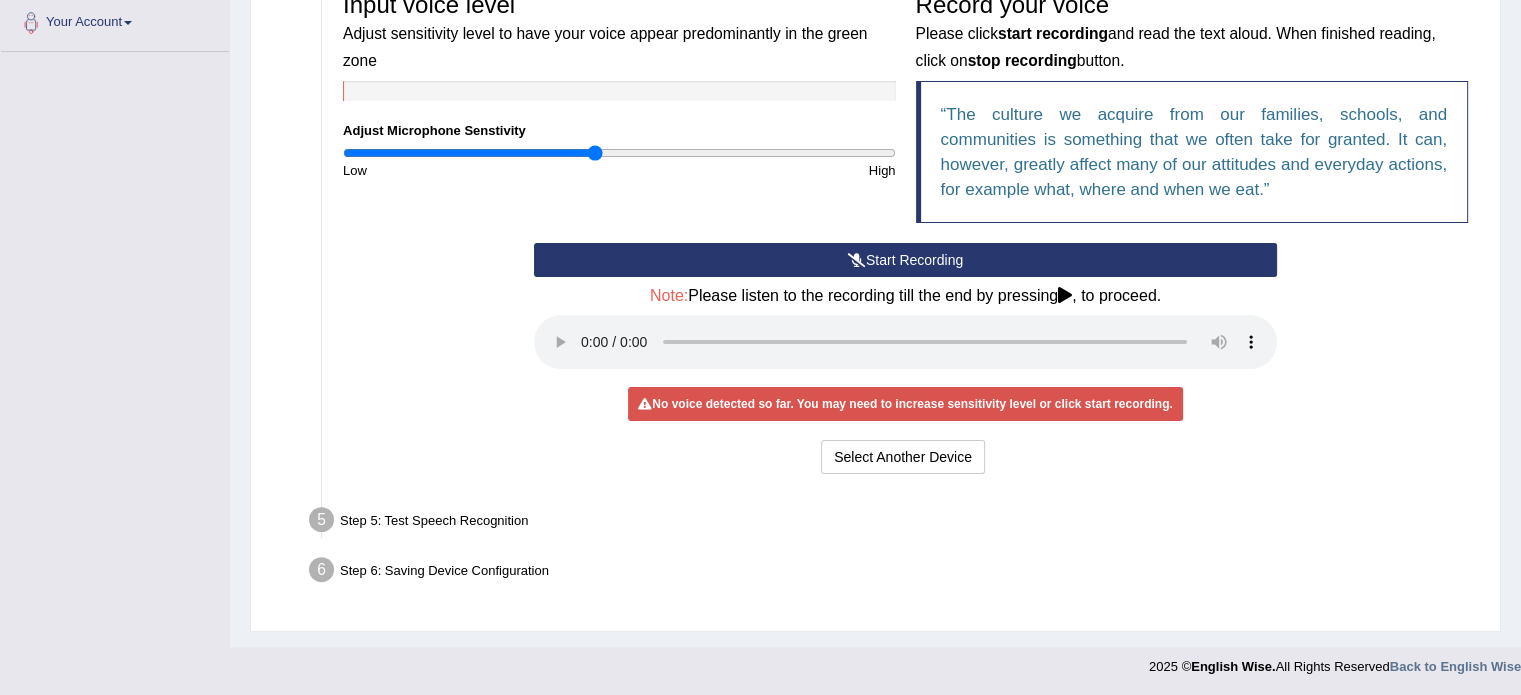 click on "Start Recording" at bounding box center [905, 260] 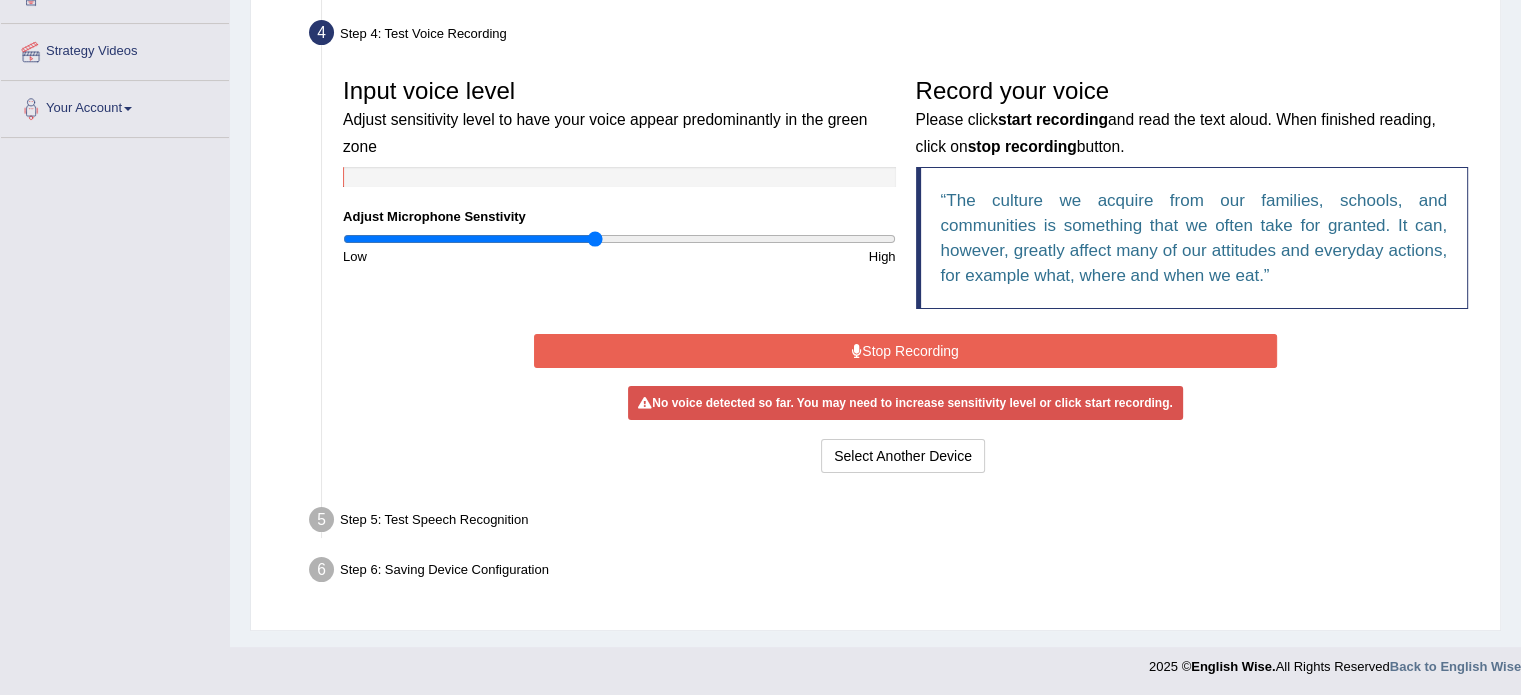 scroll, scrollTop: 355, scrollLeft: 0, axis: vertical 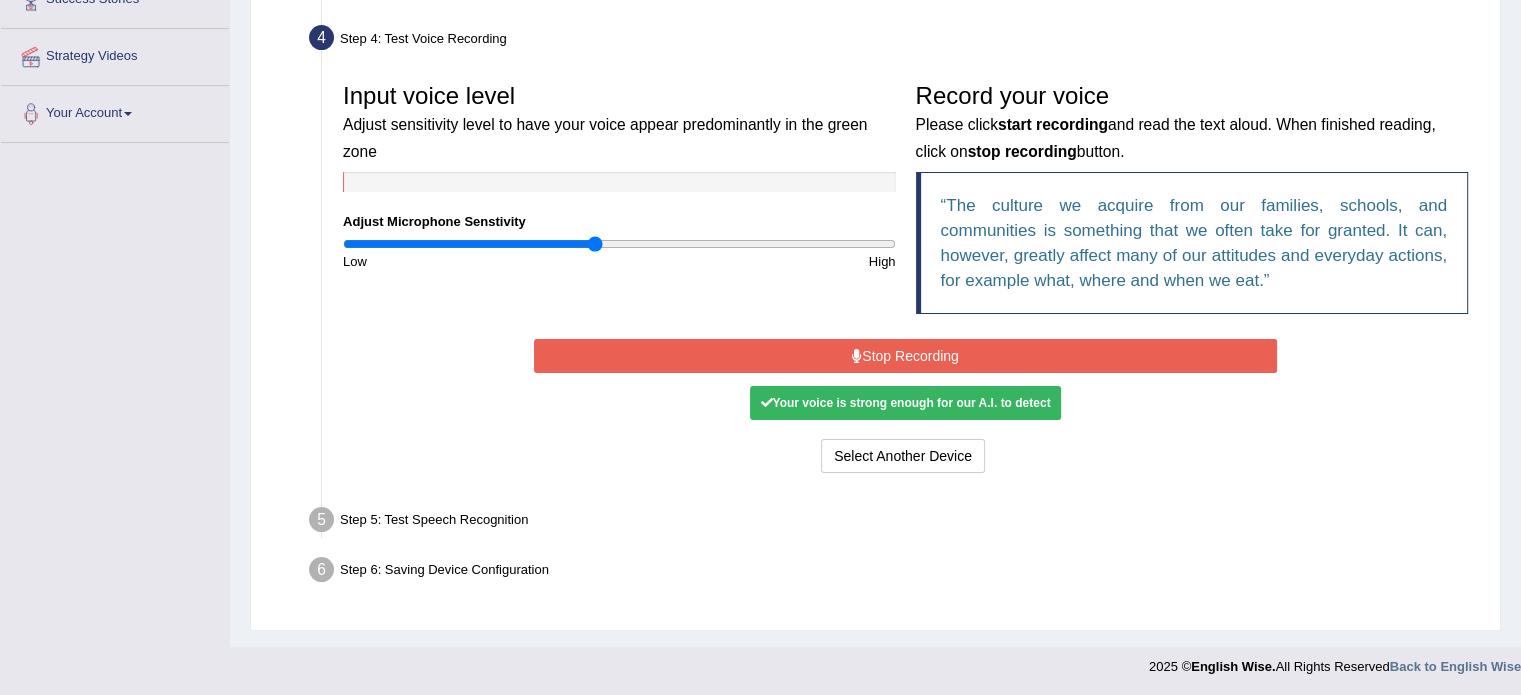 click on "Stop Recording" at bounding box center (905, 356) 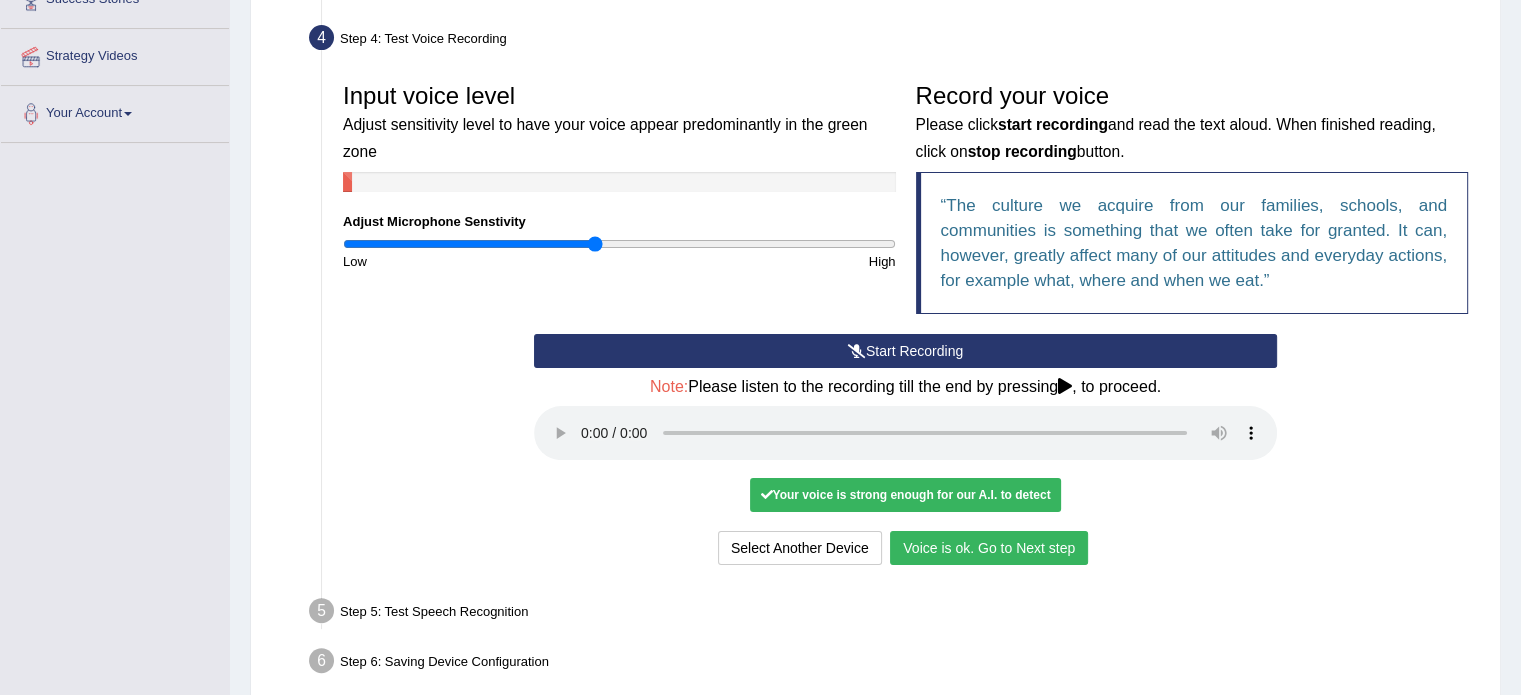 click on "Voice is ok. Go to Next step" at bounding box center [989, 548] 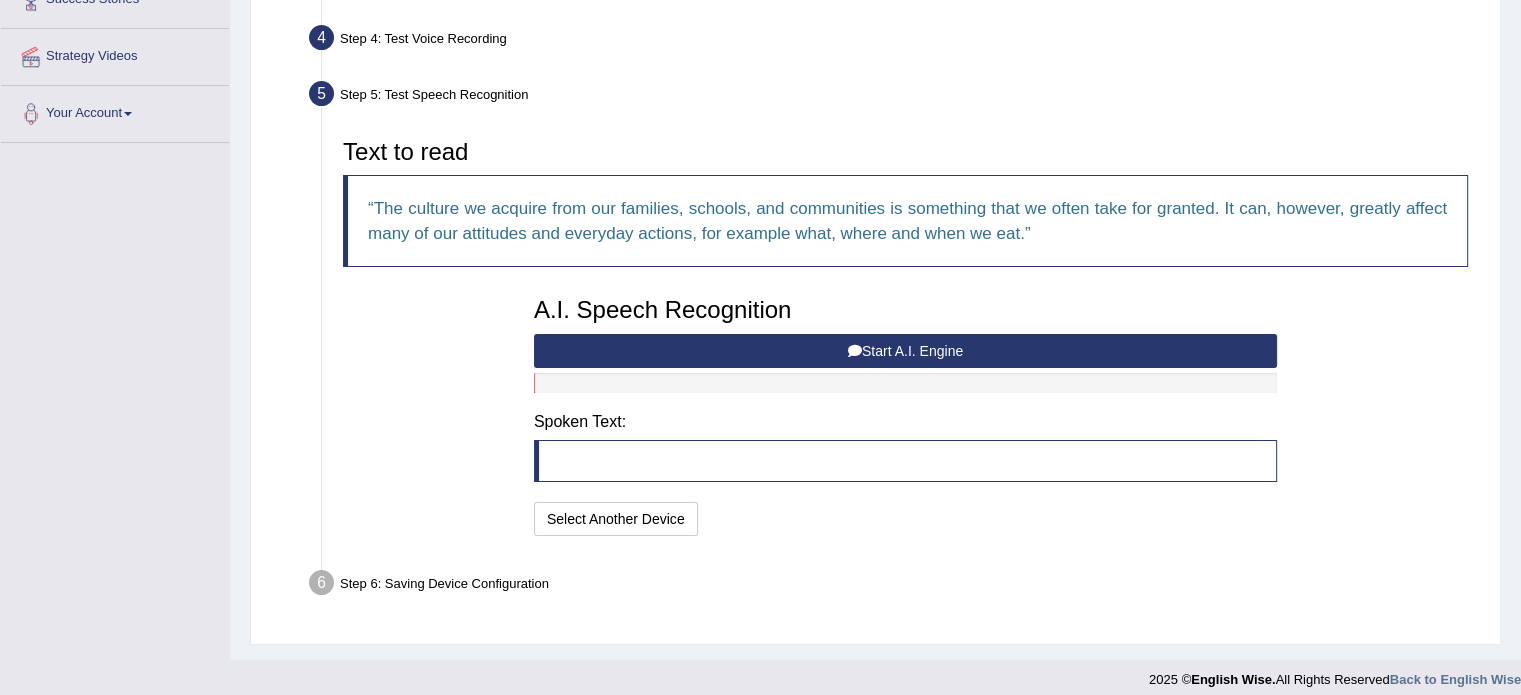 click on "Start A.I. Engine" at bounding box center [905, 351] 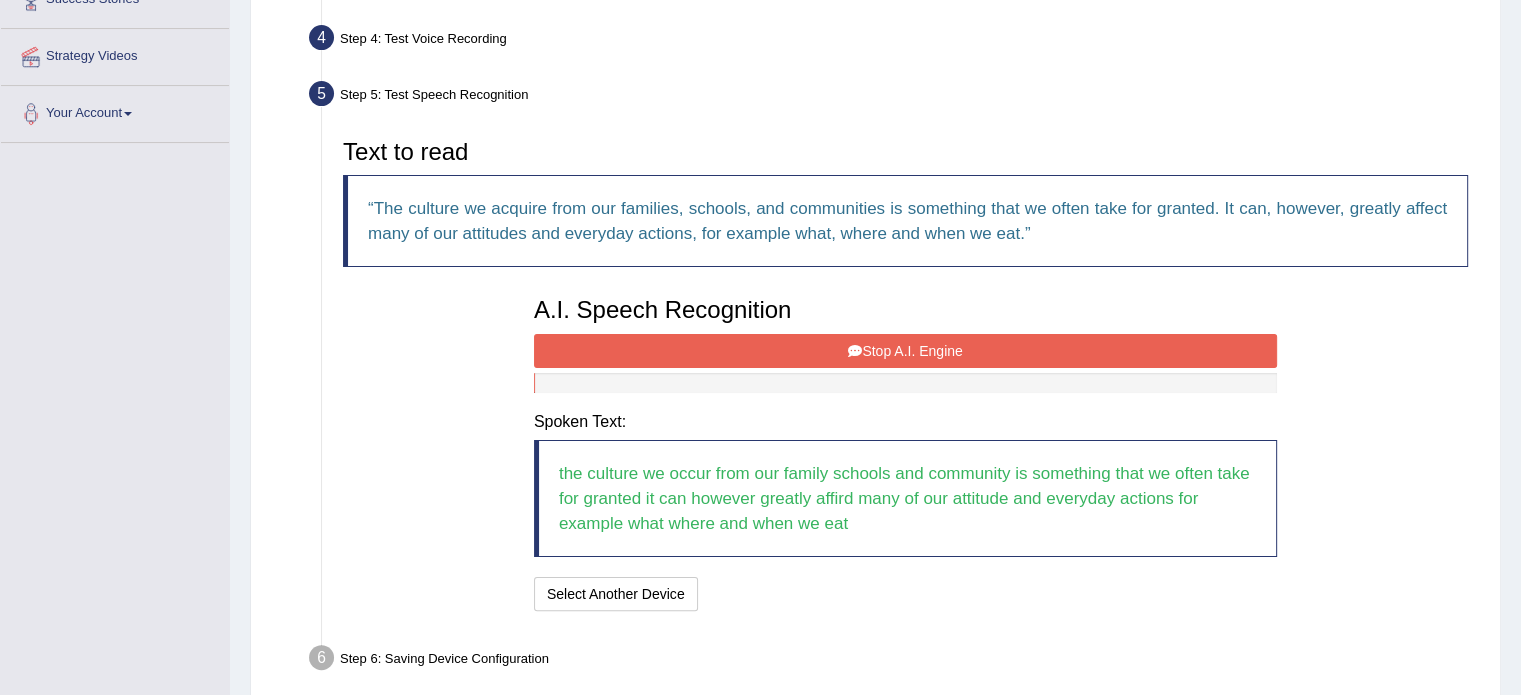 click on "Stop A.I. Engine" at bounding box center (905, 351) 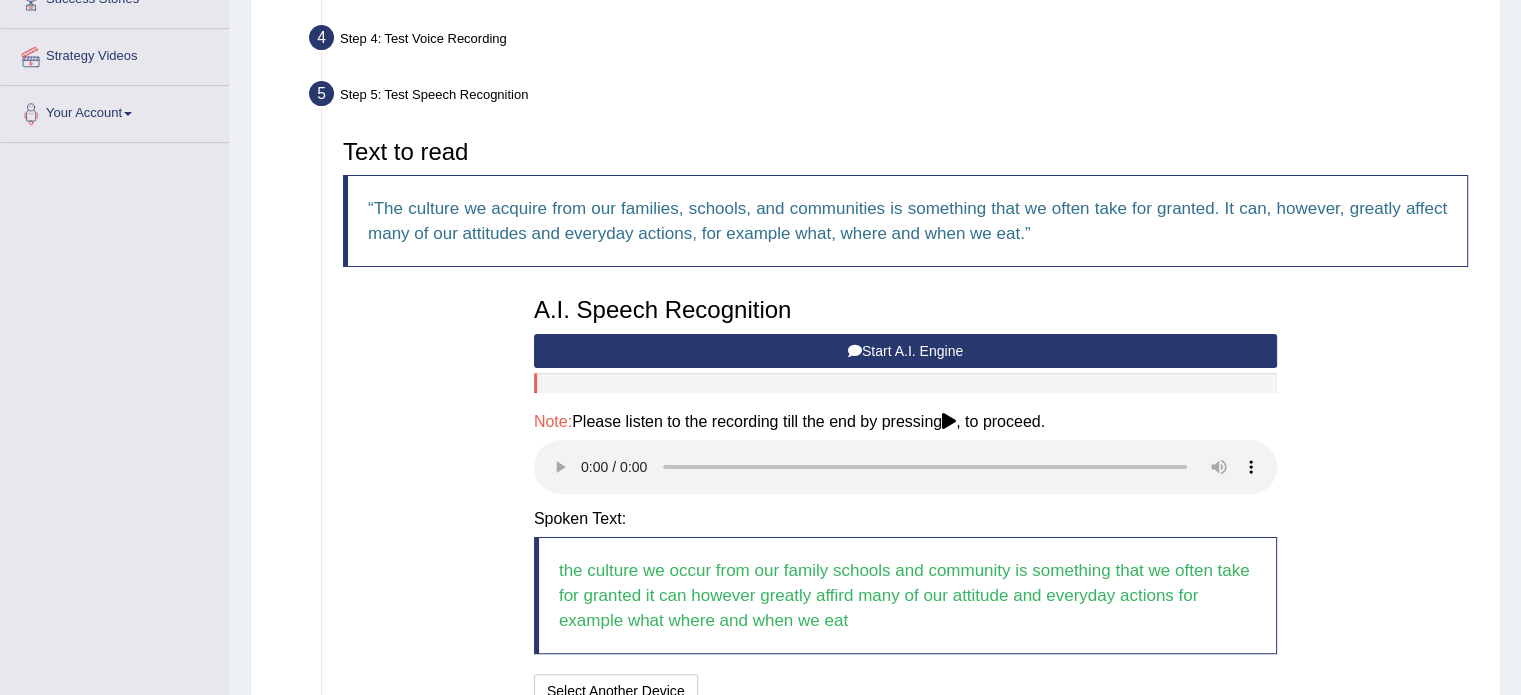 scroll, scrollTop: 540, scrollLeft: 0, axis: vertical 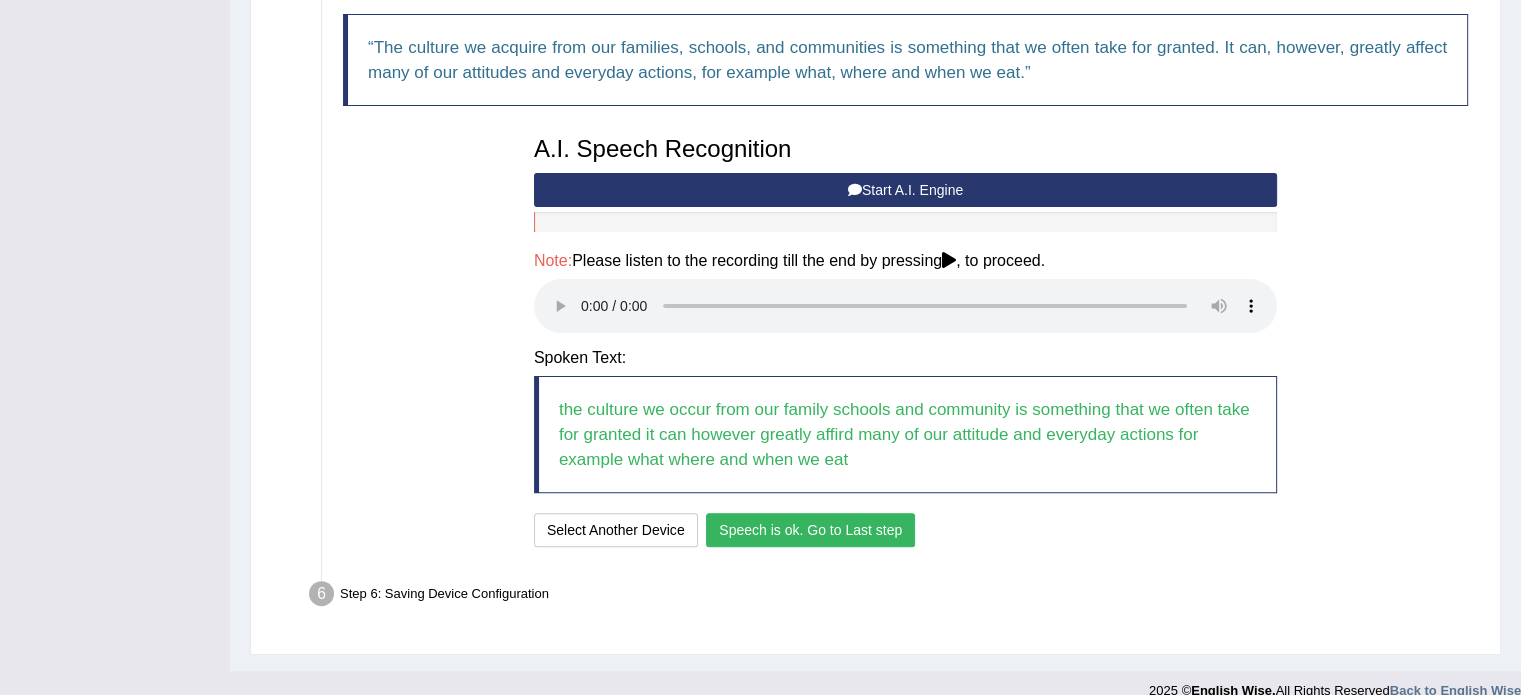 click on "Speech is ok. Go to Last step" at bounding box center (810, 530) 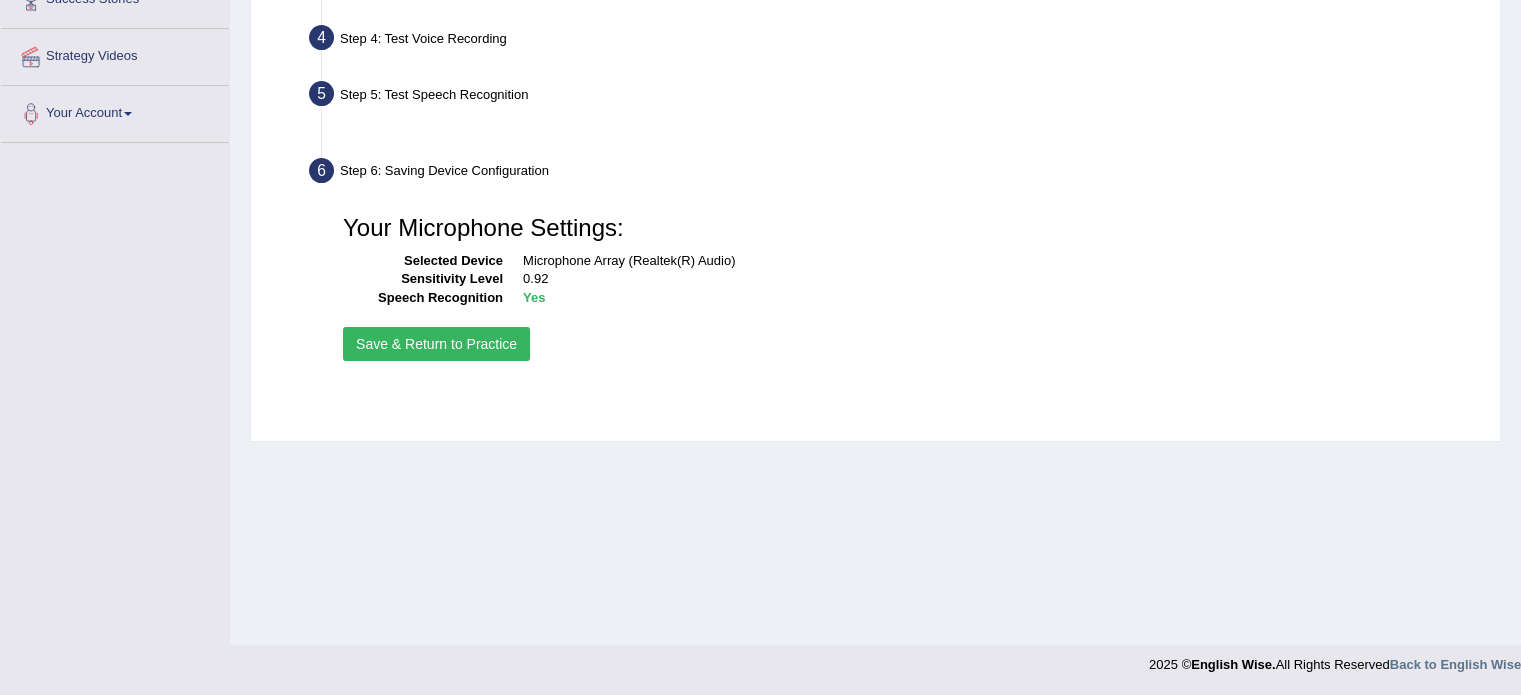 scroll, scrollTop: 355, scrollLeft: 0, axis: vertical 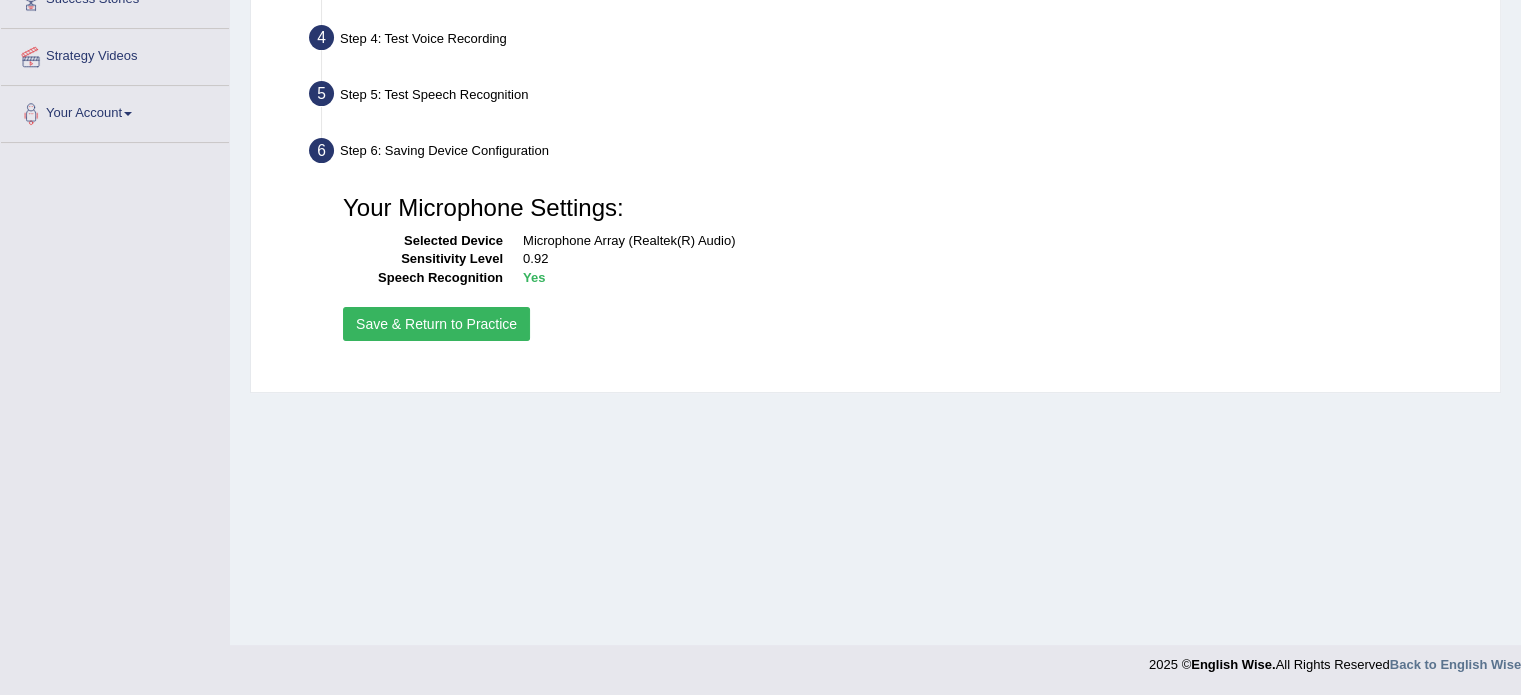 click on "Save & Return to Practice" at bounding box center (436, 324) 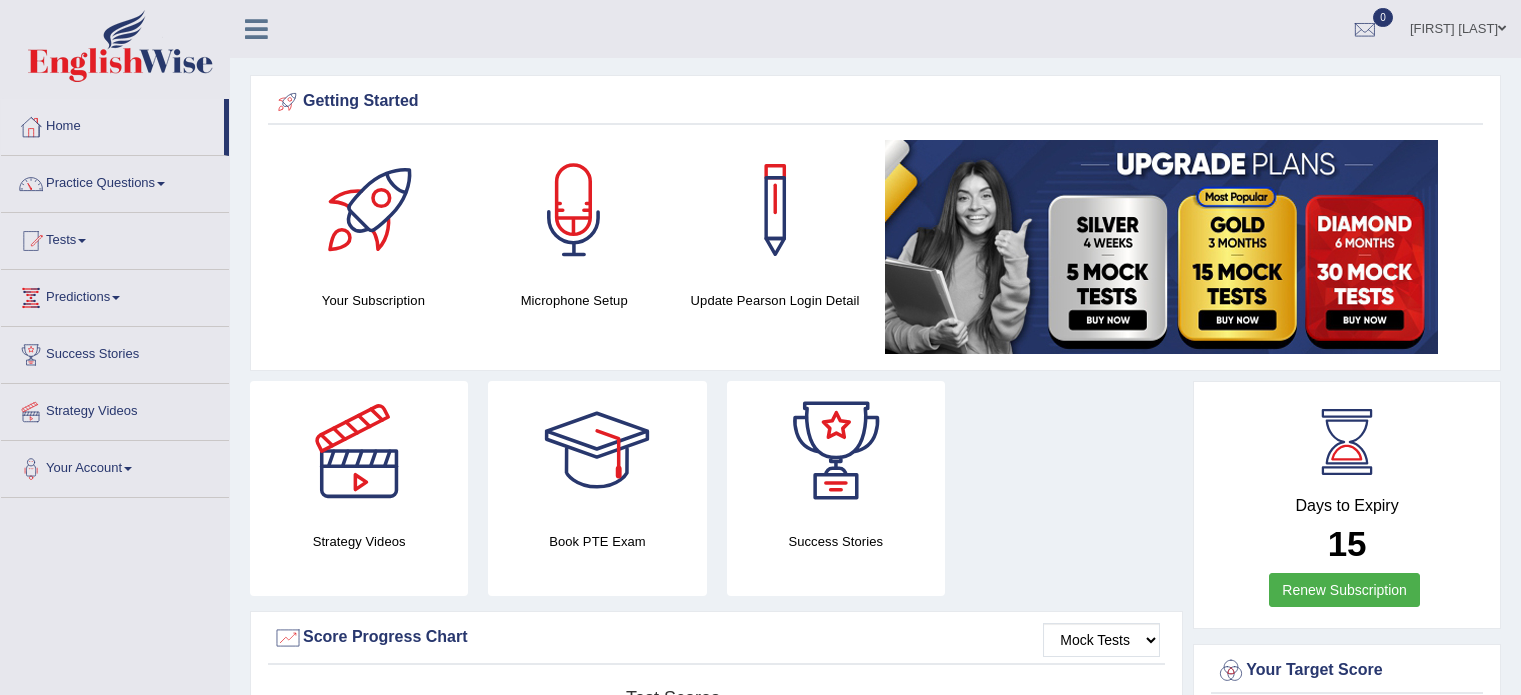 scroll, scrollTop: 0, scrollLeft: 0, axis: both 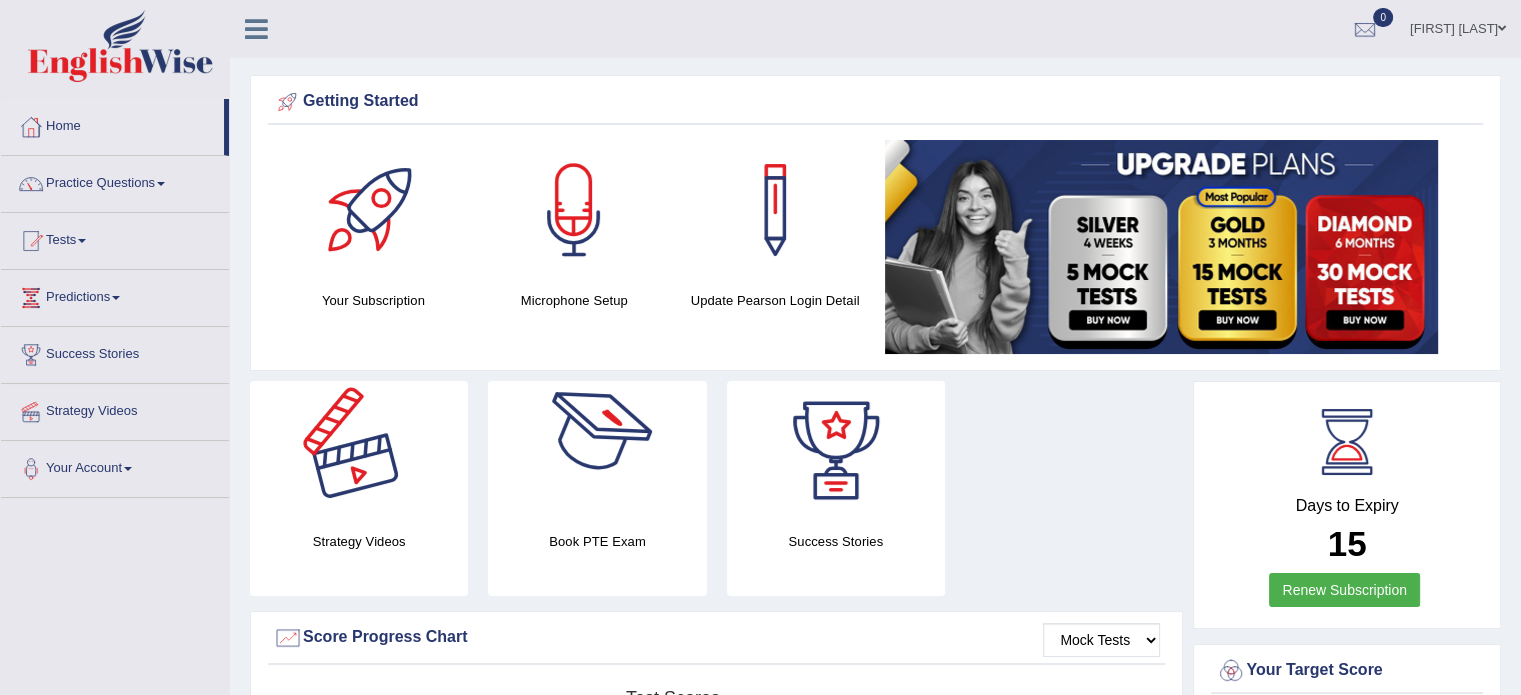 click on "Book PTE Exam" at bounding box center [597, 488] 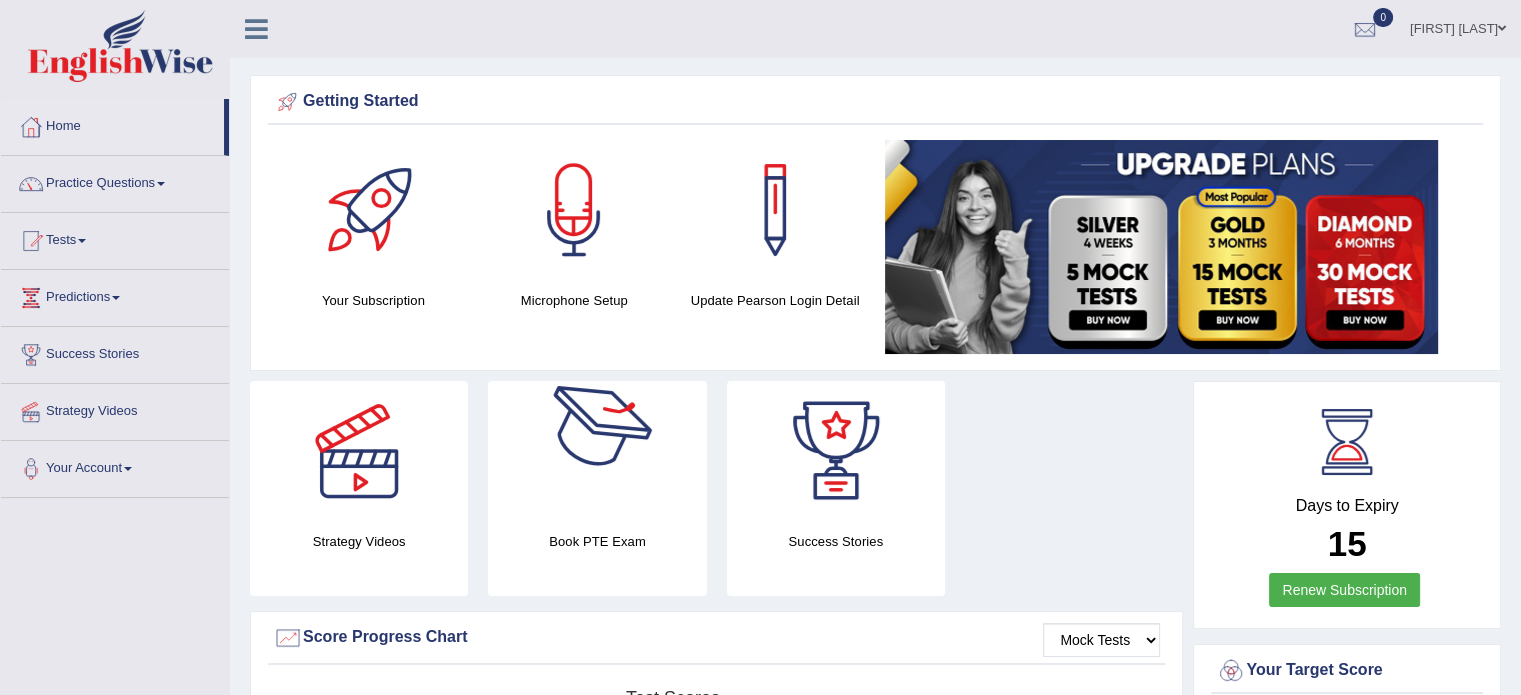 click at bounding box center [597, 451] 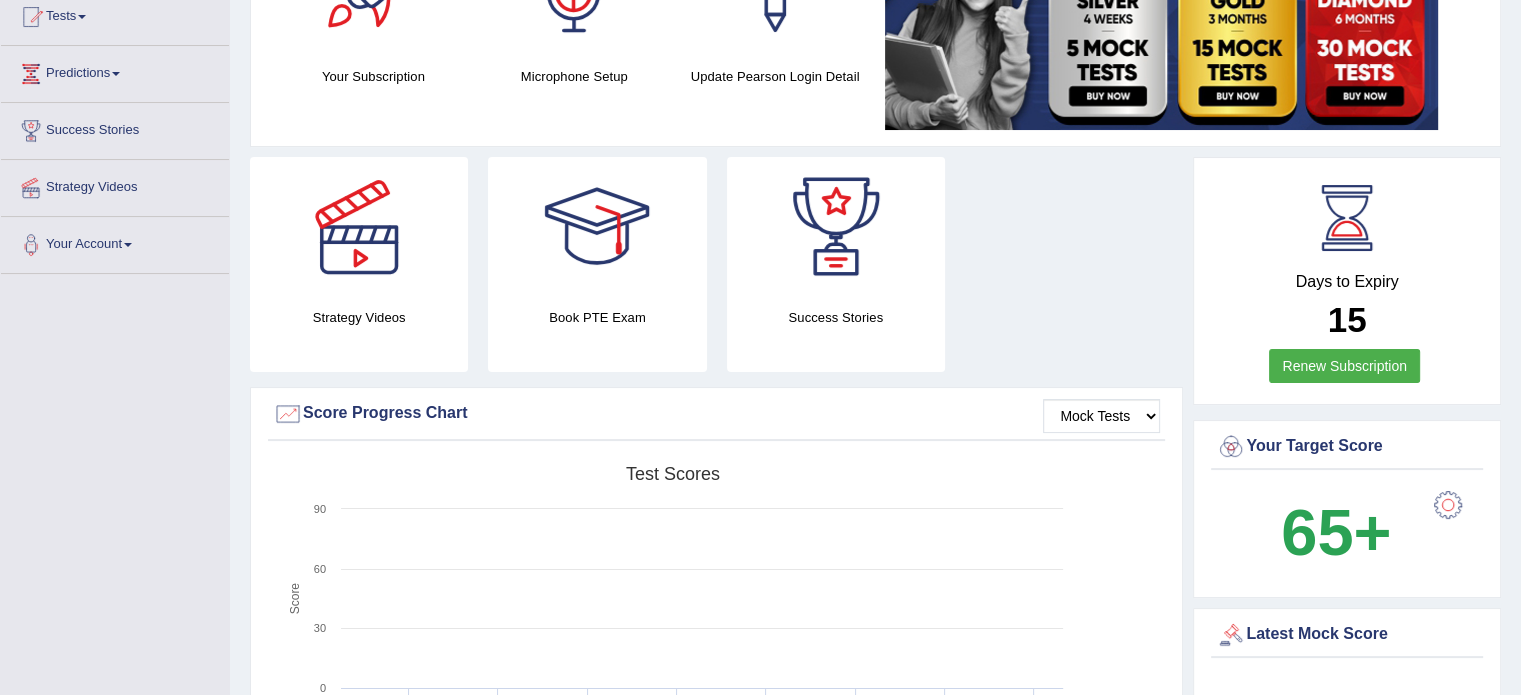 scroll, scrollTop: 0, scrollLeft: 0, axis: both 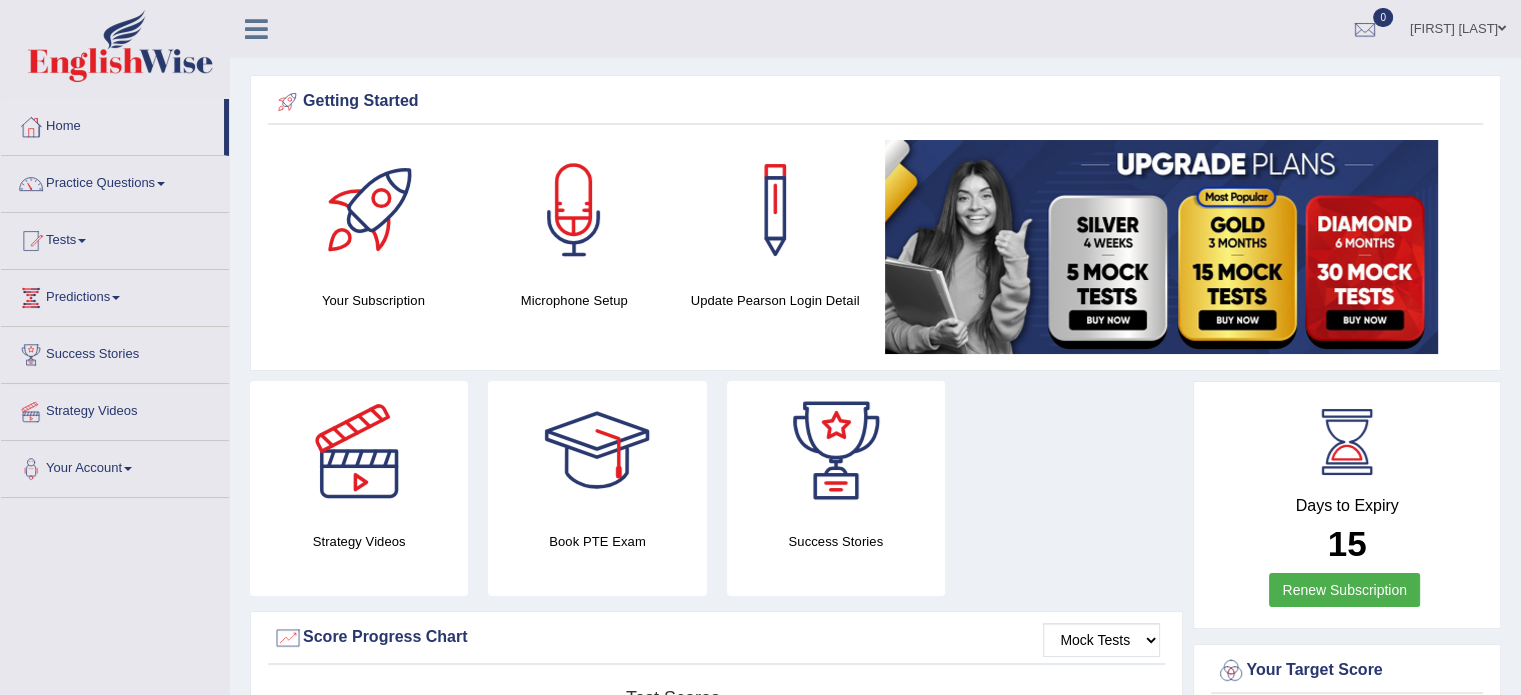 click at bounding box center (116, 298) 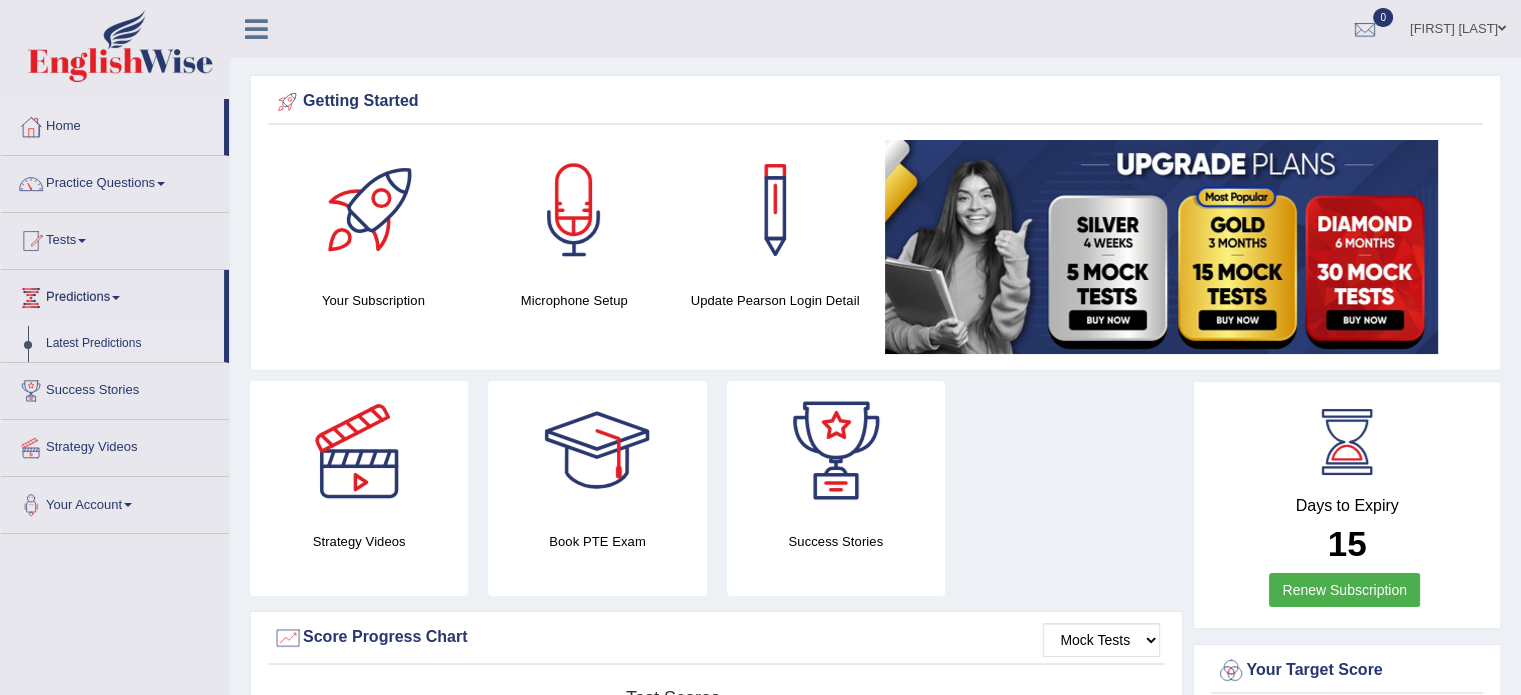 click on "Latest Predictions" at bounding box center [130, 344] 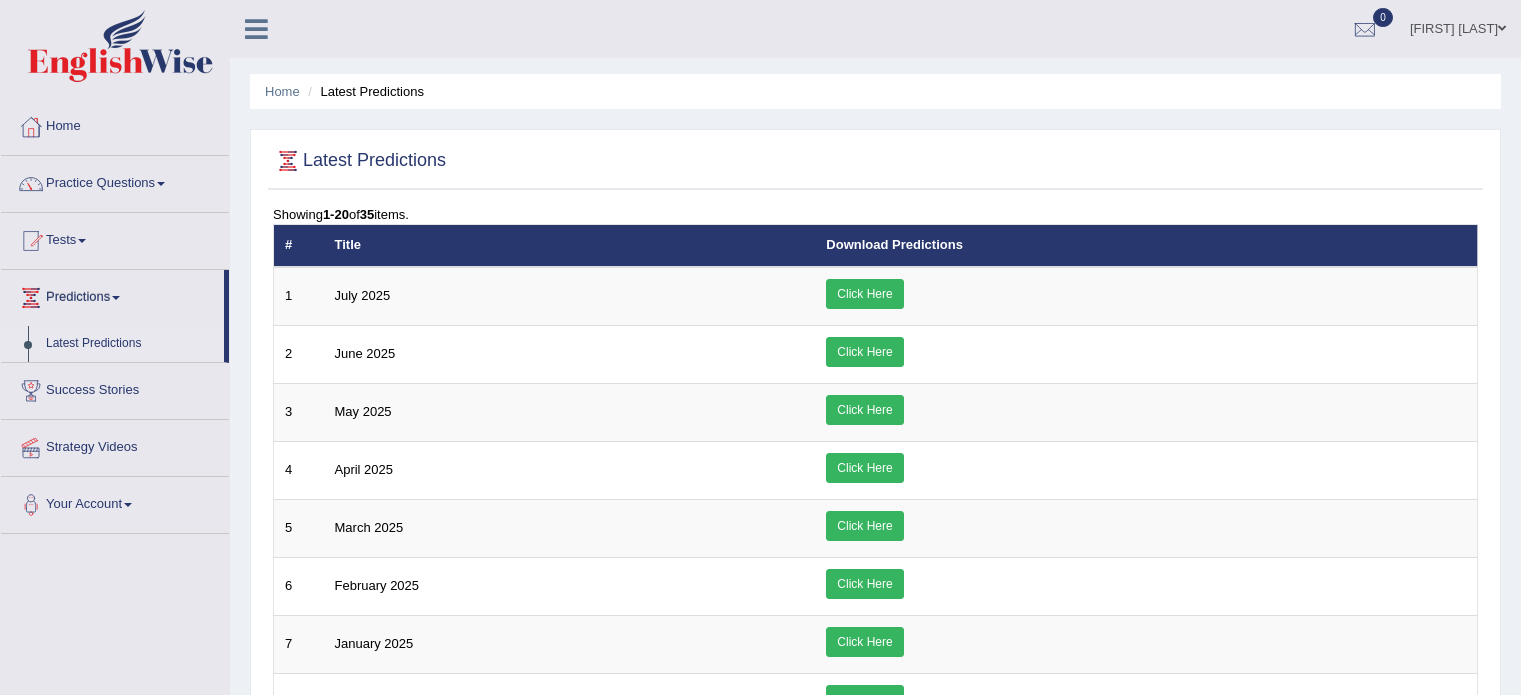 scroll, scrollTop: 0, scrollLeft: 0, axis: both 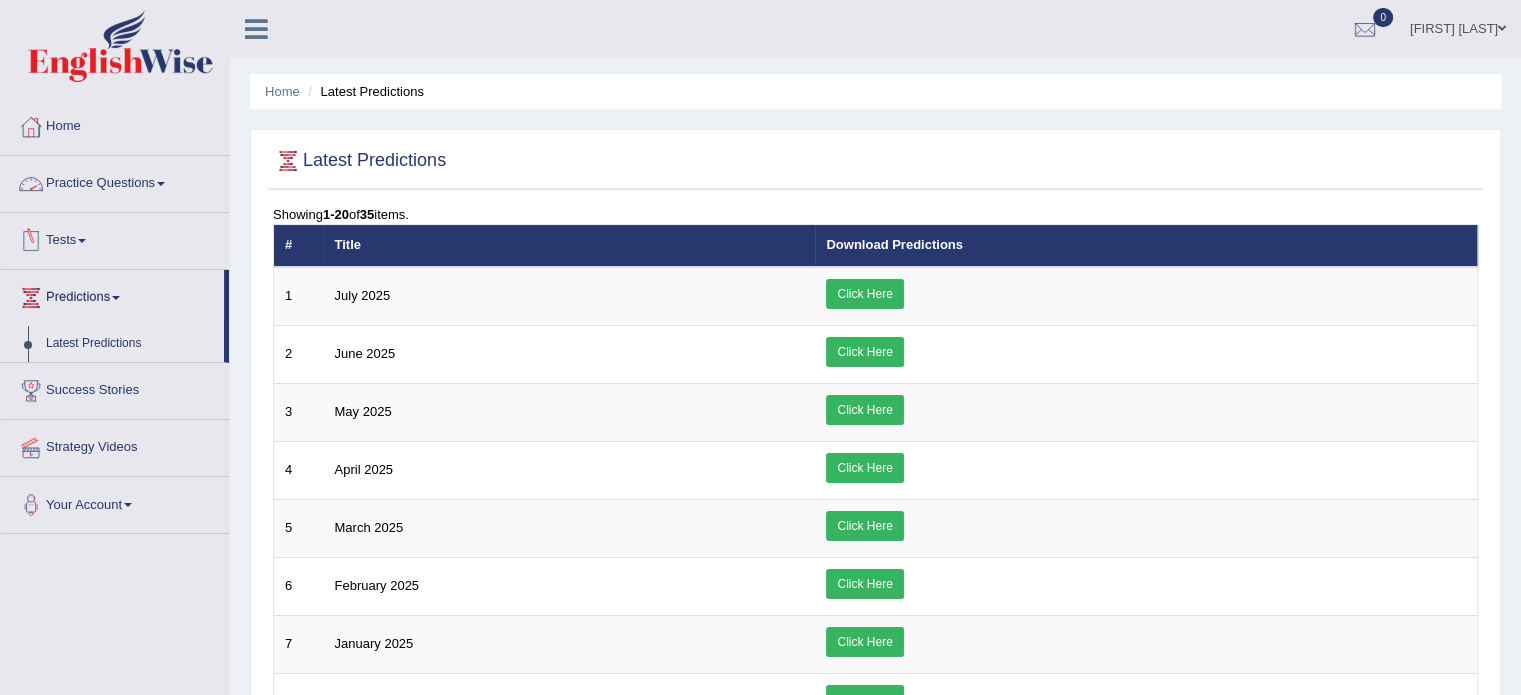 click on "Practice Questions" at bounding box center [115, 181] 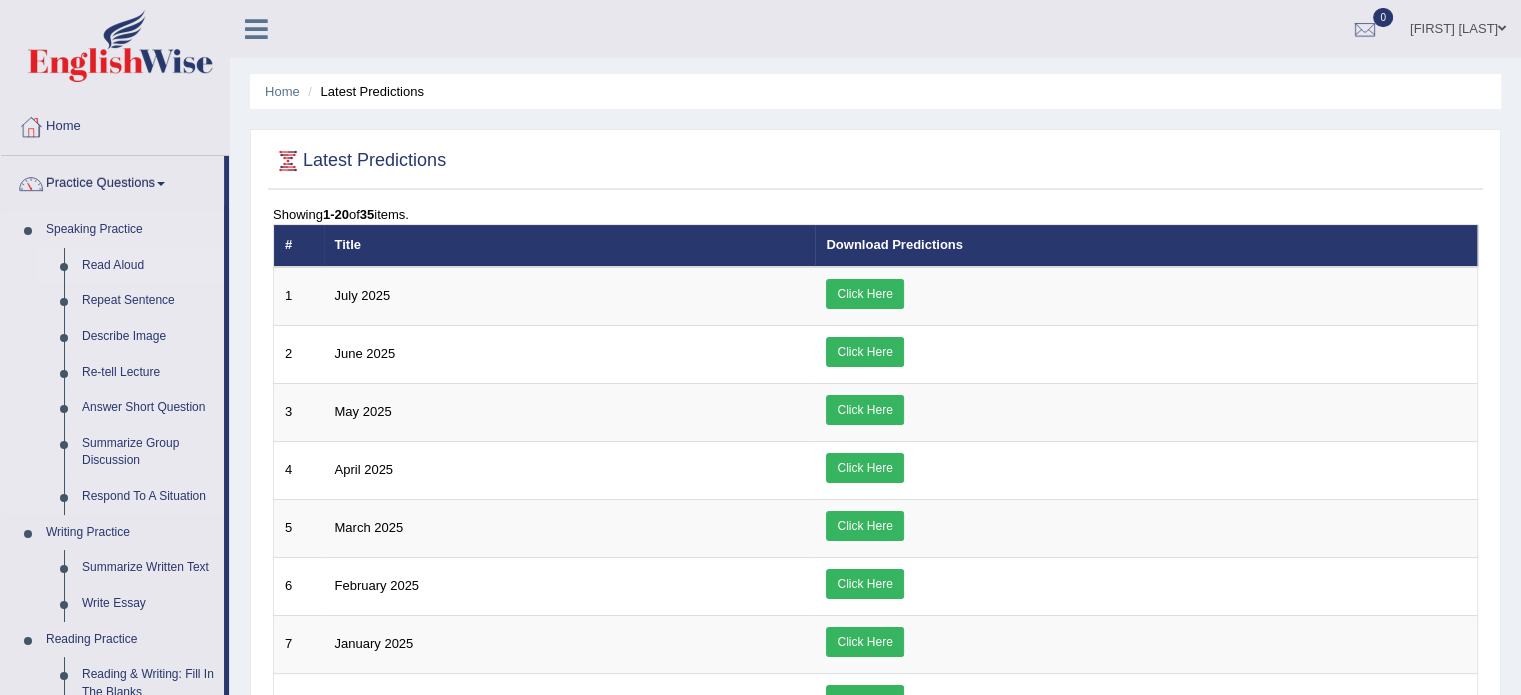 click on "Read Aloud" at bounding box center [148, 266] 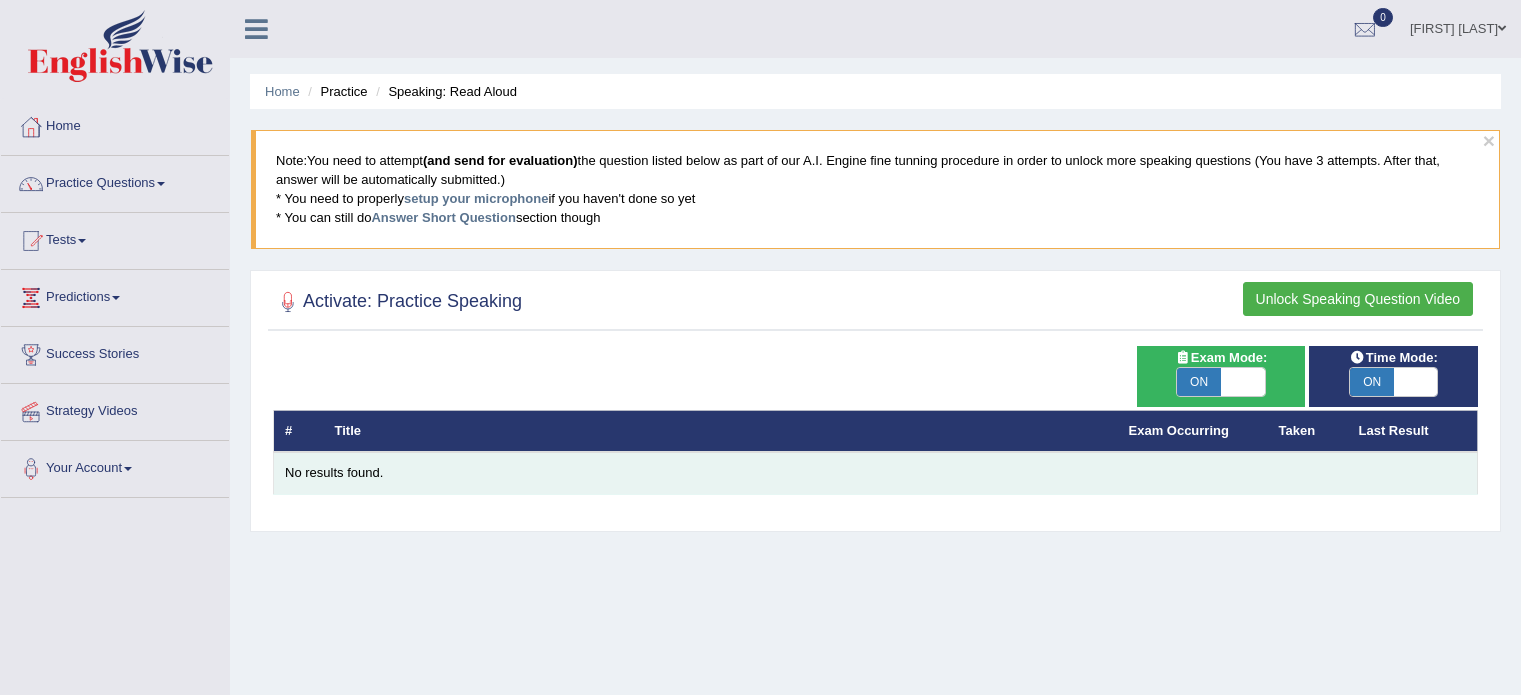 scroll, scrollTop: 0, scrollLeft: 0, axis: both 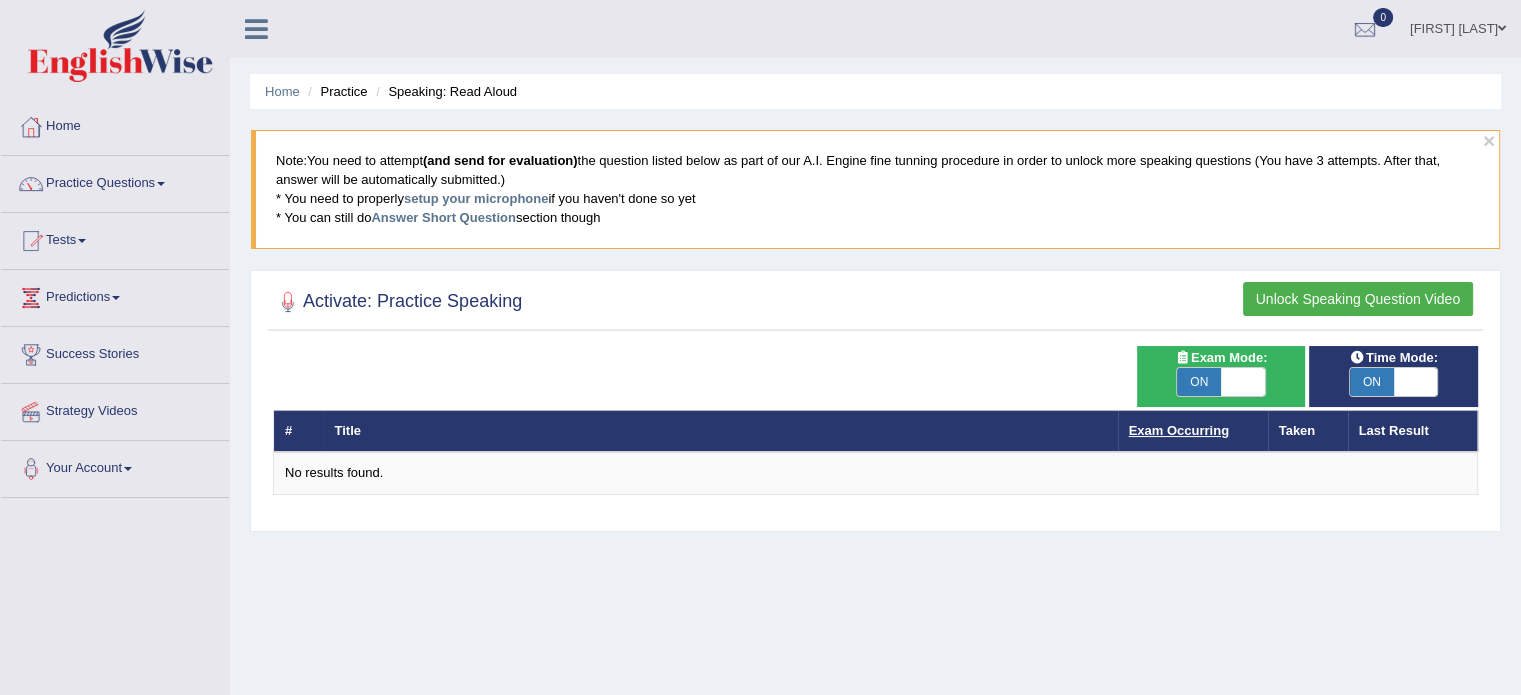 click on "Exam Occurring" at bounding box center (1179, 430) 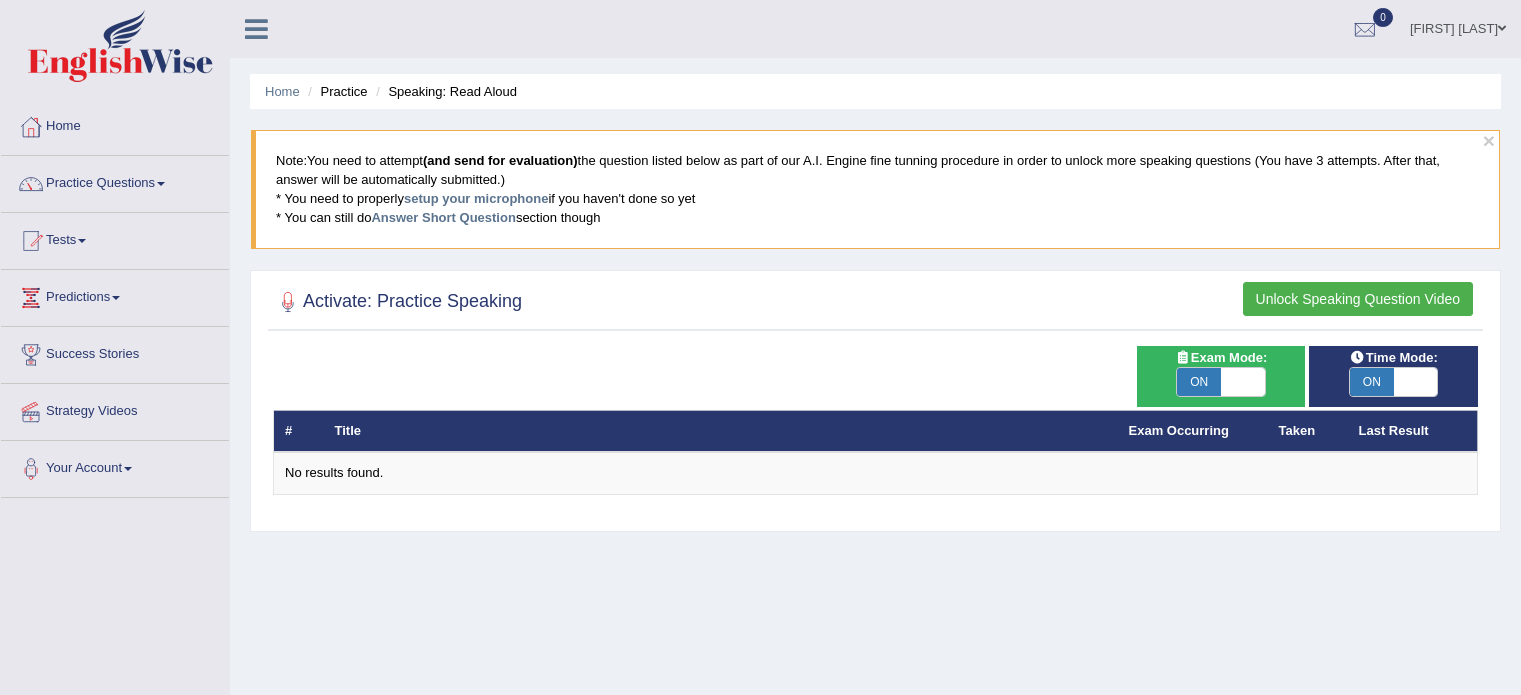 scroll, scrollTop: 0, scrollLeft: 0, axis: both 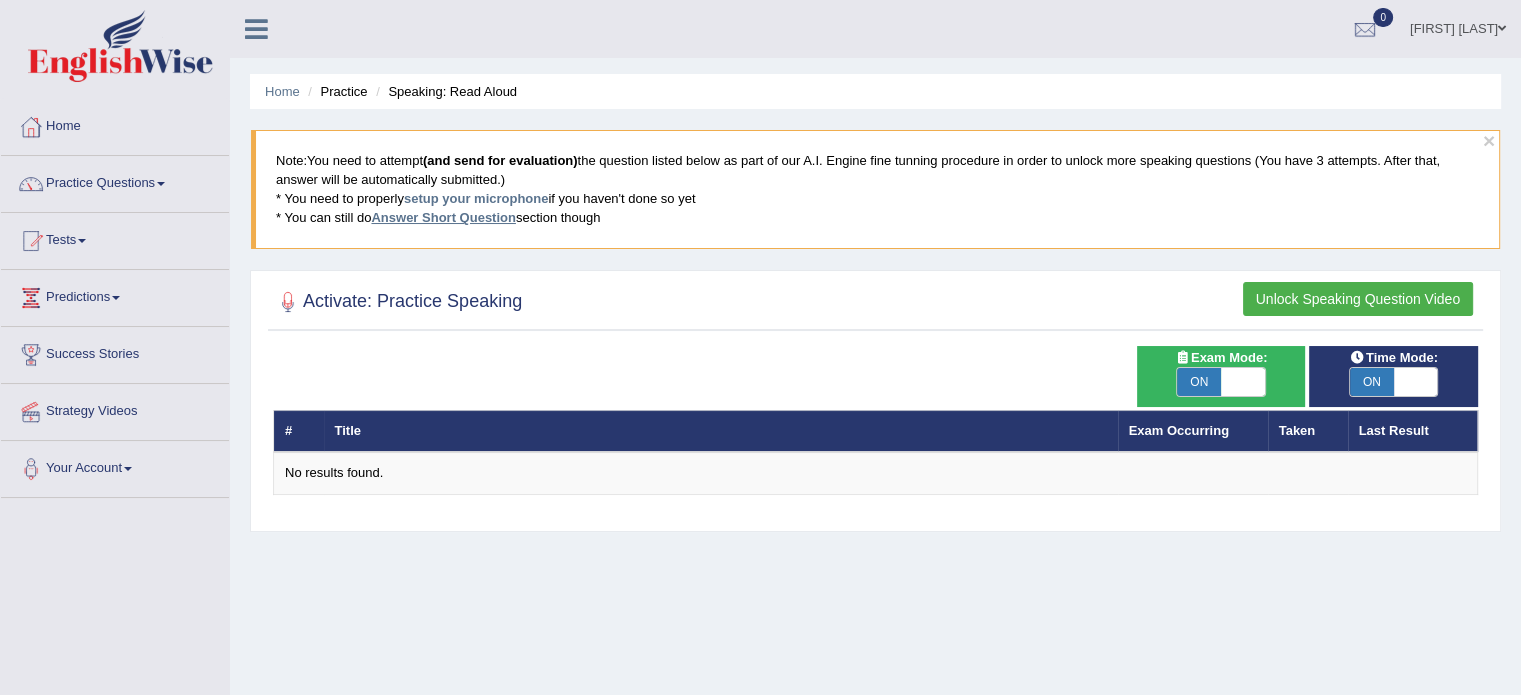 click on "Answer Short Question" at bounding box center (443, 217) 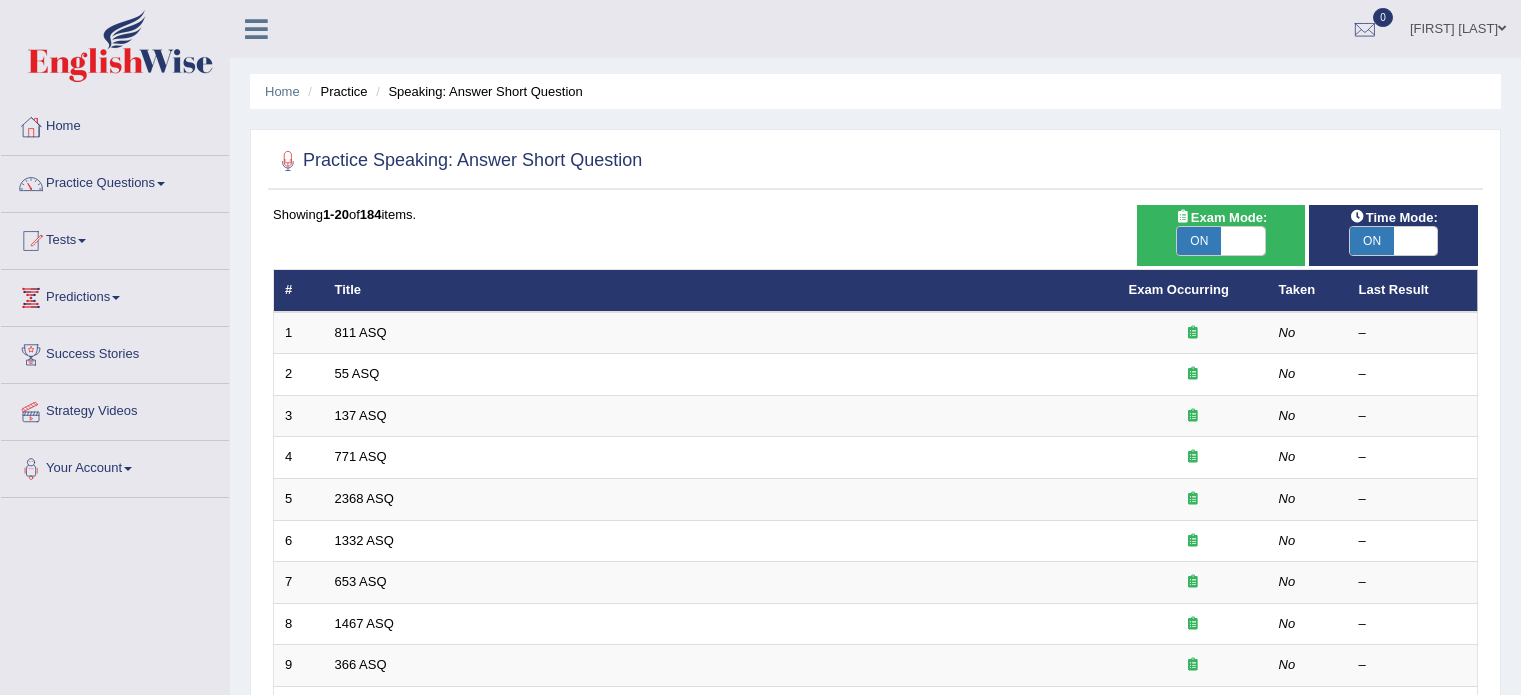 scroll, scrollTop: 0, scrollLeft: 0, axis: both 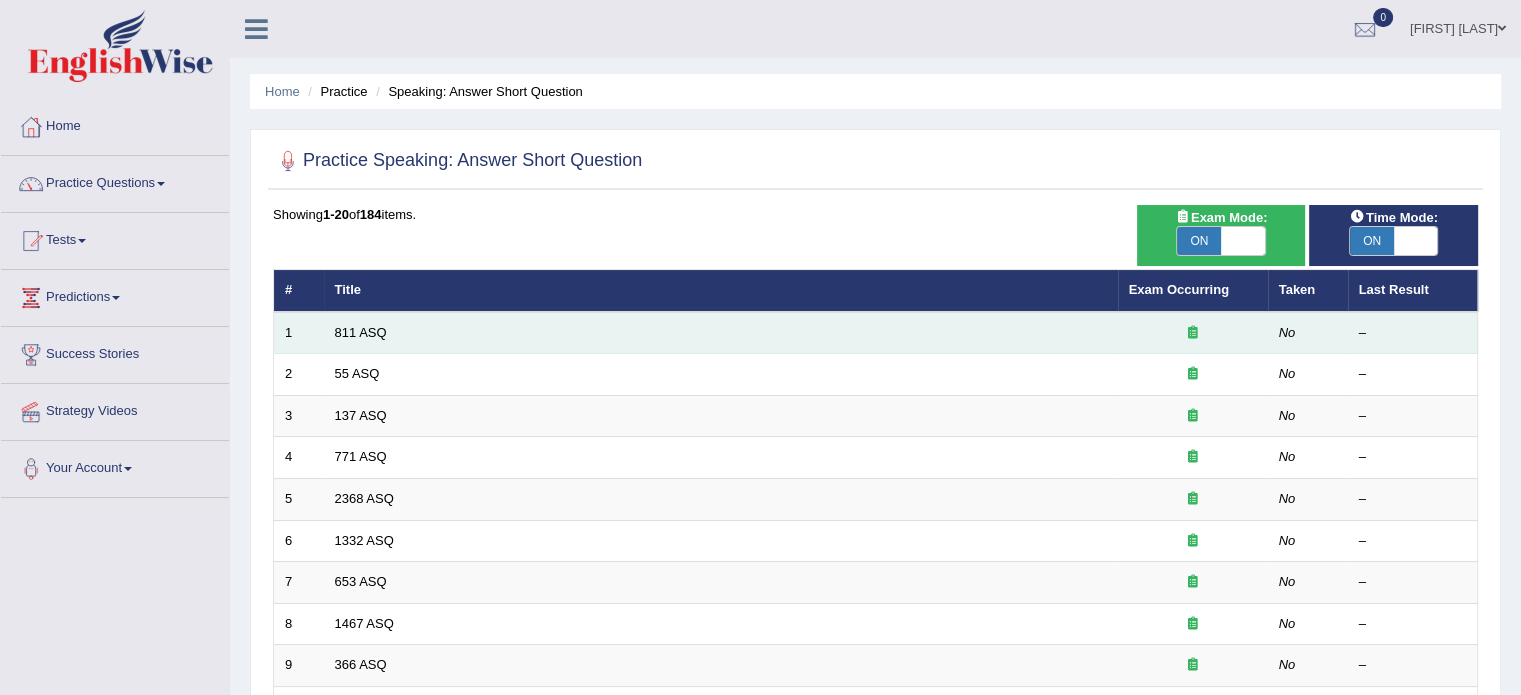 click on "811 ASQ" at bounding box center [721, 333] 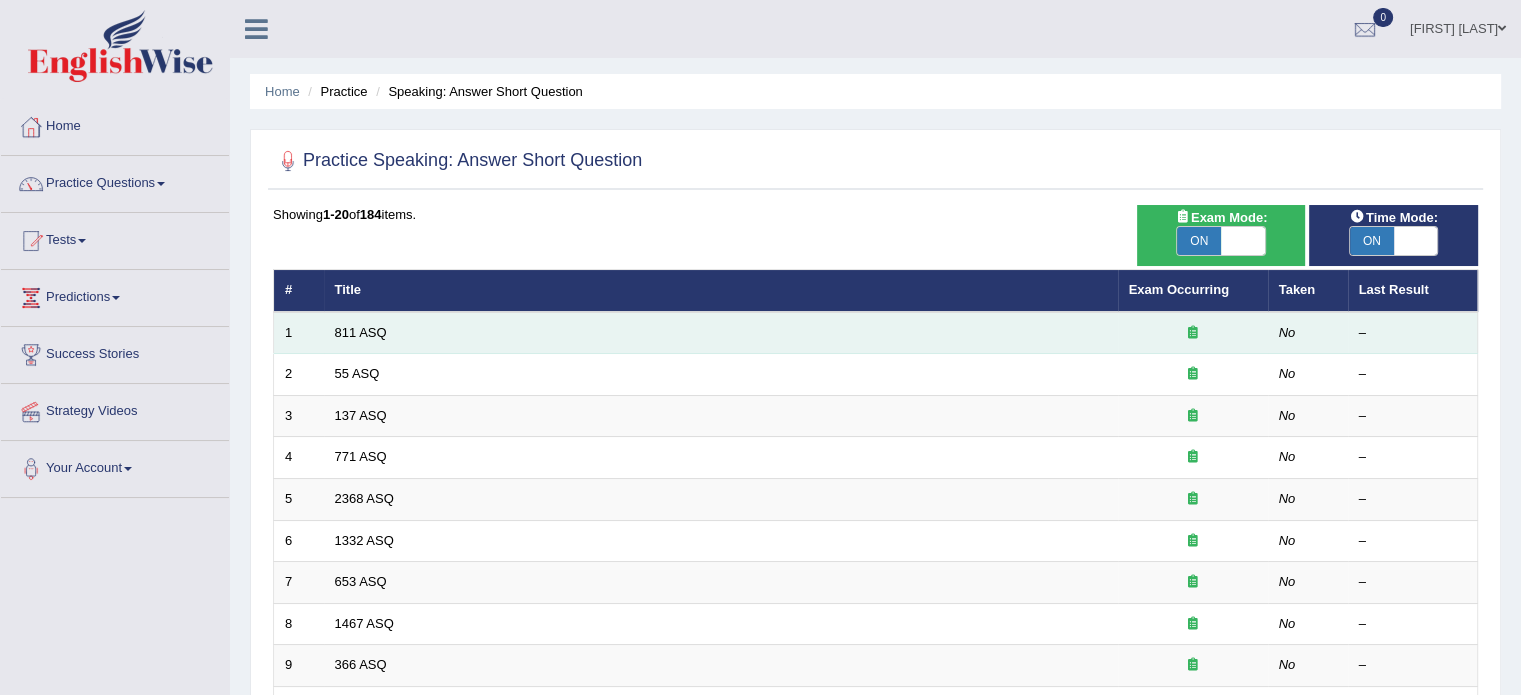click on "811 ASQ" at bounding box center [721, 333] 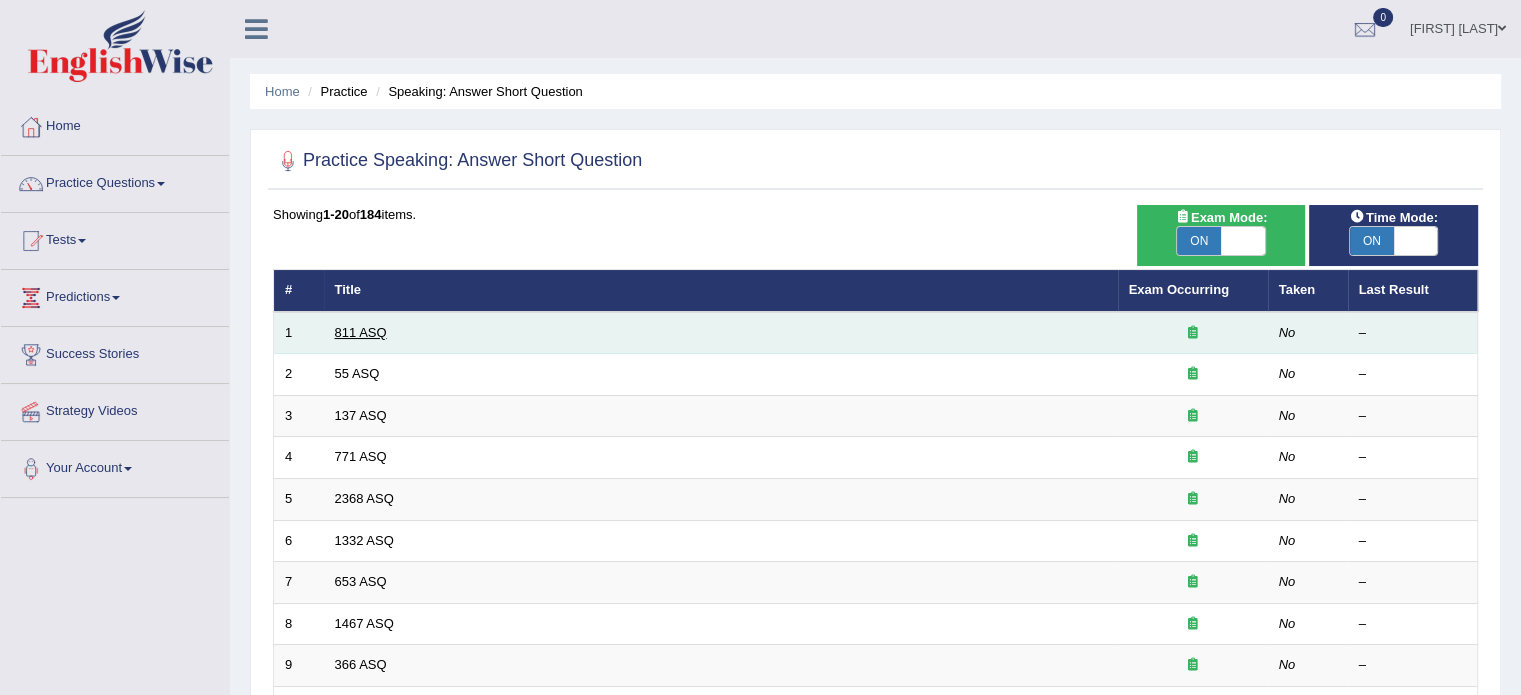 click on "811 ASQ" at bounding box center (361, 332) 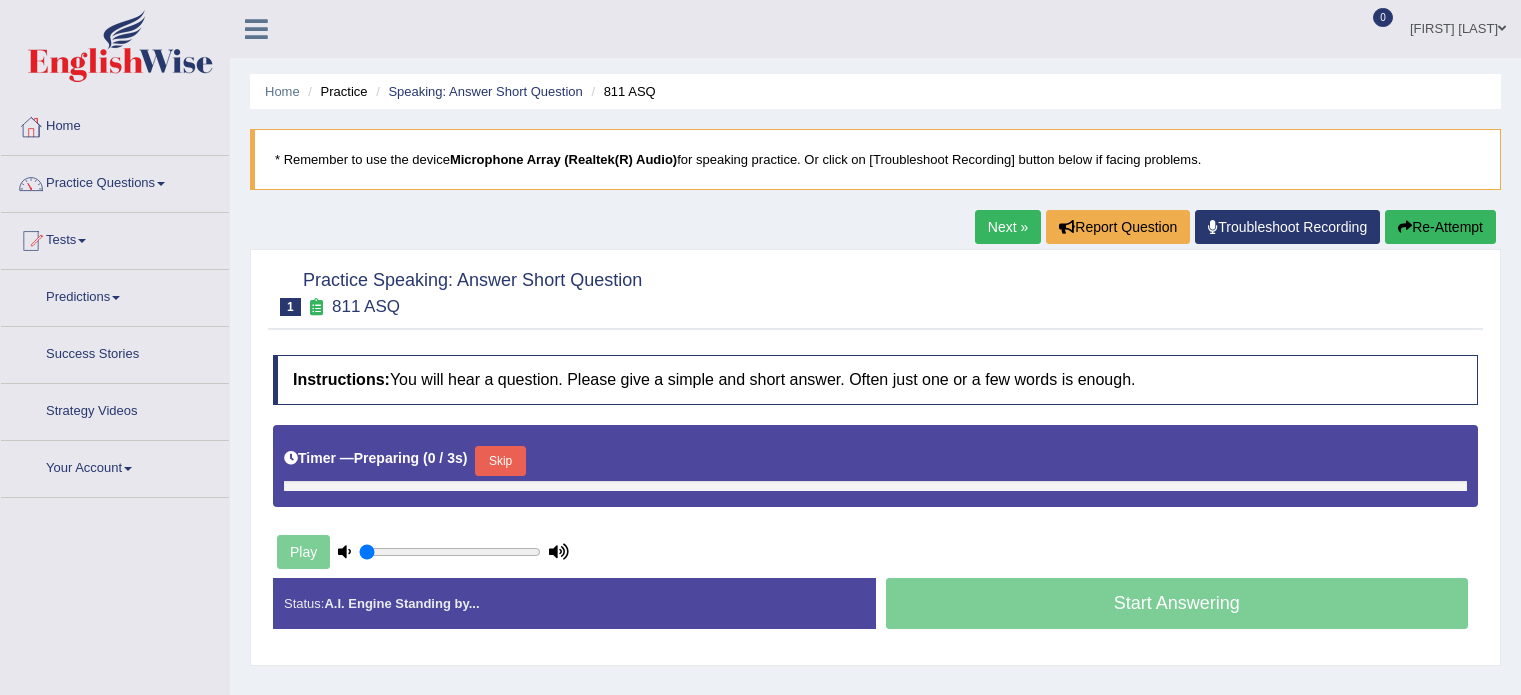 scroll, scrollTop: 0, scrollLeft: 0, axis: both 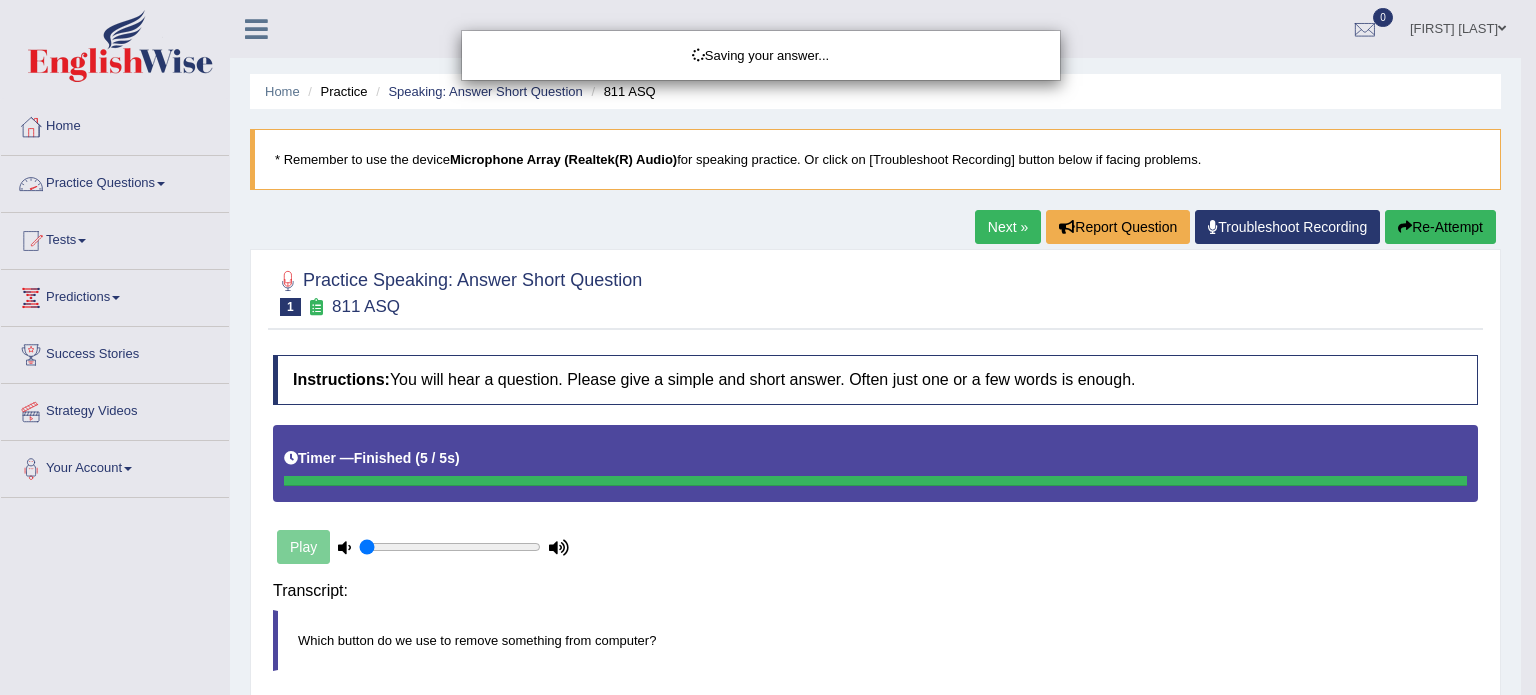 click on "Saving your answer..." at bounding box center [768, 347] 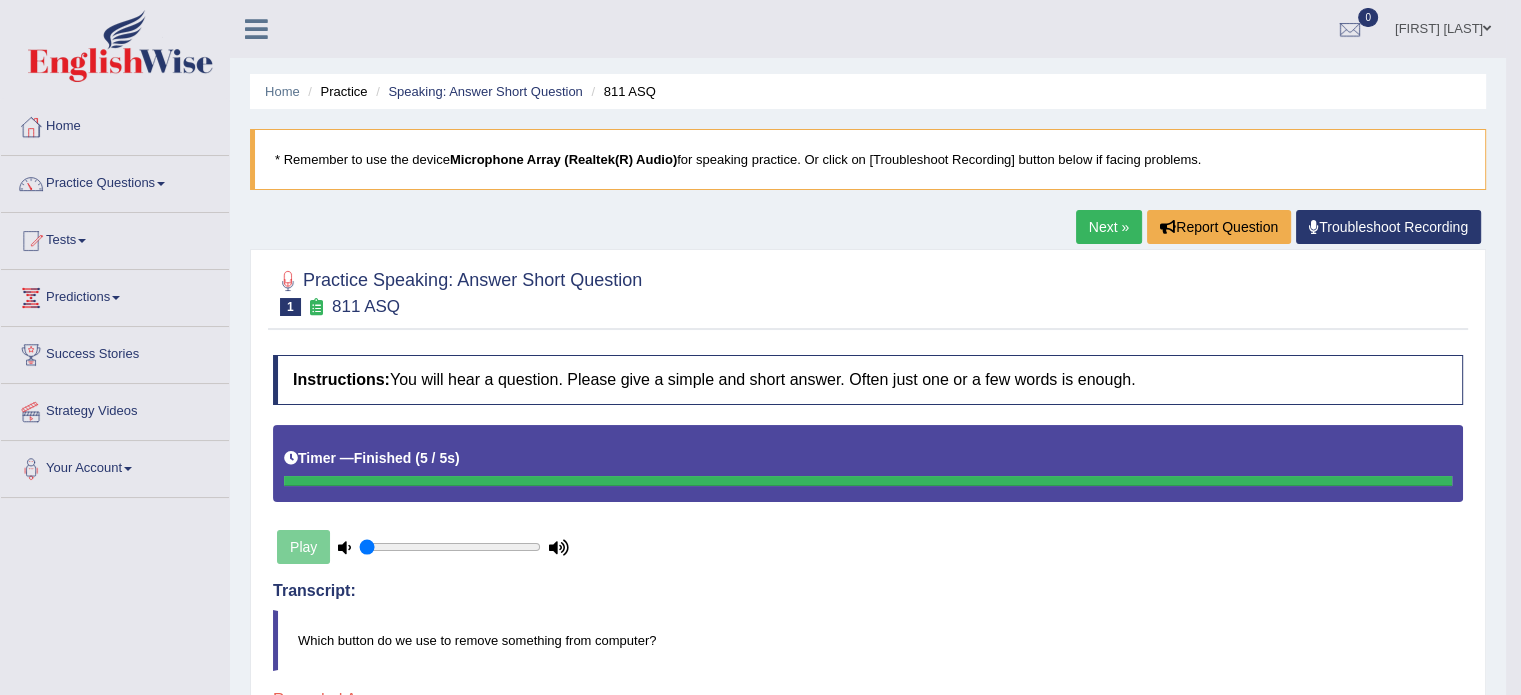 click on "Practice Questions" at bounding box center [115, 181] 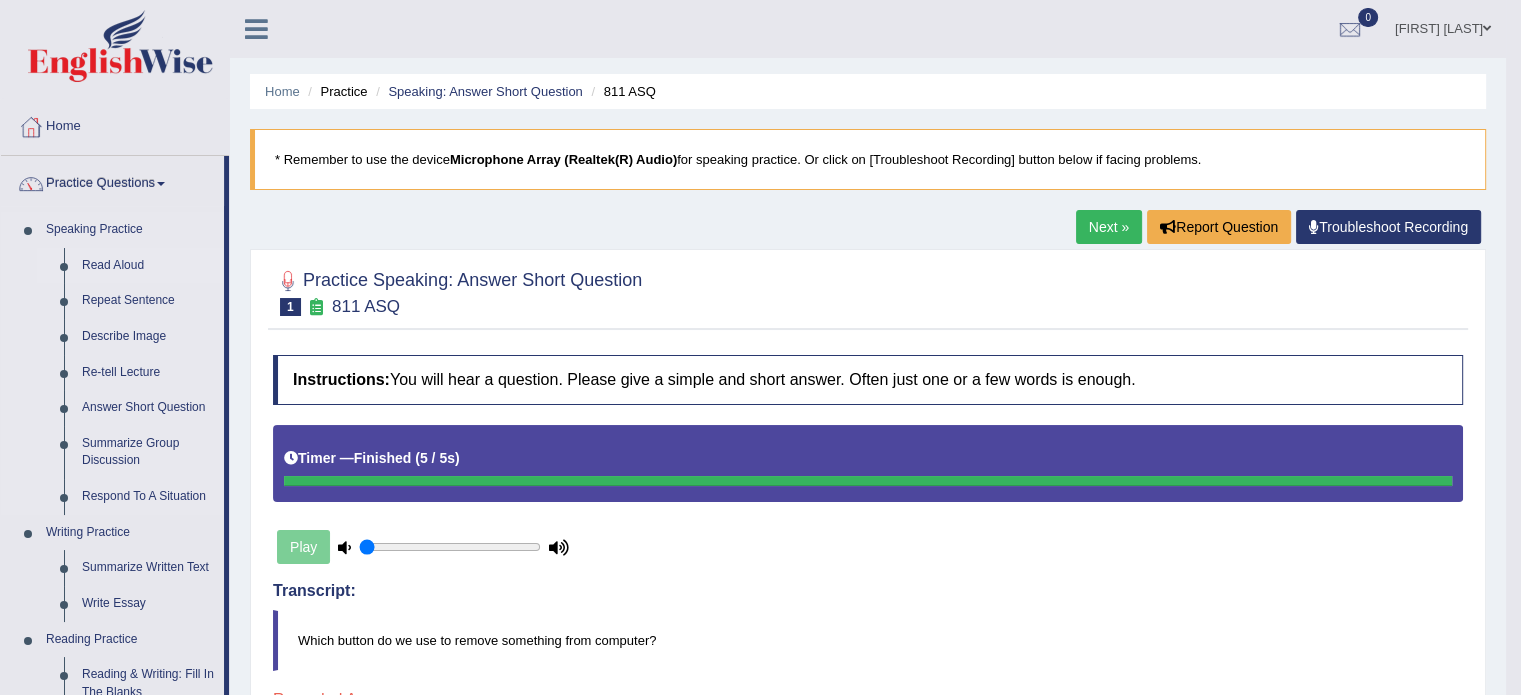 click on "Read Aloud" at bounding box center [148, 266] 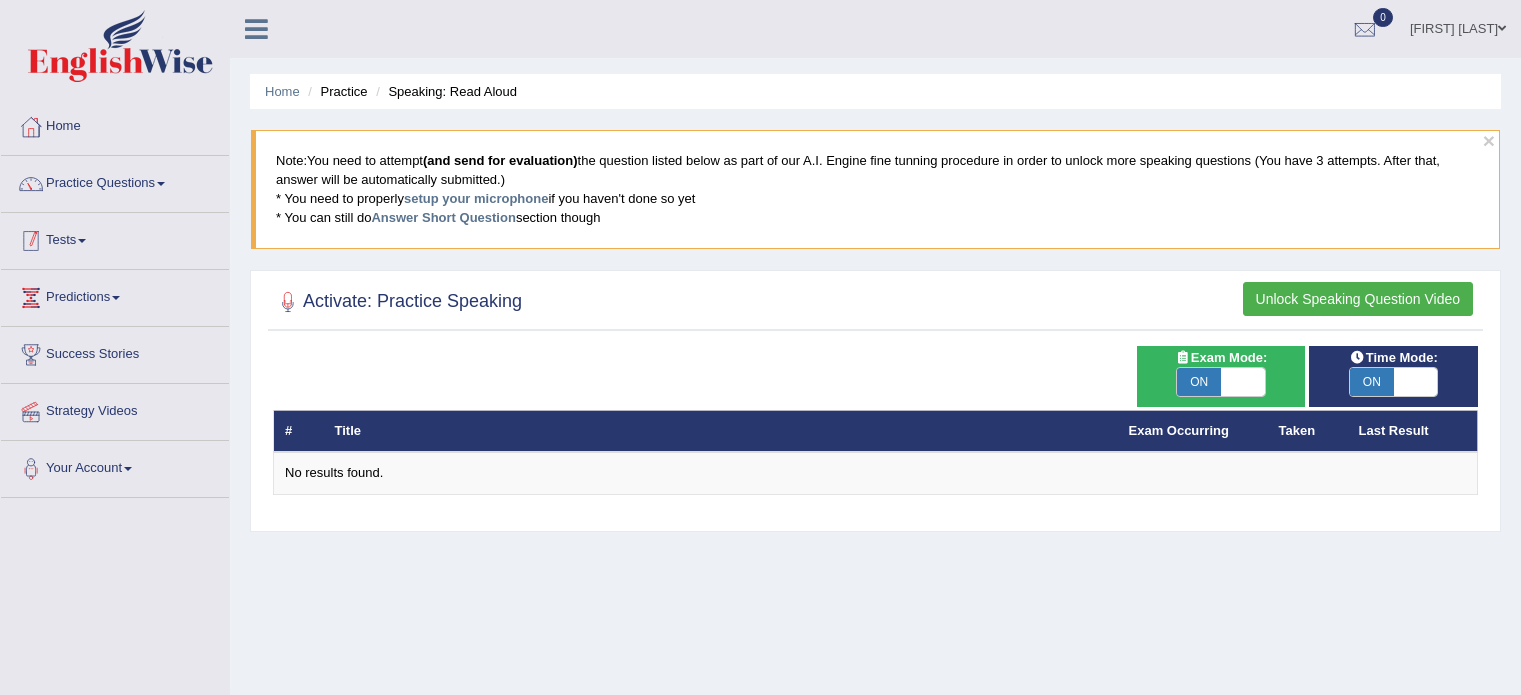 scroll, scrollTop: 0, scrollLeft: 0, axis: both 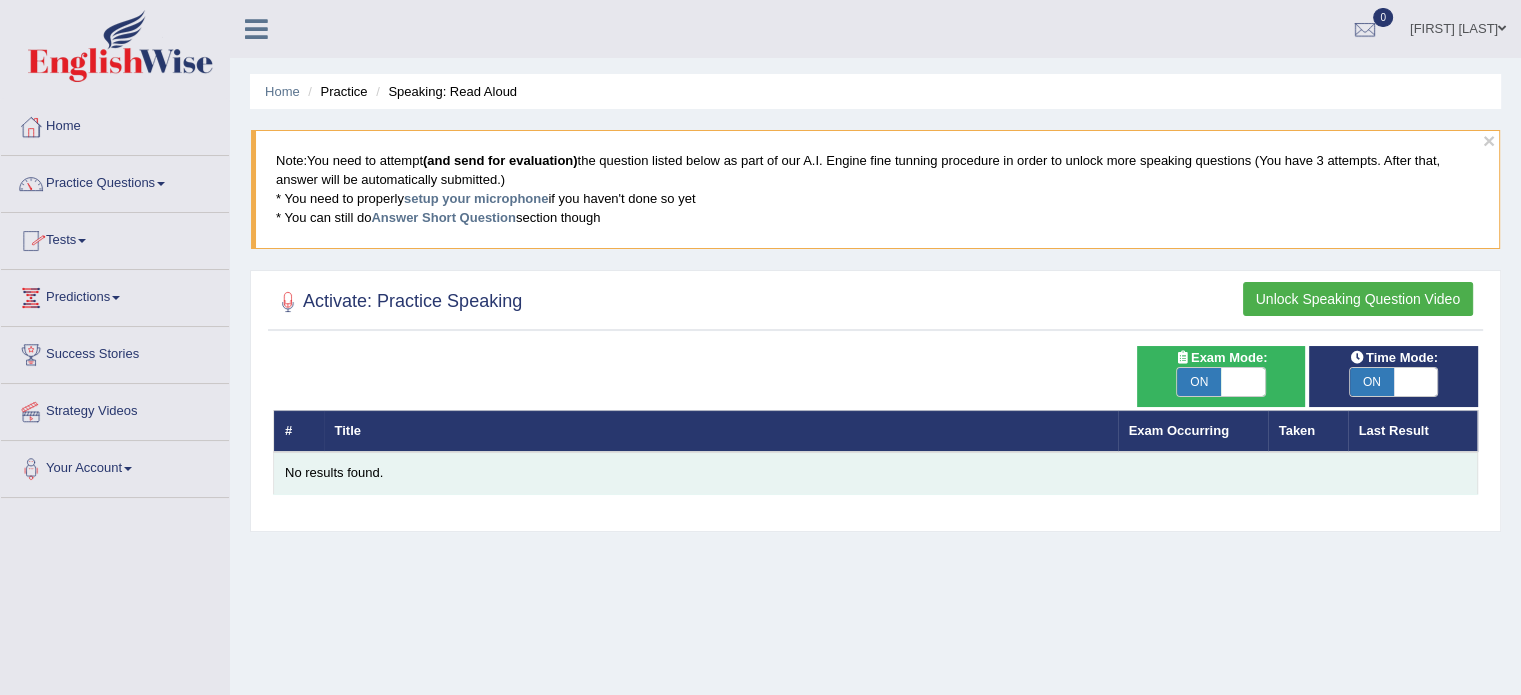 click on "No results found." at bounding box center (875, 473) 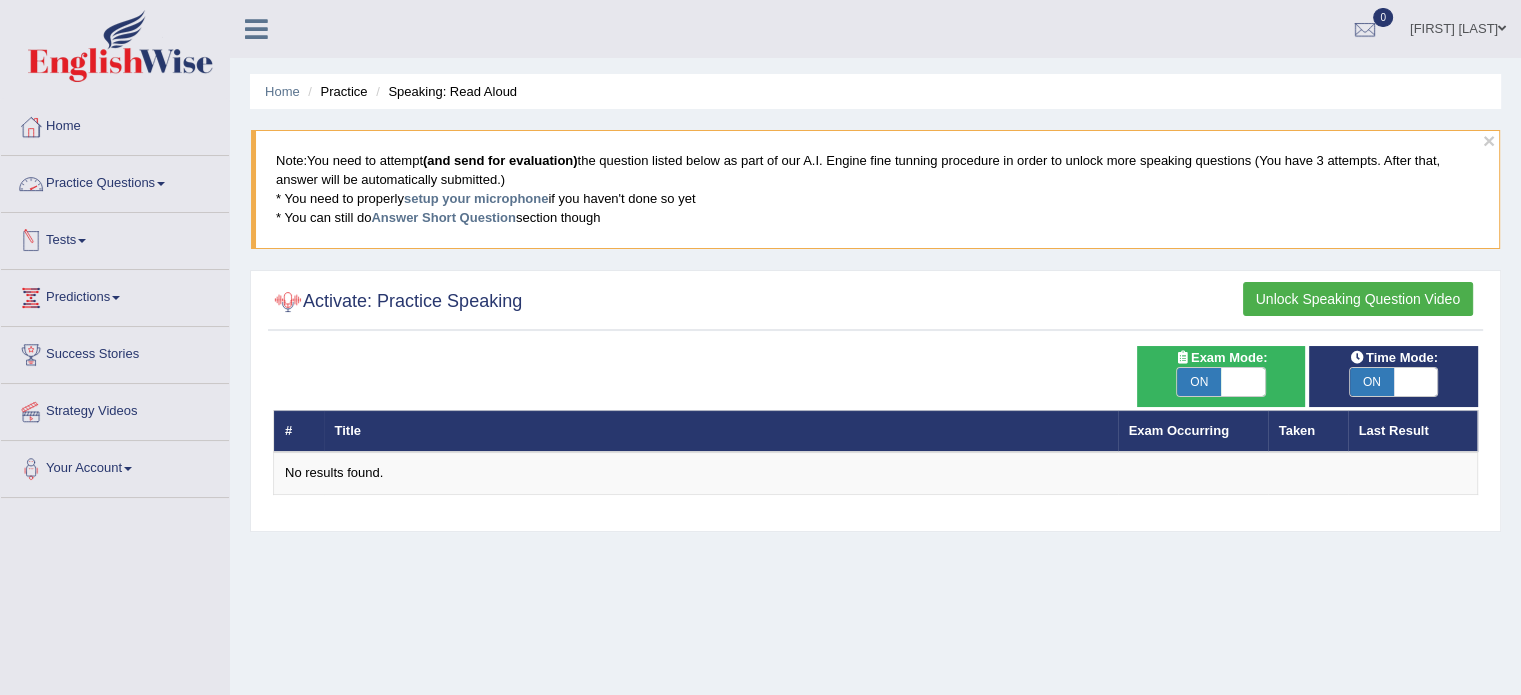 click at bounding box center [161, 184] 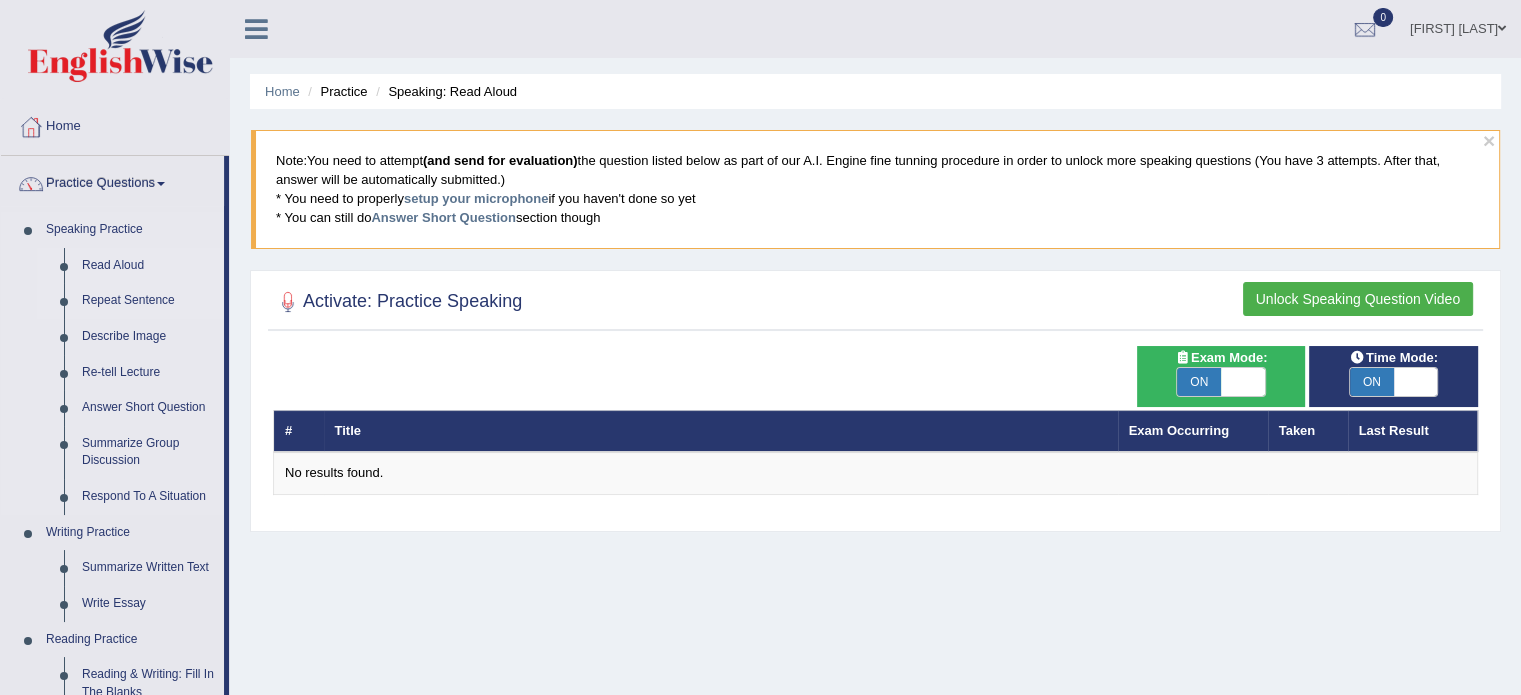 click on "Repeat Sentence" at bounding box center (148, 301) 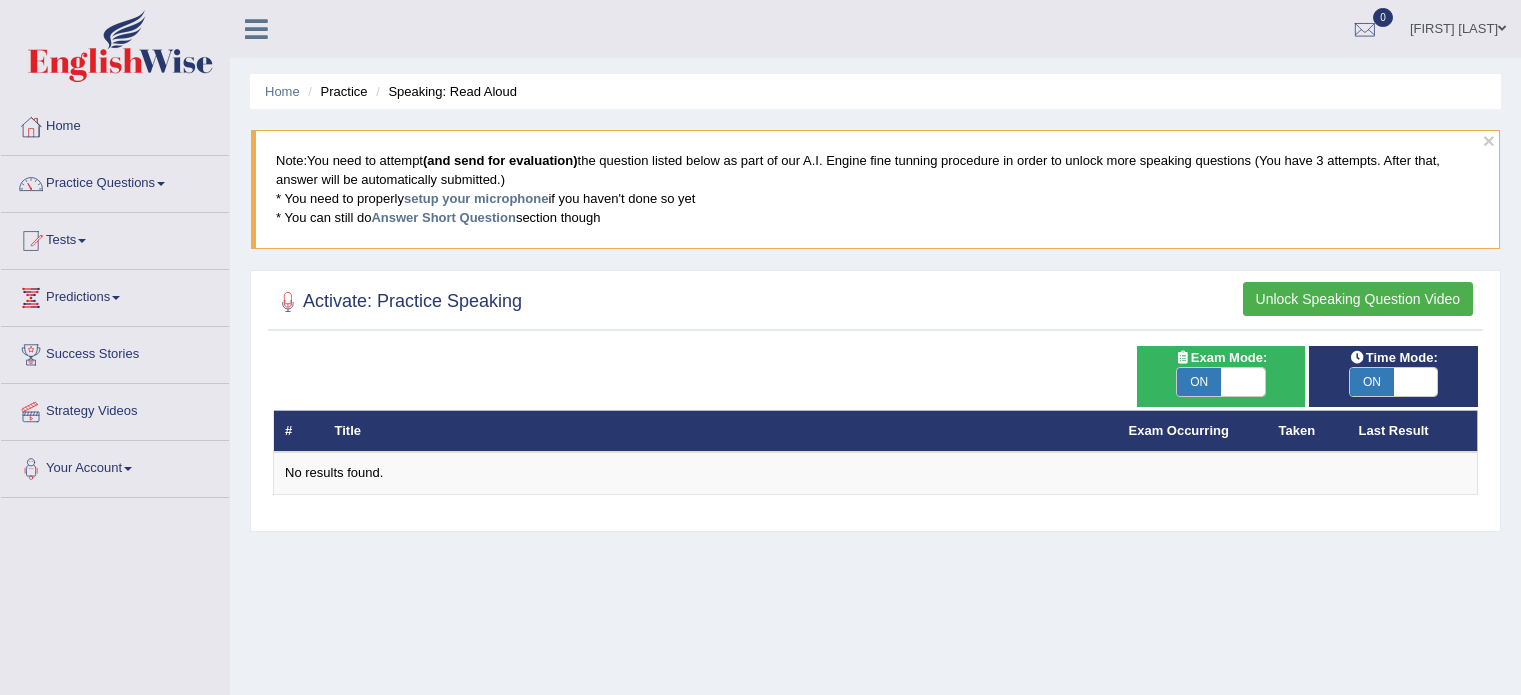 scroll, scrollTop: 0, scrollLeft: 0, axis: both 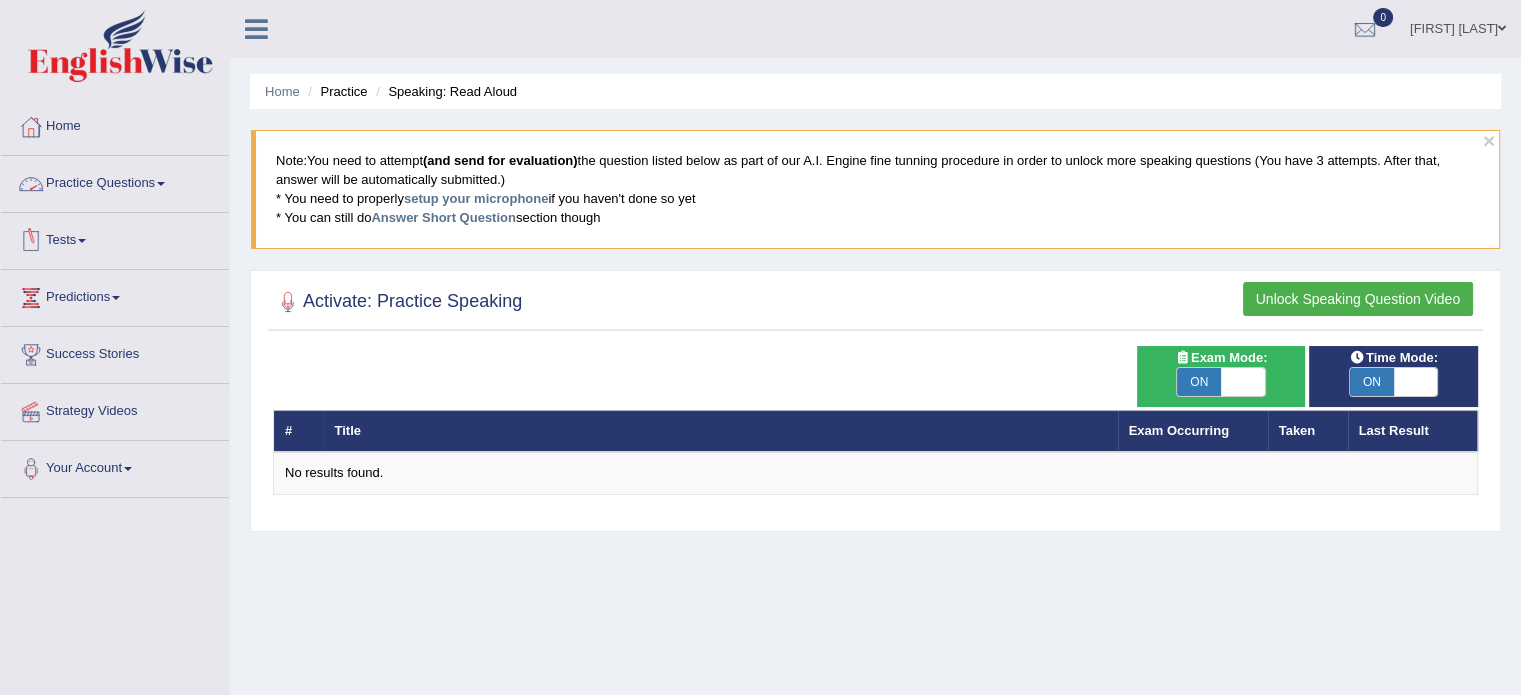 click on "Practice Questions" at bounding box center [115, 181] 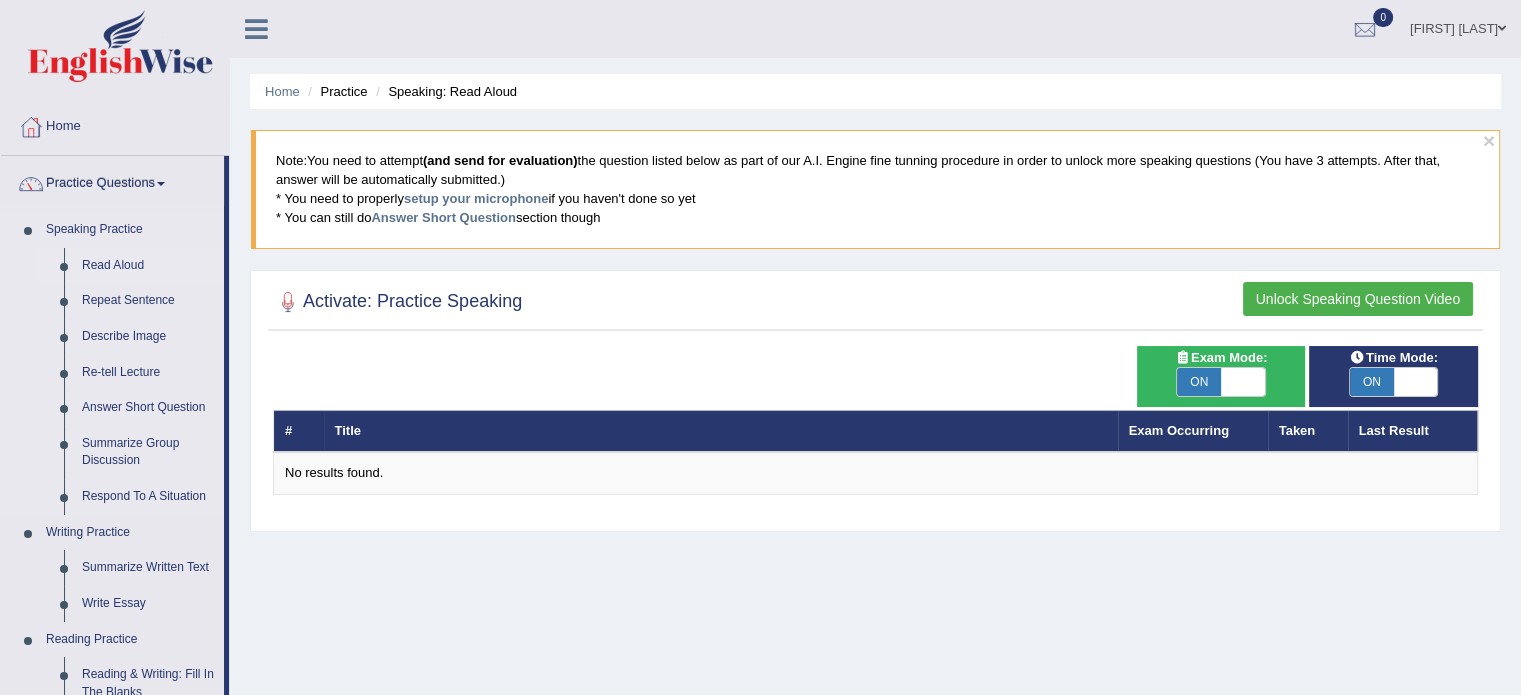 click on "Read Aloud" at bounding box center (148, 266) 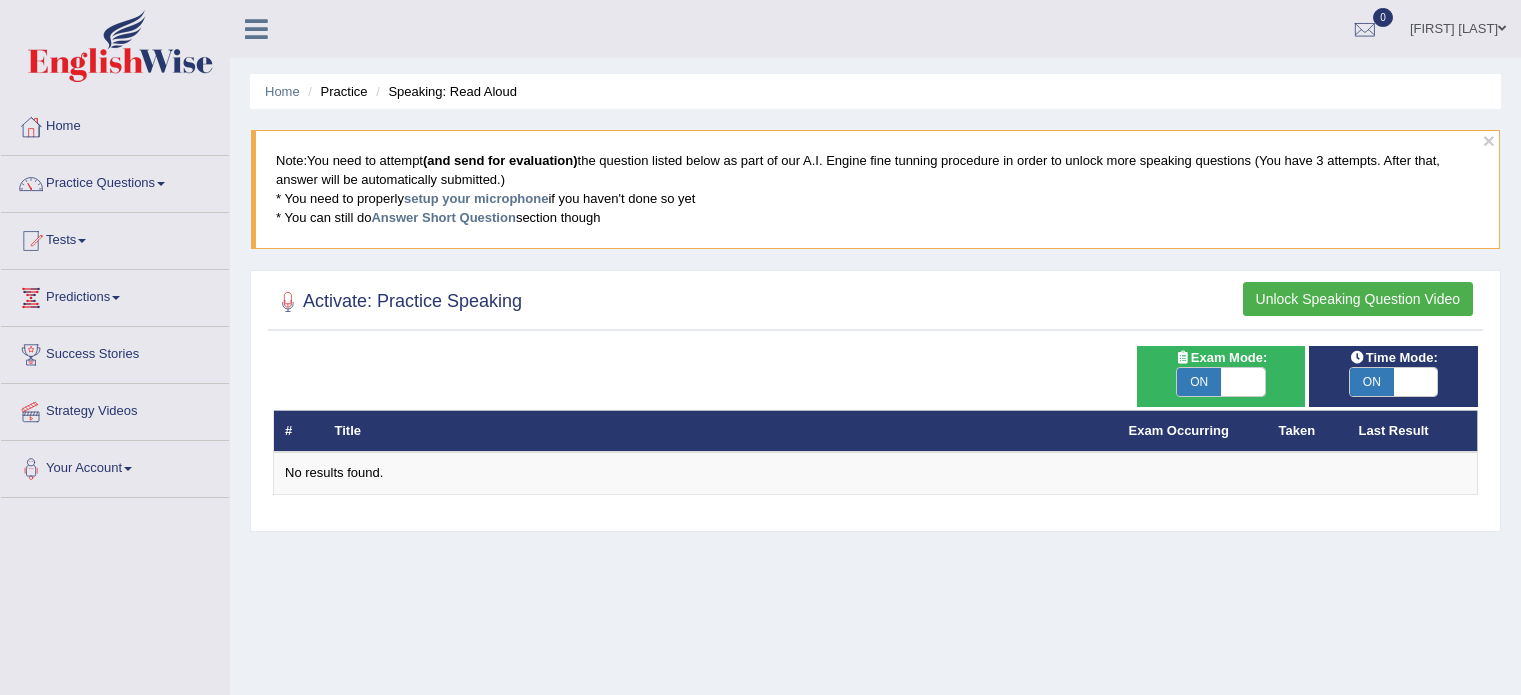 scroll, scrollTop: 0, scrollLeft: 0, axis: both 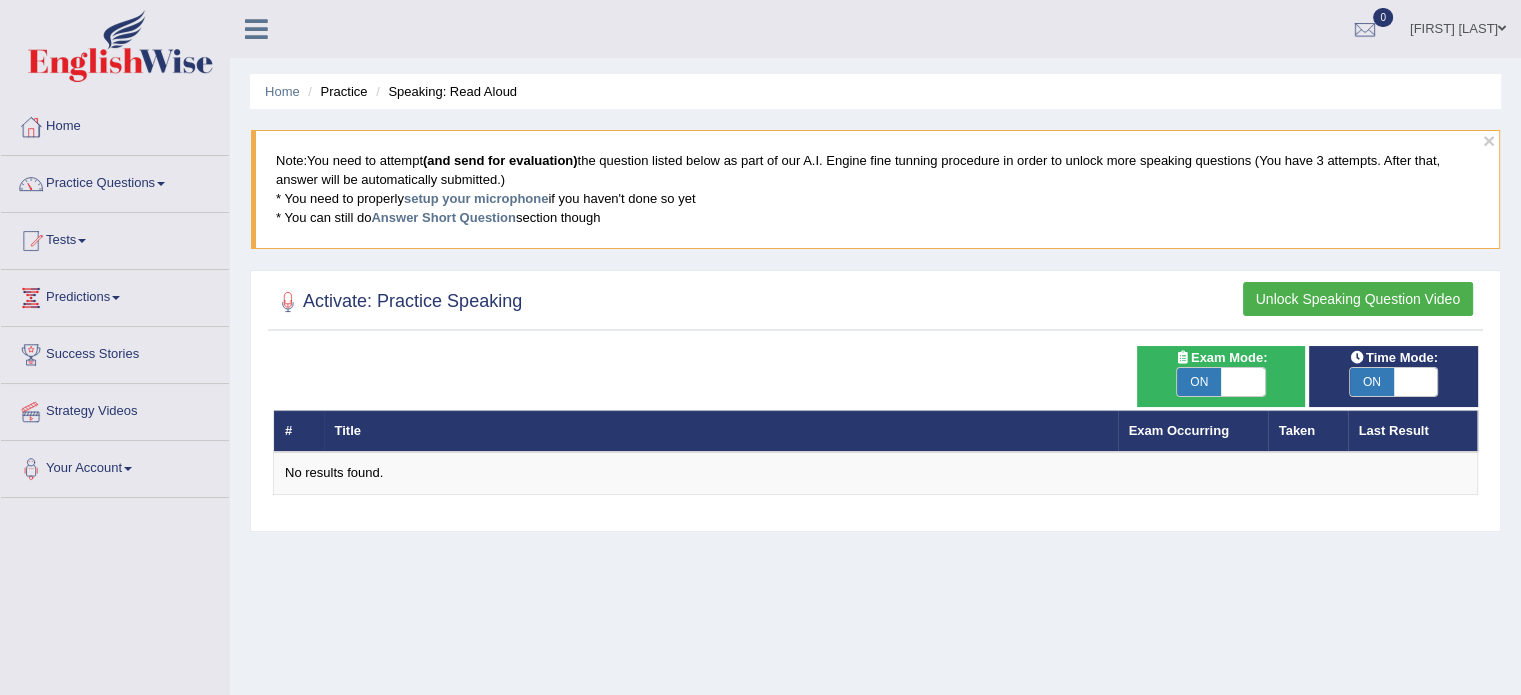 click on "Unlock Speaking Question Video" at bounding box center [1358, 299] 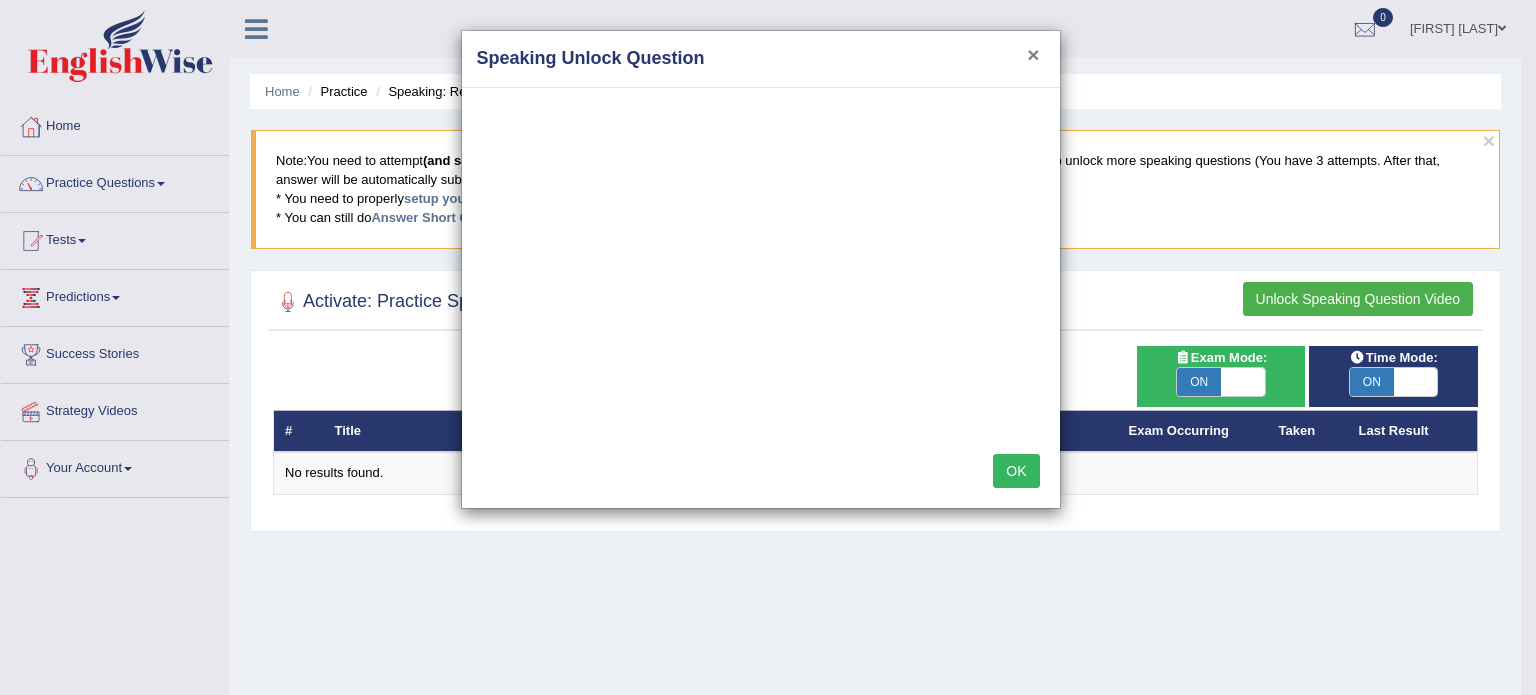 click on "×" at bounding box center [1033, 54] 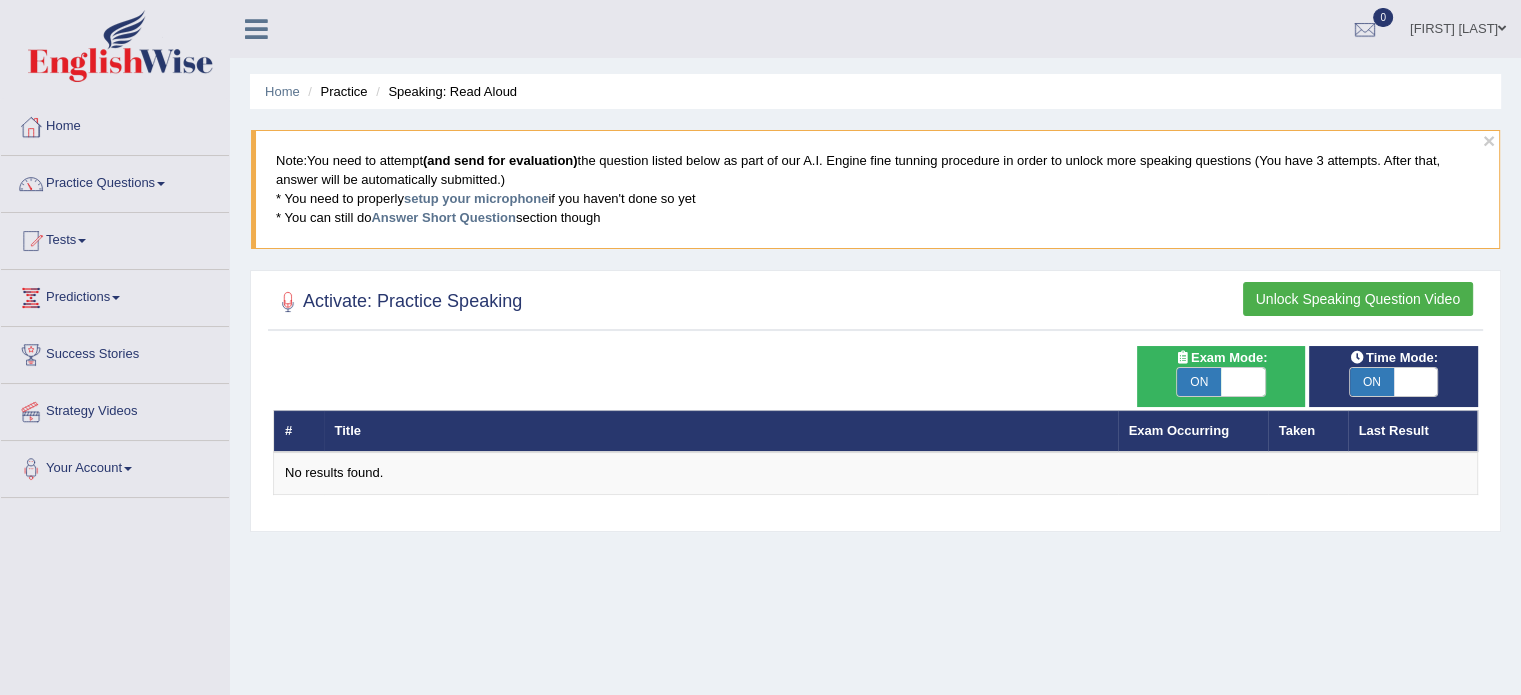 click on "Activate: Practice Speaking" at bounding box center (397, 302) 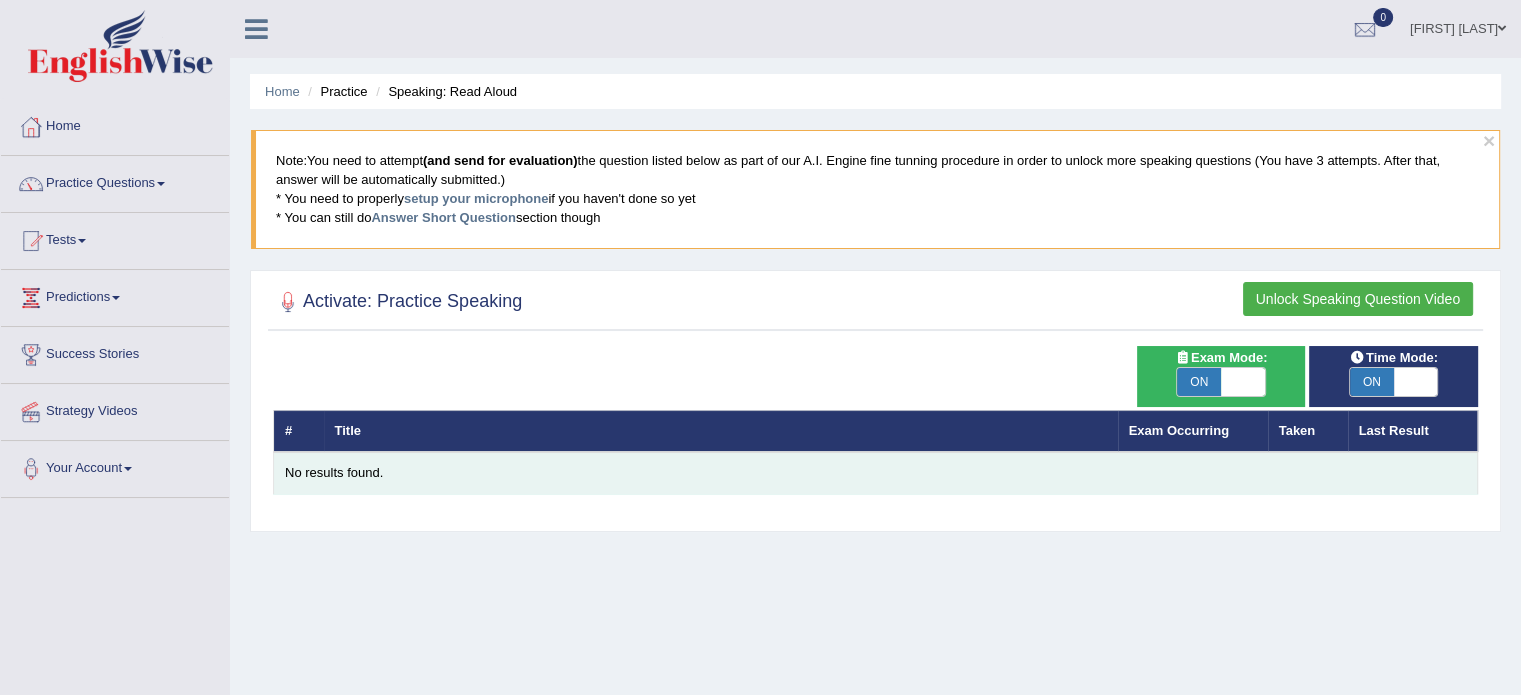 click on "No results found." at bounding box center [875, 473] 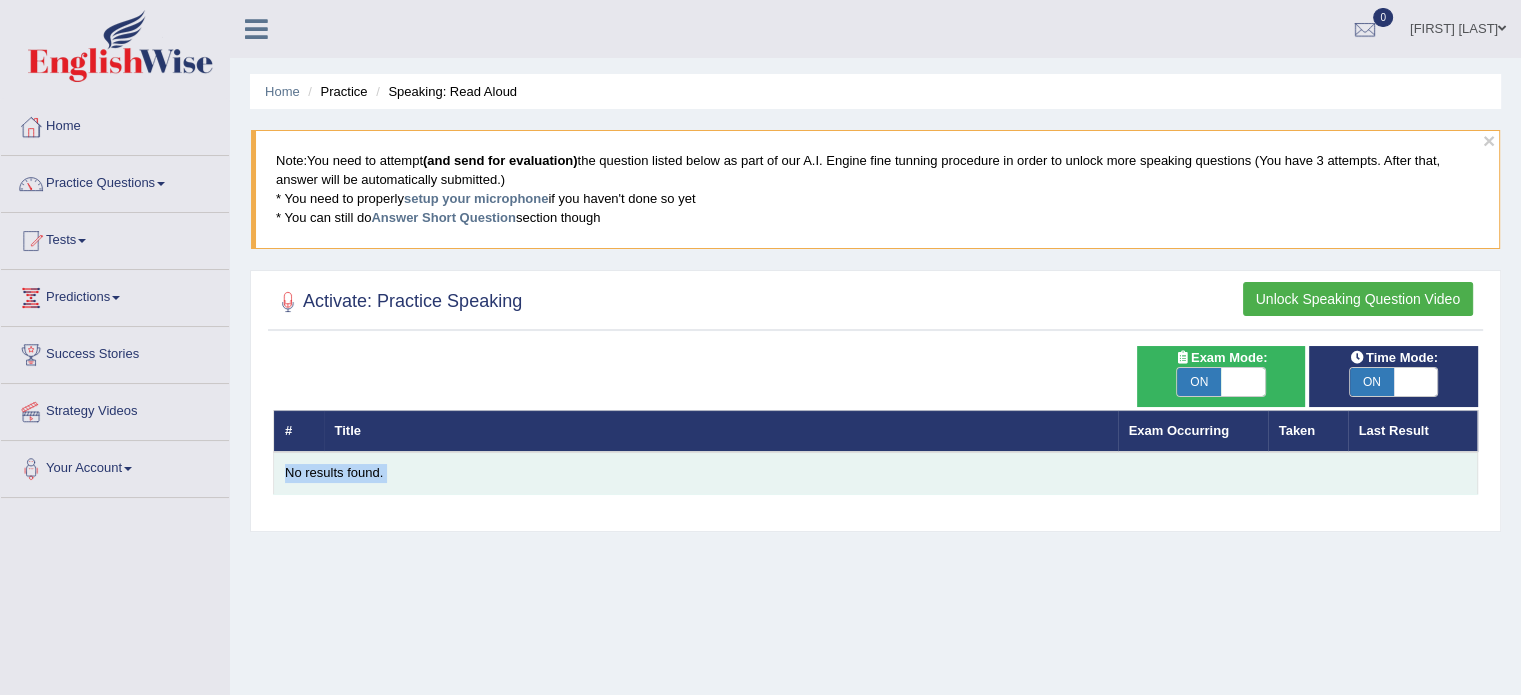 click on "No results found." at bounding box center (875, 473) 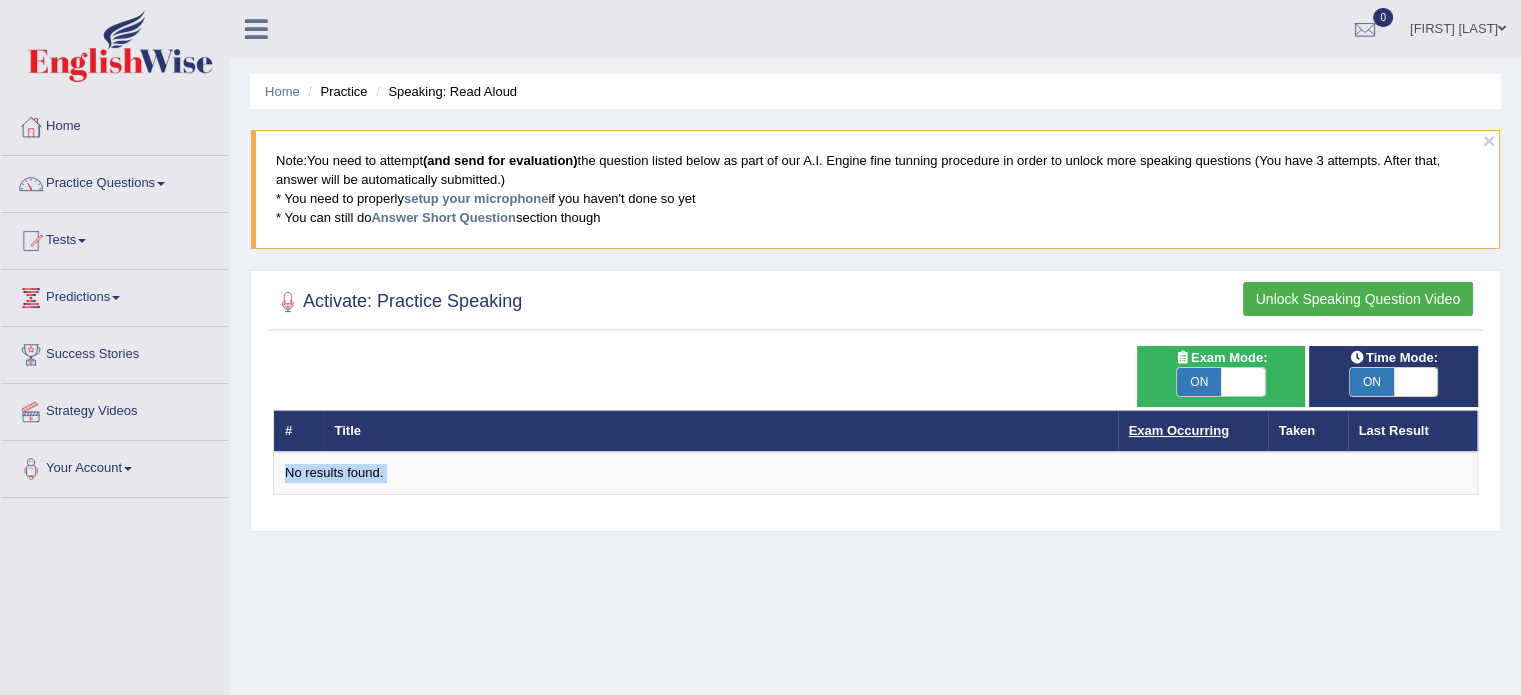 click on "Exam Occurring" at bounding box center [1179, 430] 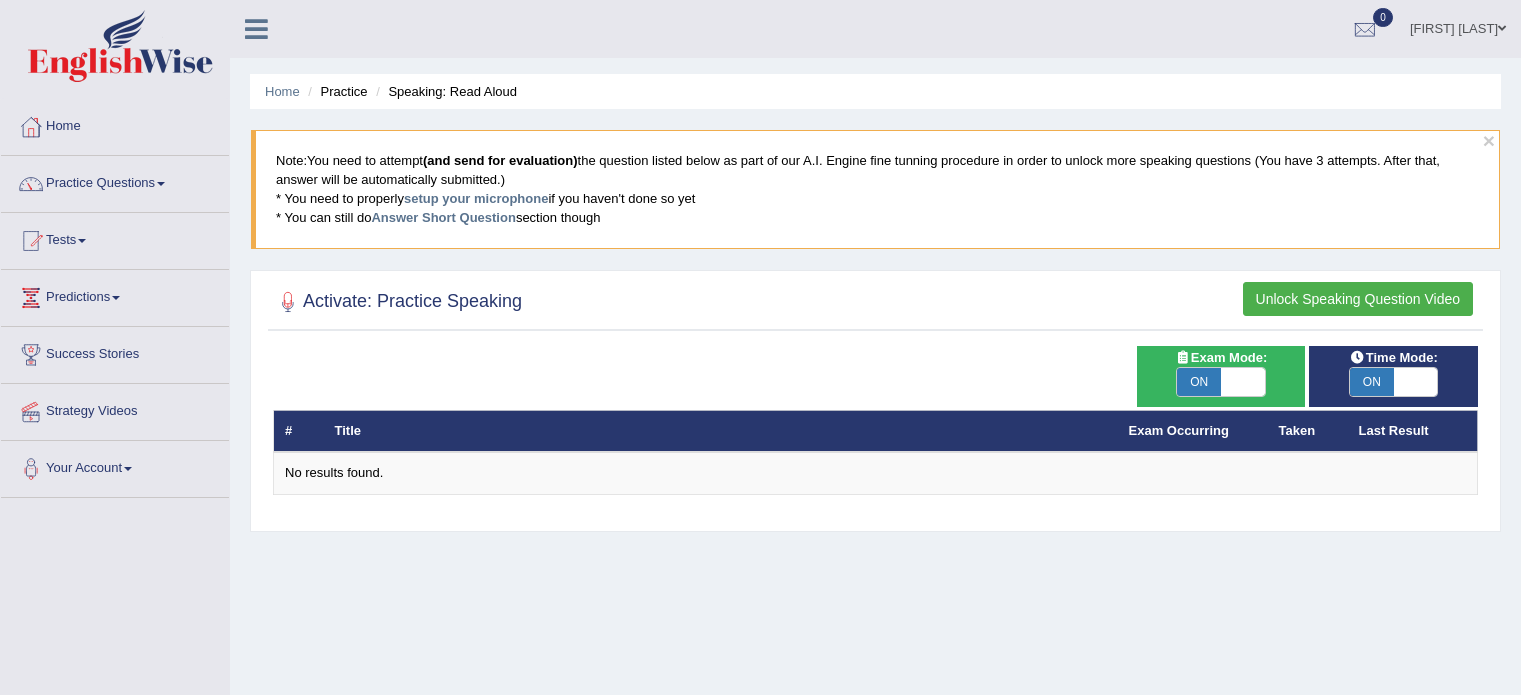 scroll, scrollTop: 0, scrollLeft: 0, axis: both 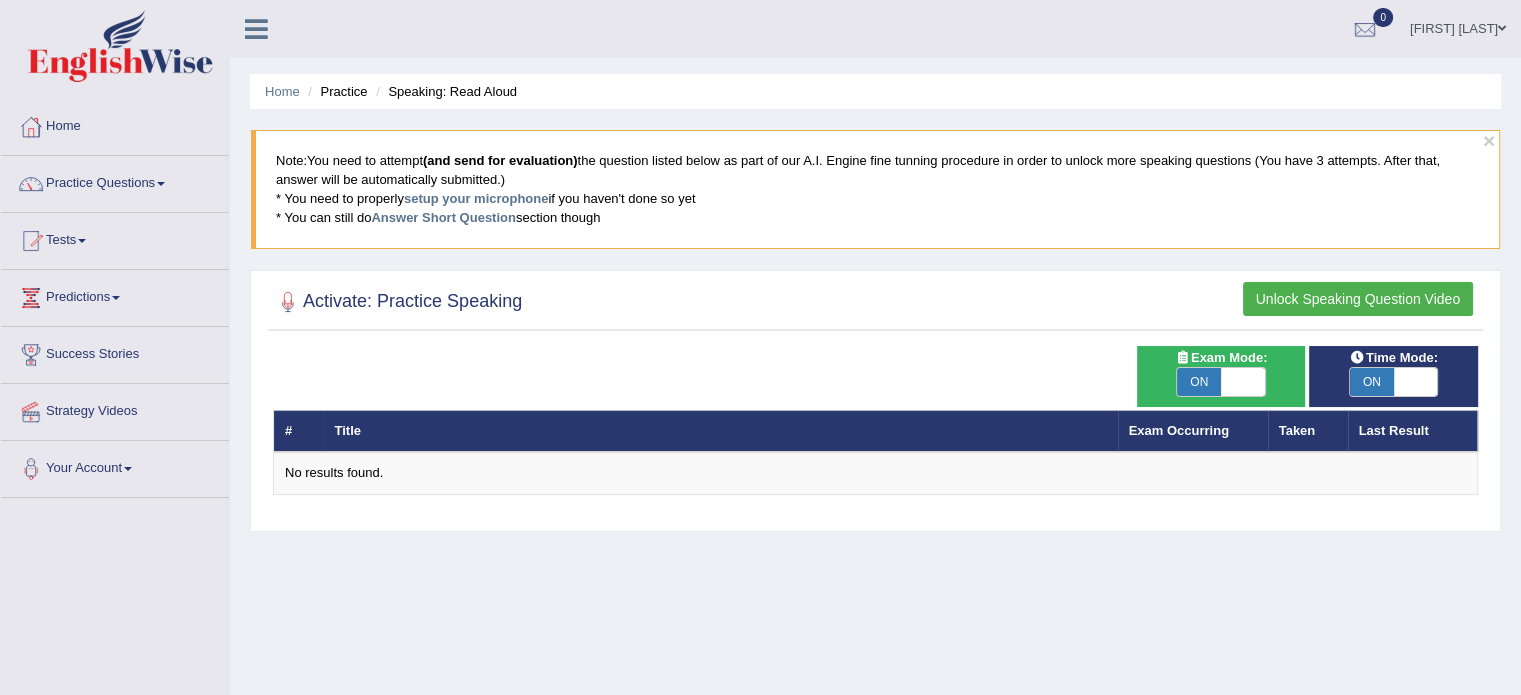 click on "Unlock Speaking Question Video" at bounding box center [1358, 299] 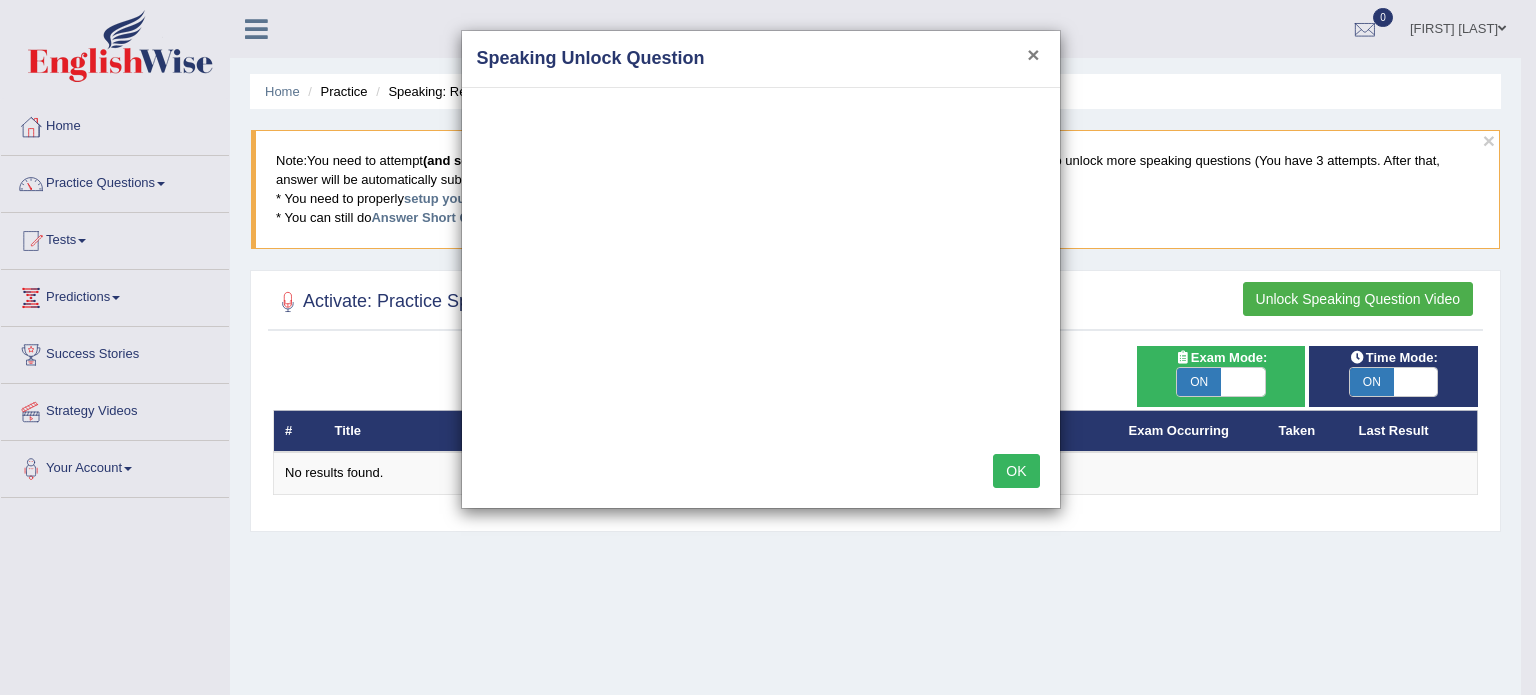 click on "×" at bounding box center [1033, 54] 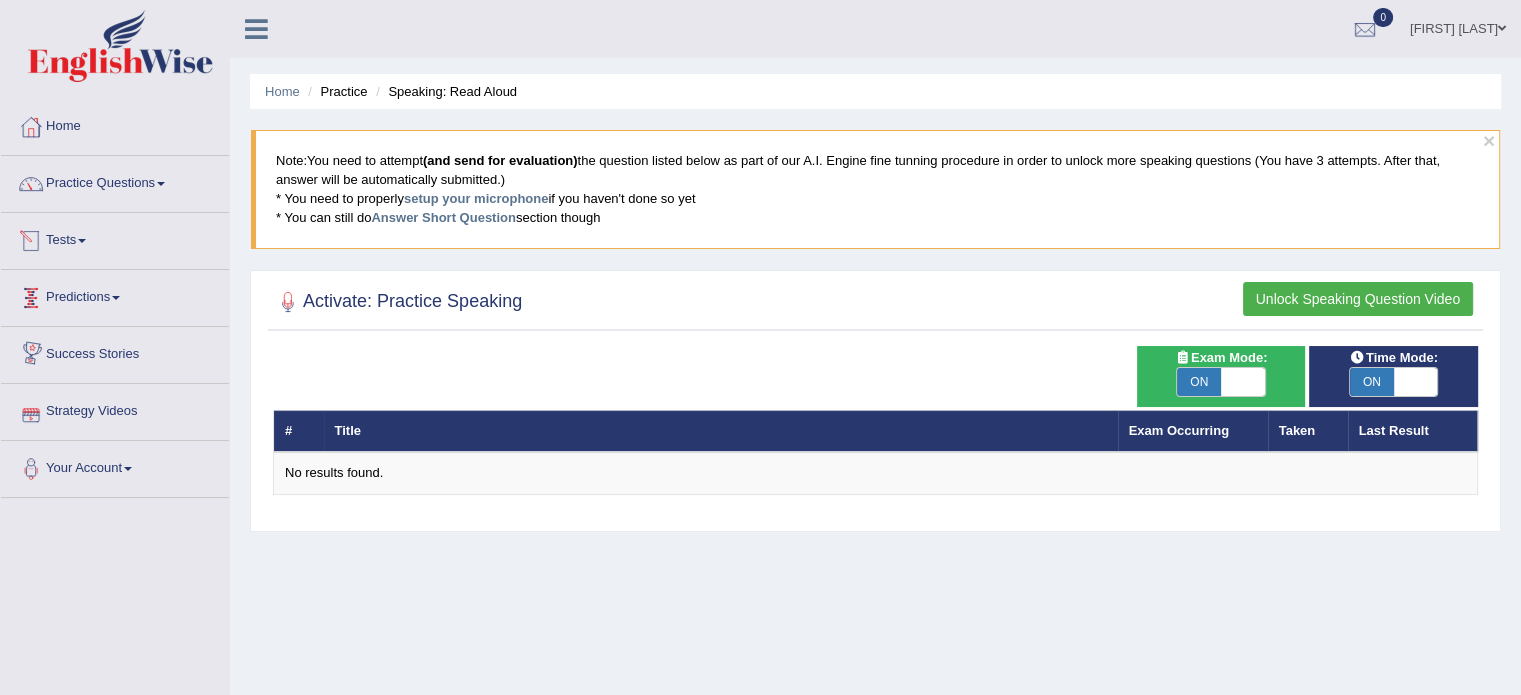 click on "Tests" at bounding box center (115, 238) 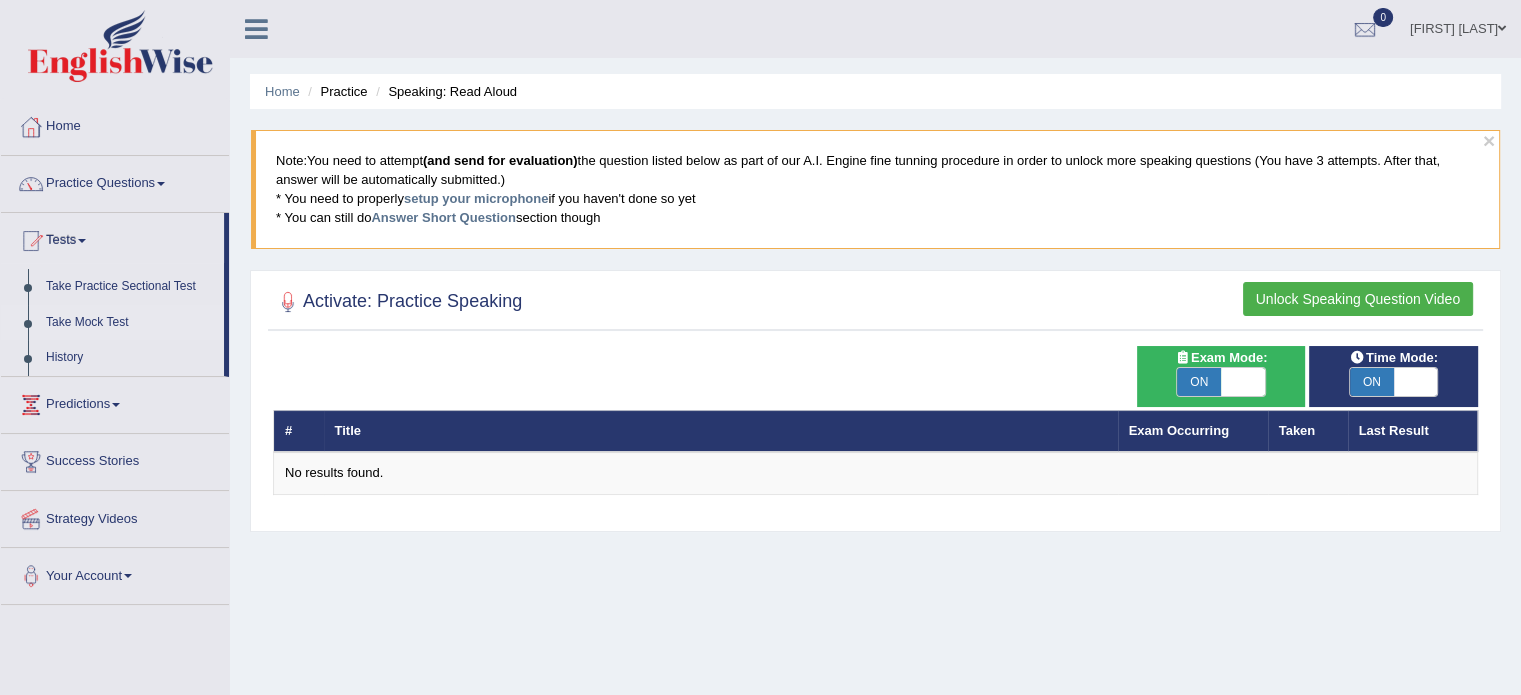 click on "Take Mock Test" at bounding box center (130, 323) 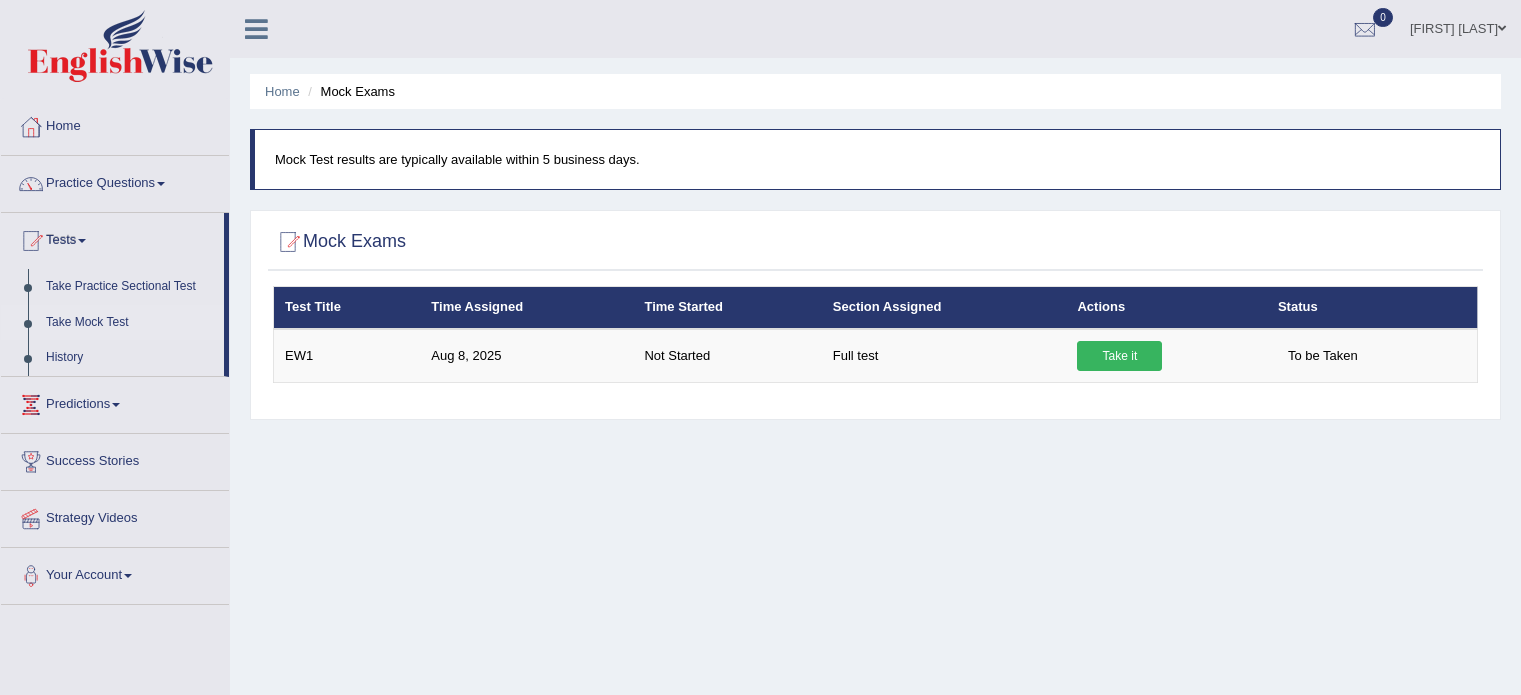 scroll, scrollTop: 0, scrollLeft: 0, axis: both 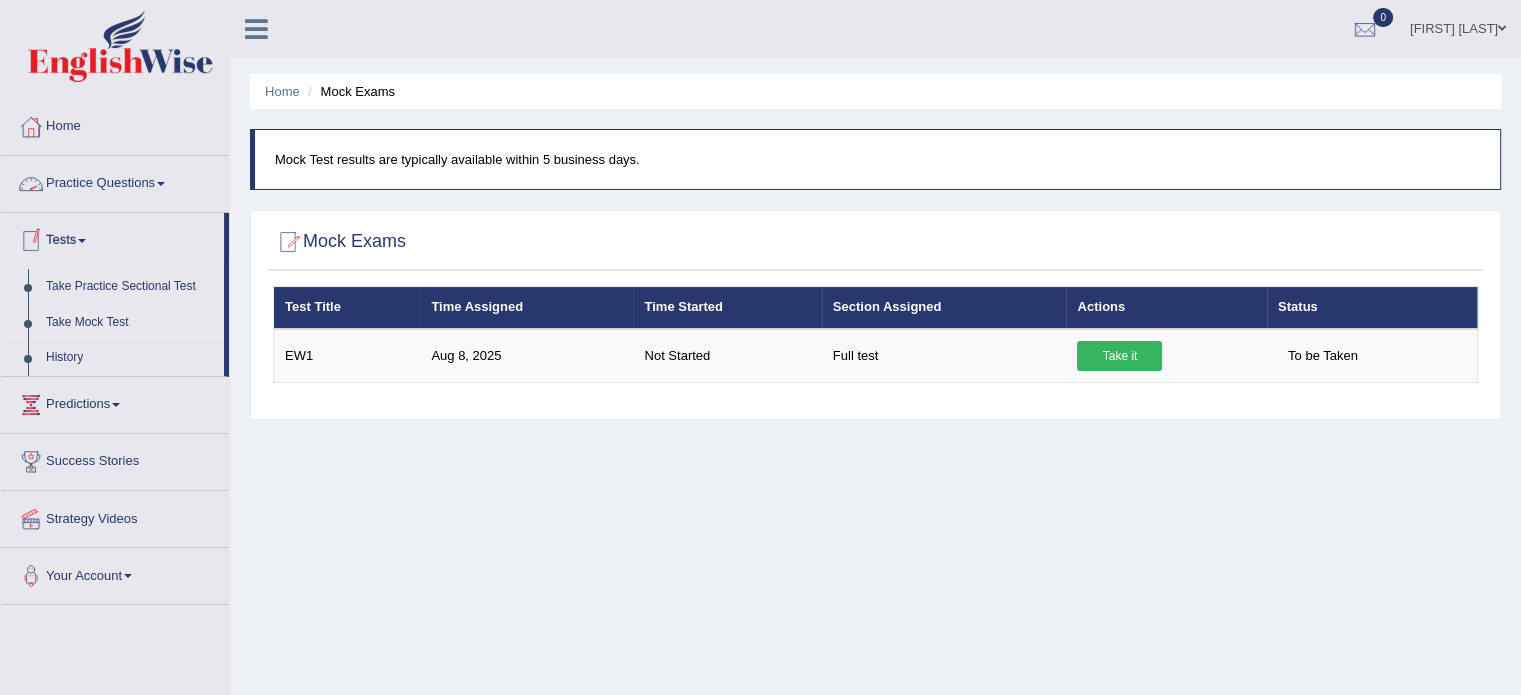 click on "Practice Questions" at bounding box center [115, 181] 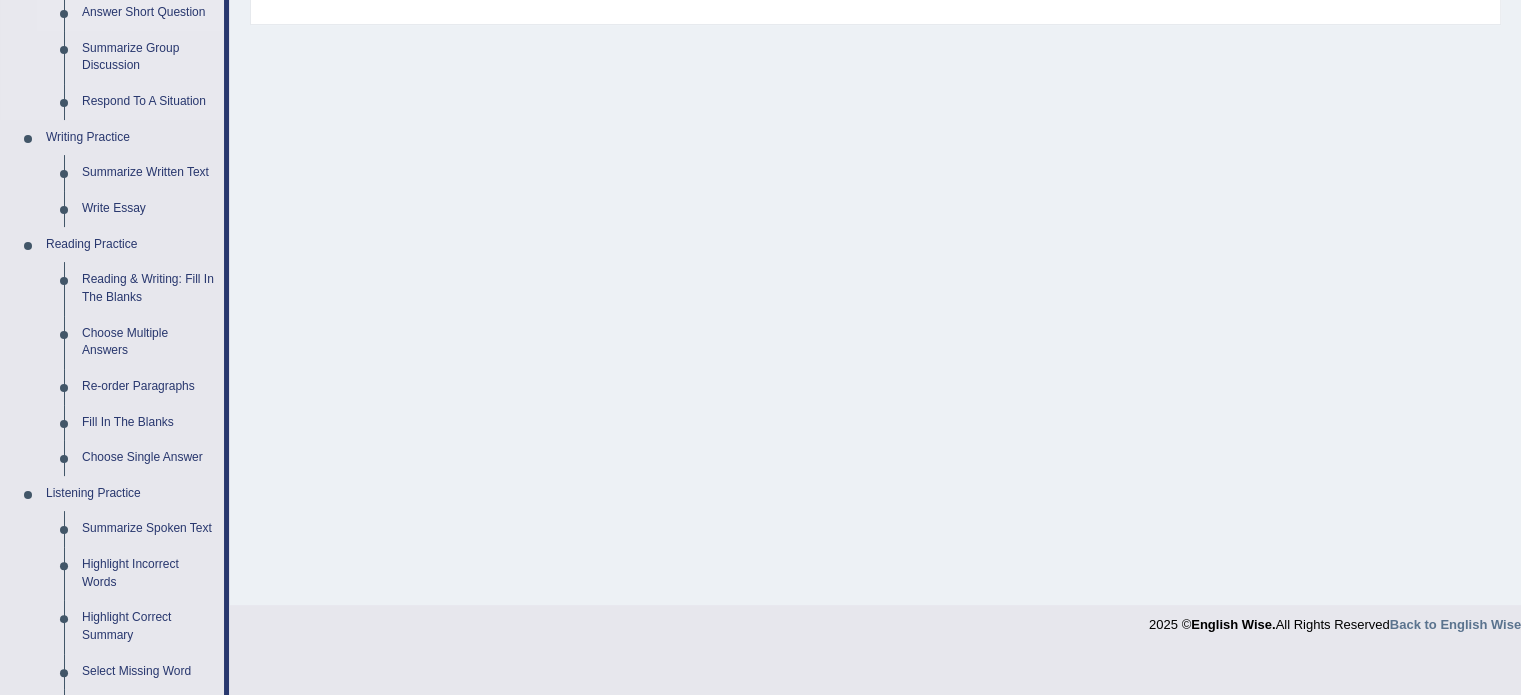 scroll, scrollTop: 396, scrollLeft: 0, axis: vertical 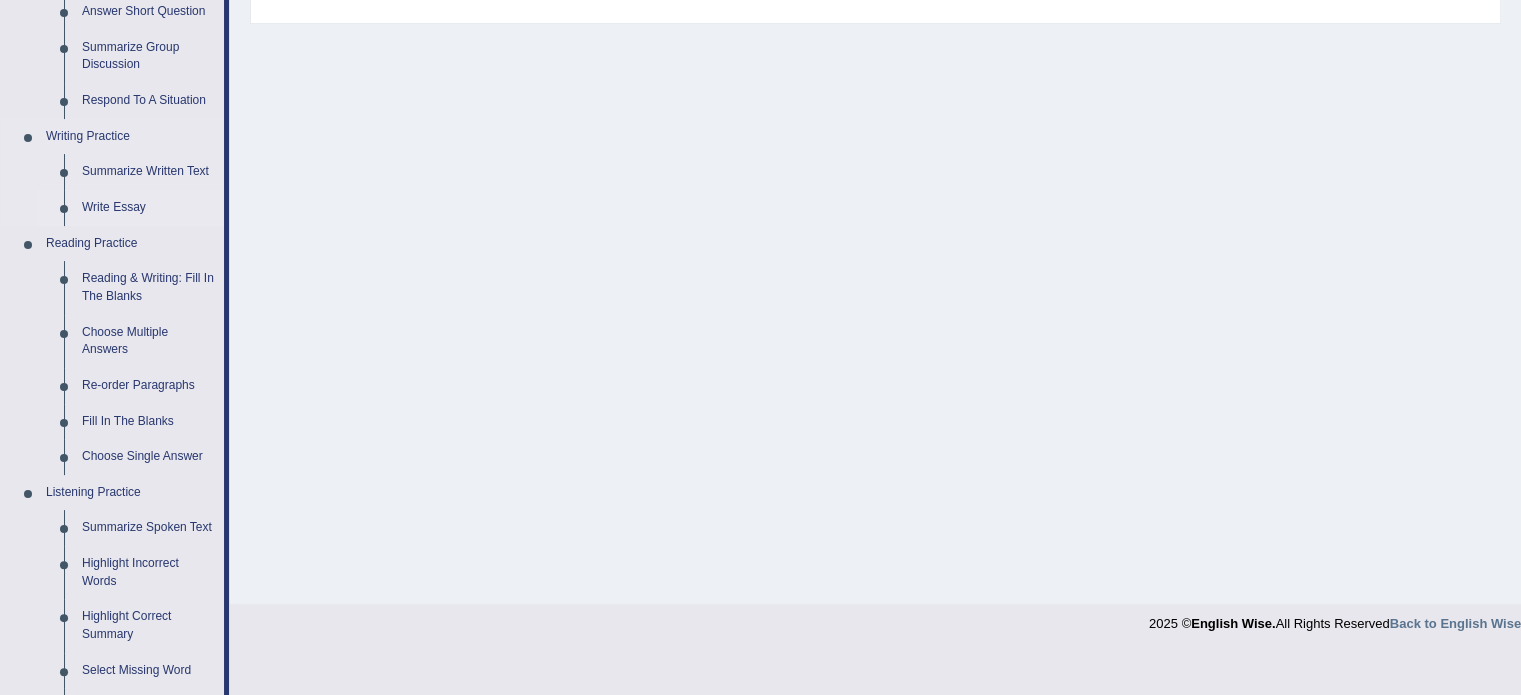 click on "Write Essay" at bounding box center [148, 208] 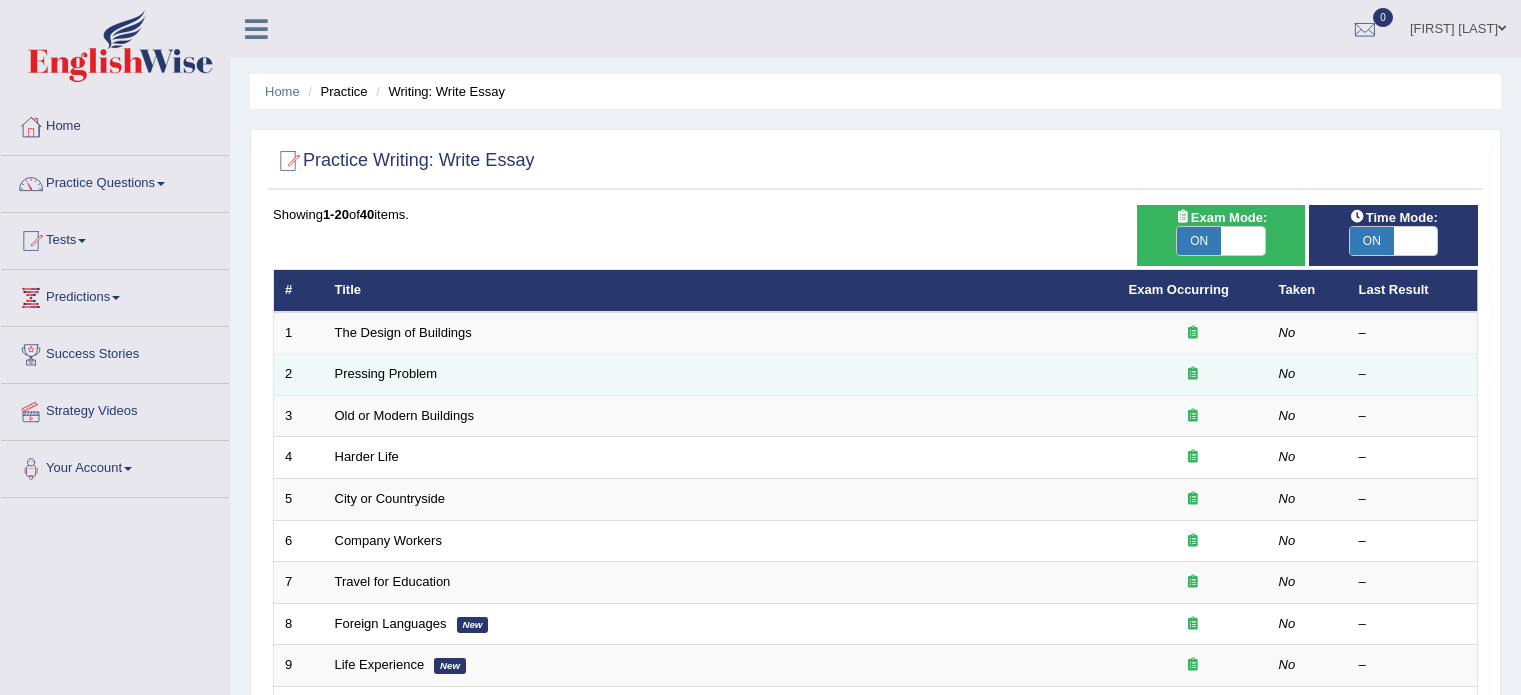 scroll, scrollTop: 0, scrollLeft: 0, axis: both 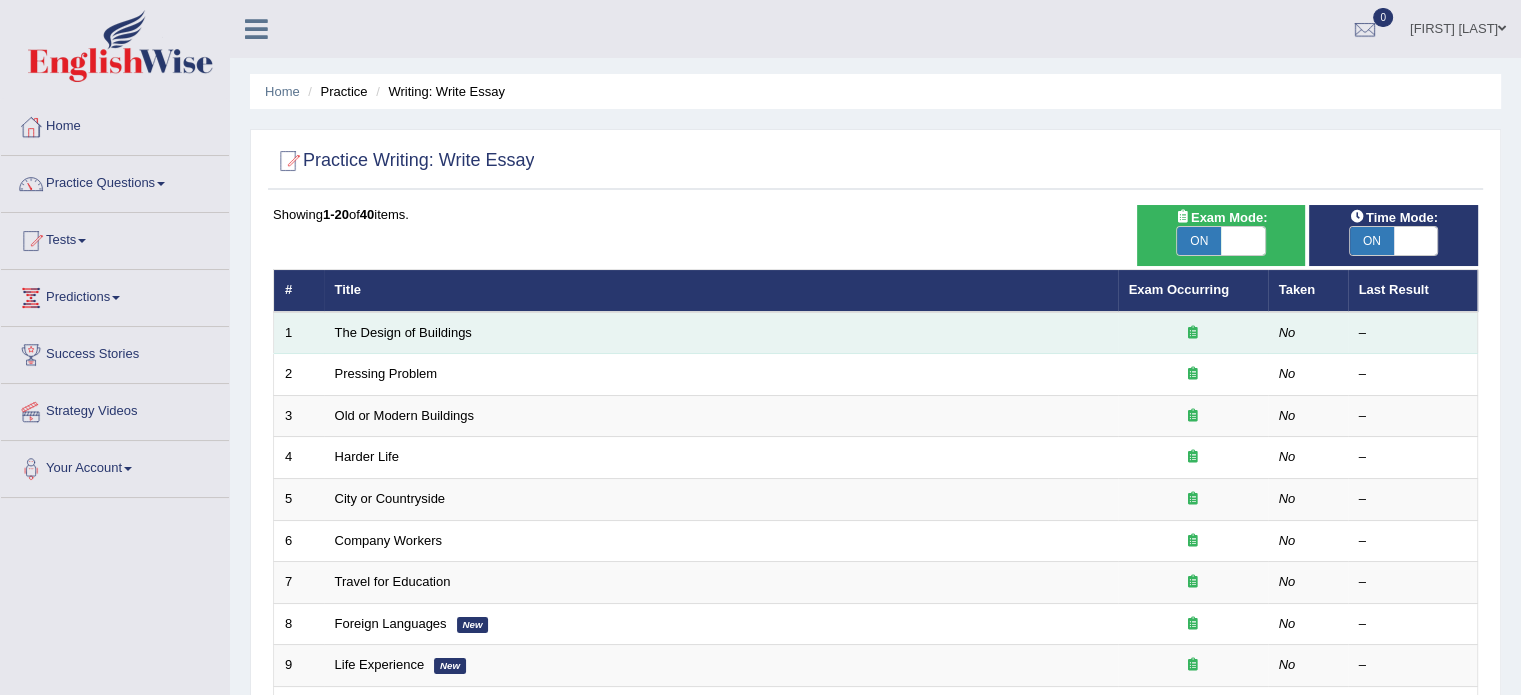 click on "The Design of Buildings" at bounding box center [721, 333] 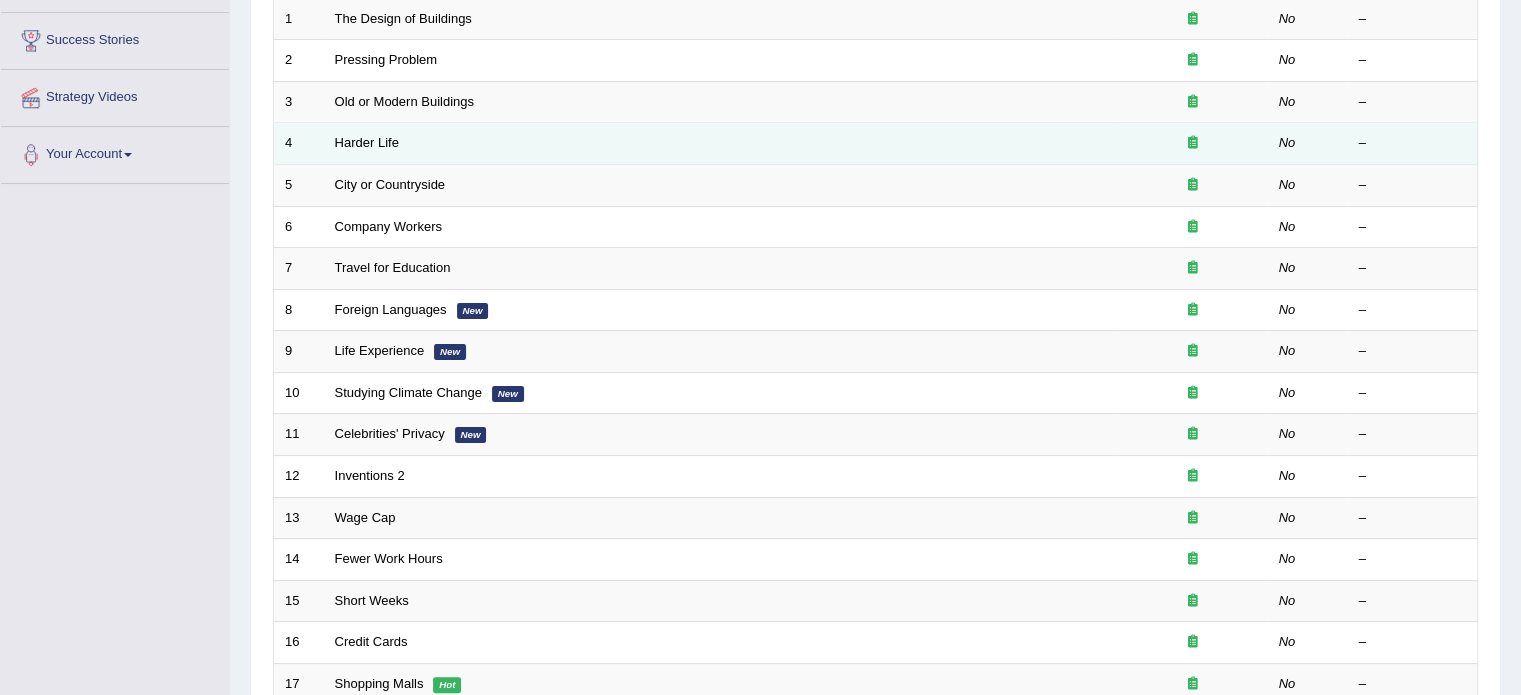 scroll, scrollTop: 580, scrollLeft: 0, axis: vertical 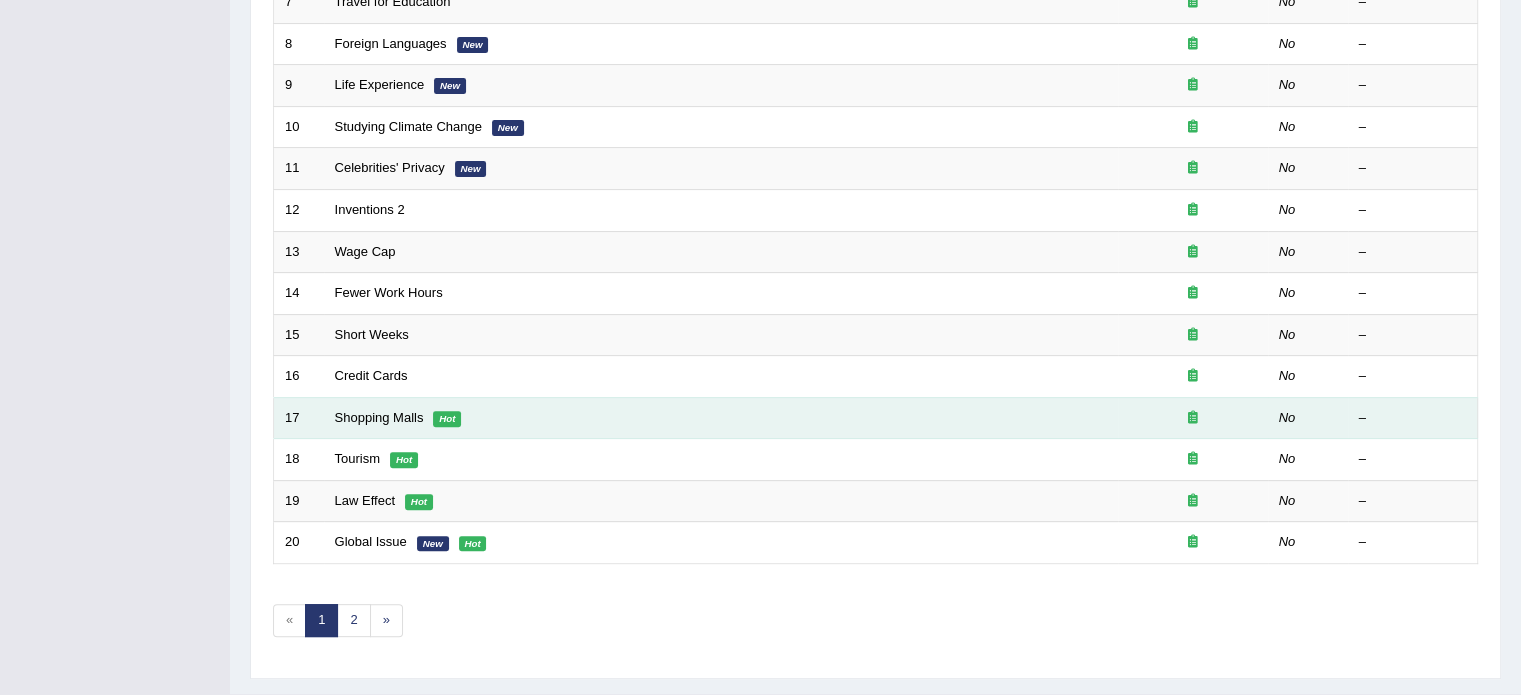 click on "Hot" at bounding box center (447, 419) 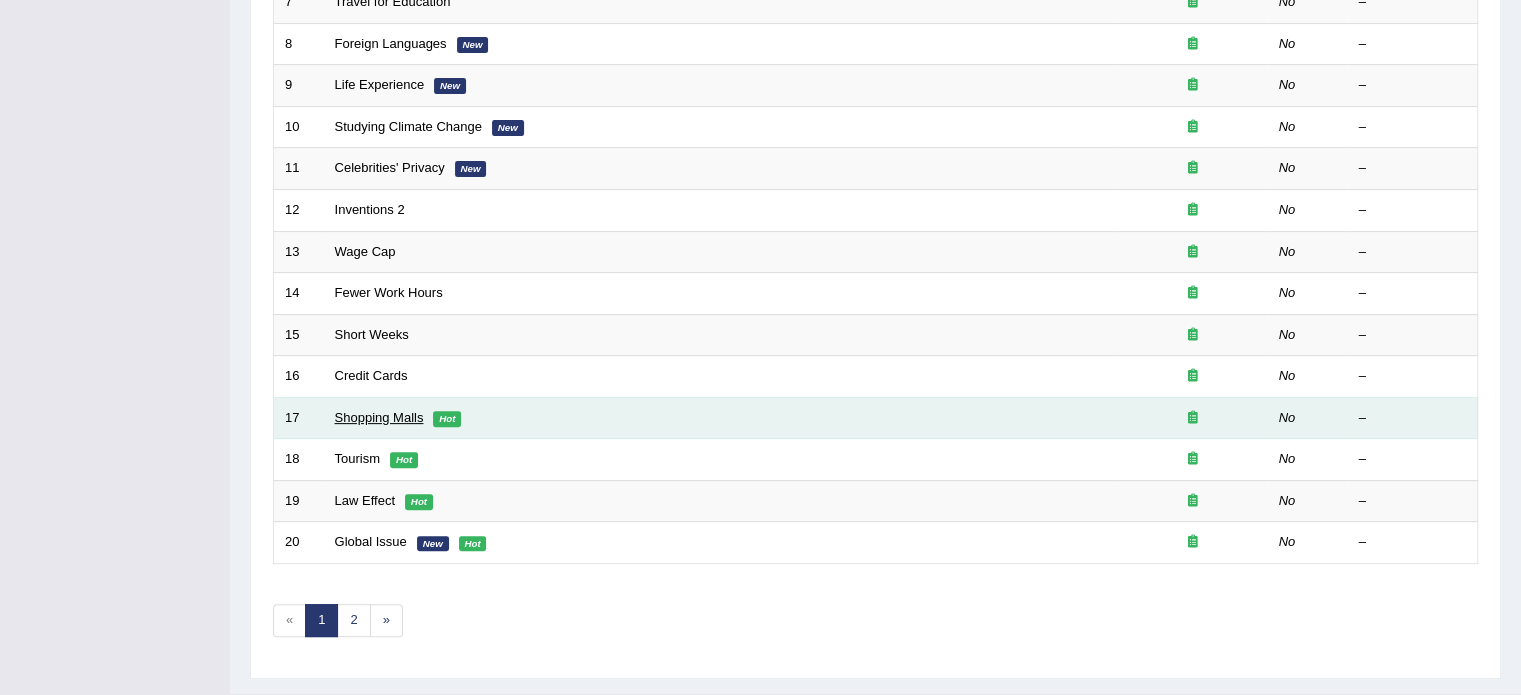 click on "Shopping Malls" at bounding box center [379, 417] 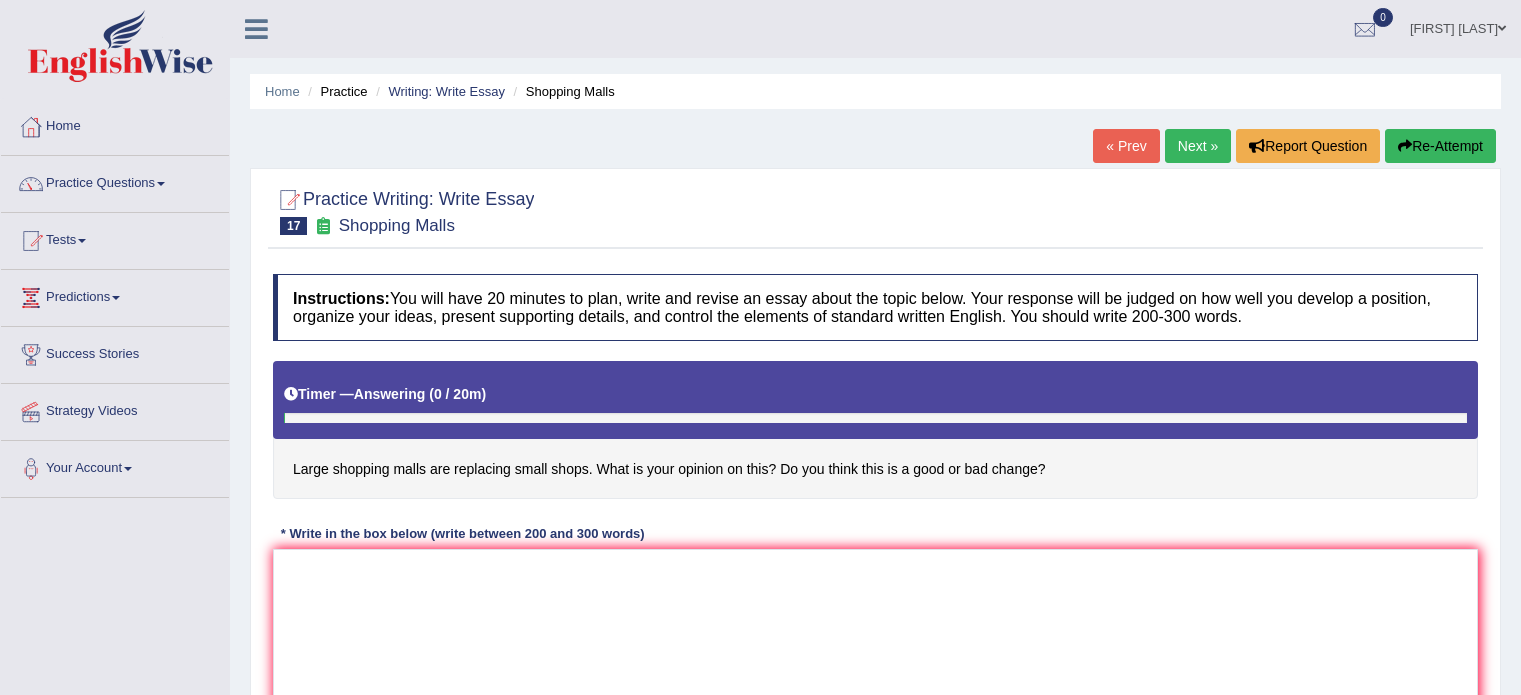 scroll, scrollTop: 0, scrollLeft: 0, axis: both 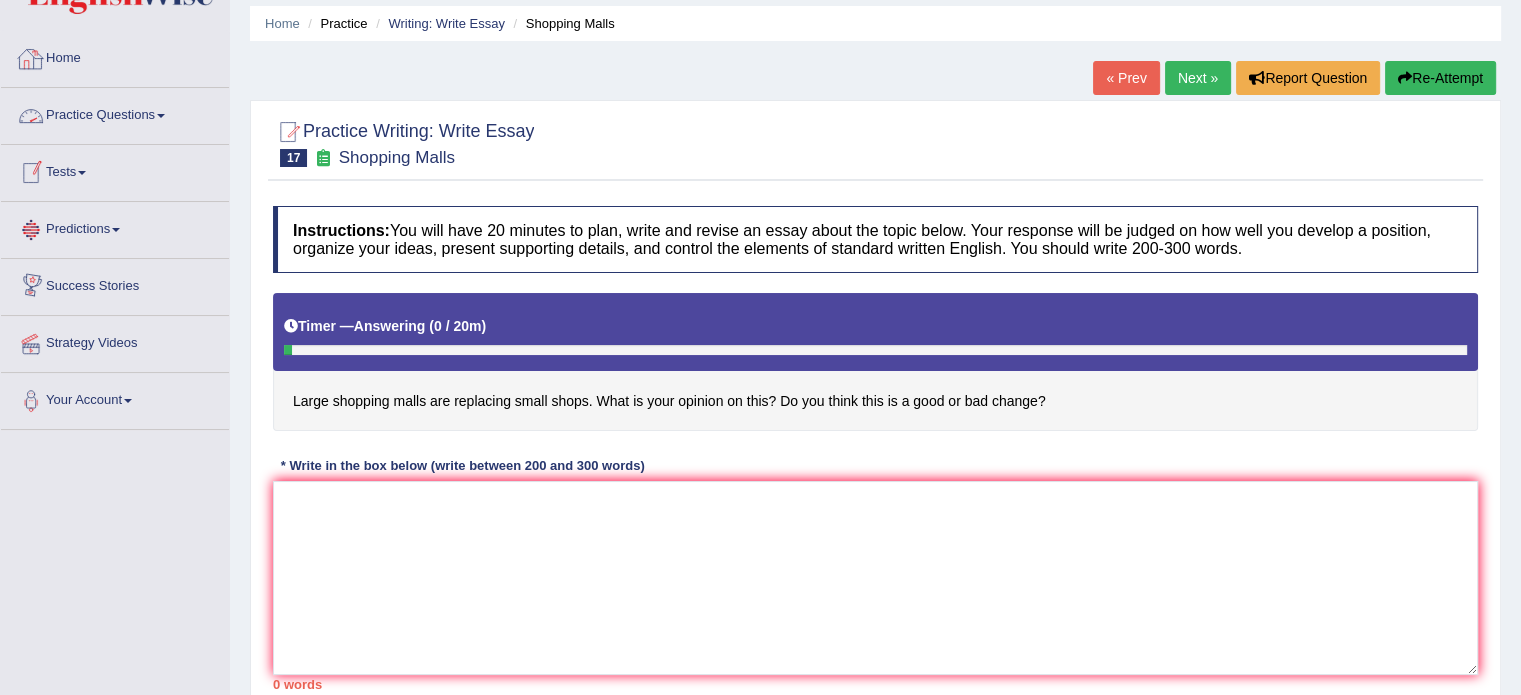 click on "Home" at bounding box center (115, 56) 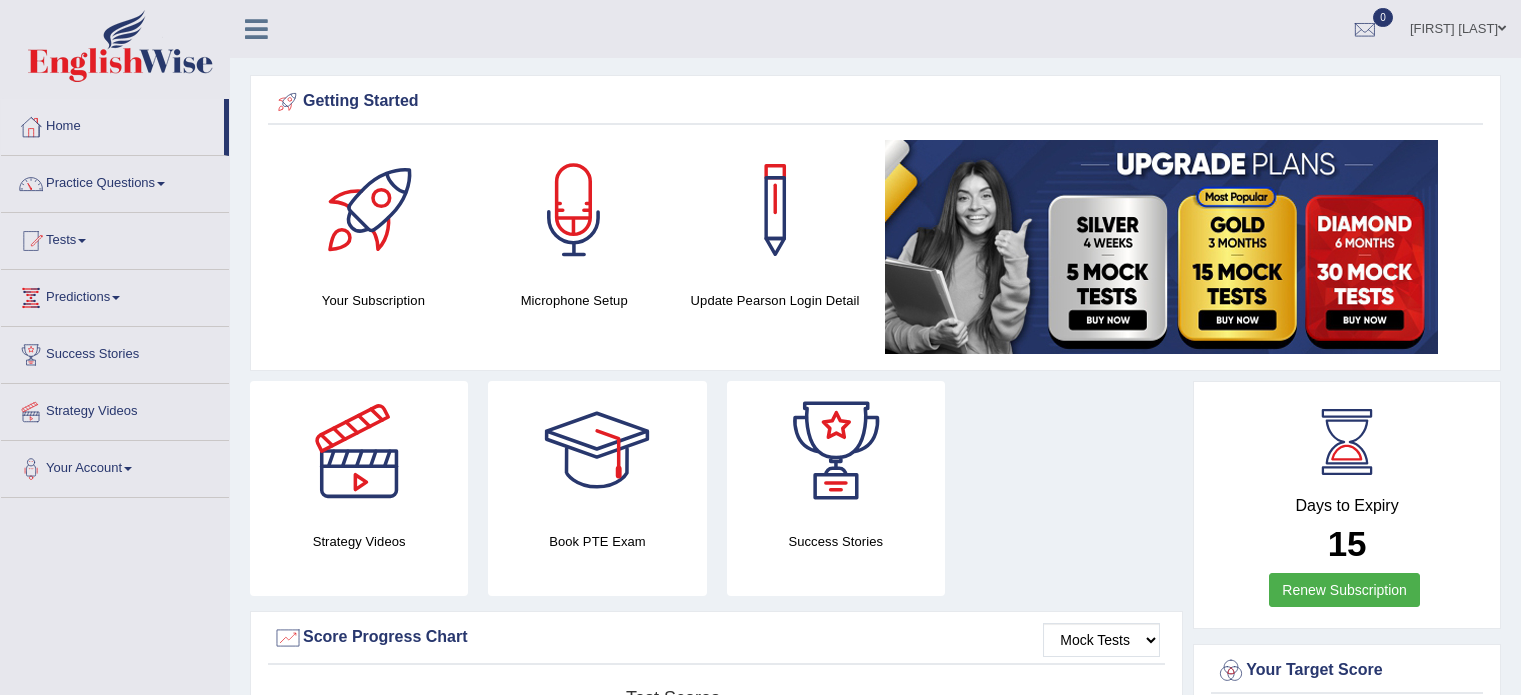 scroll, scrollTop: 0, scrollLeft: 0, axis: both 